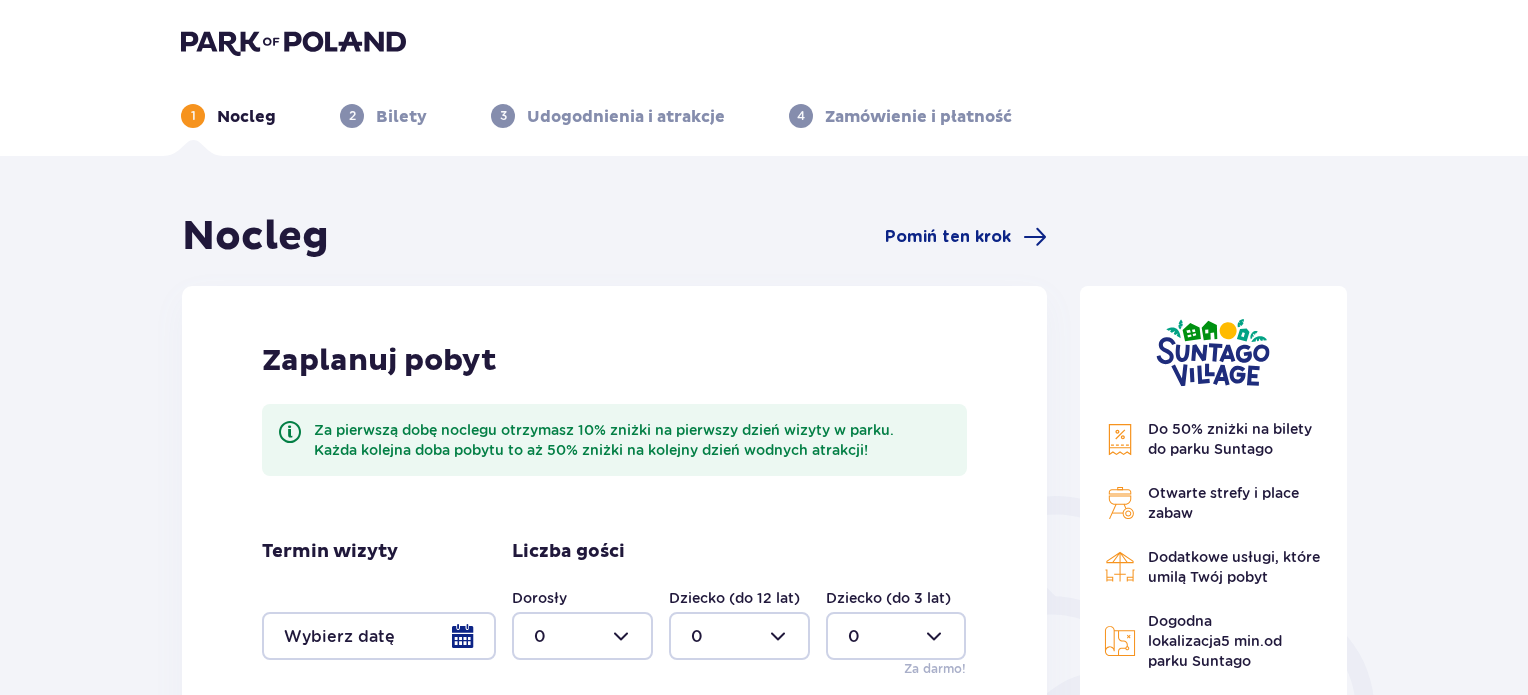 scroll, scrollTop: 0, scrollLeft: 0, axis: both 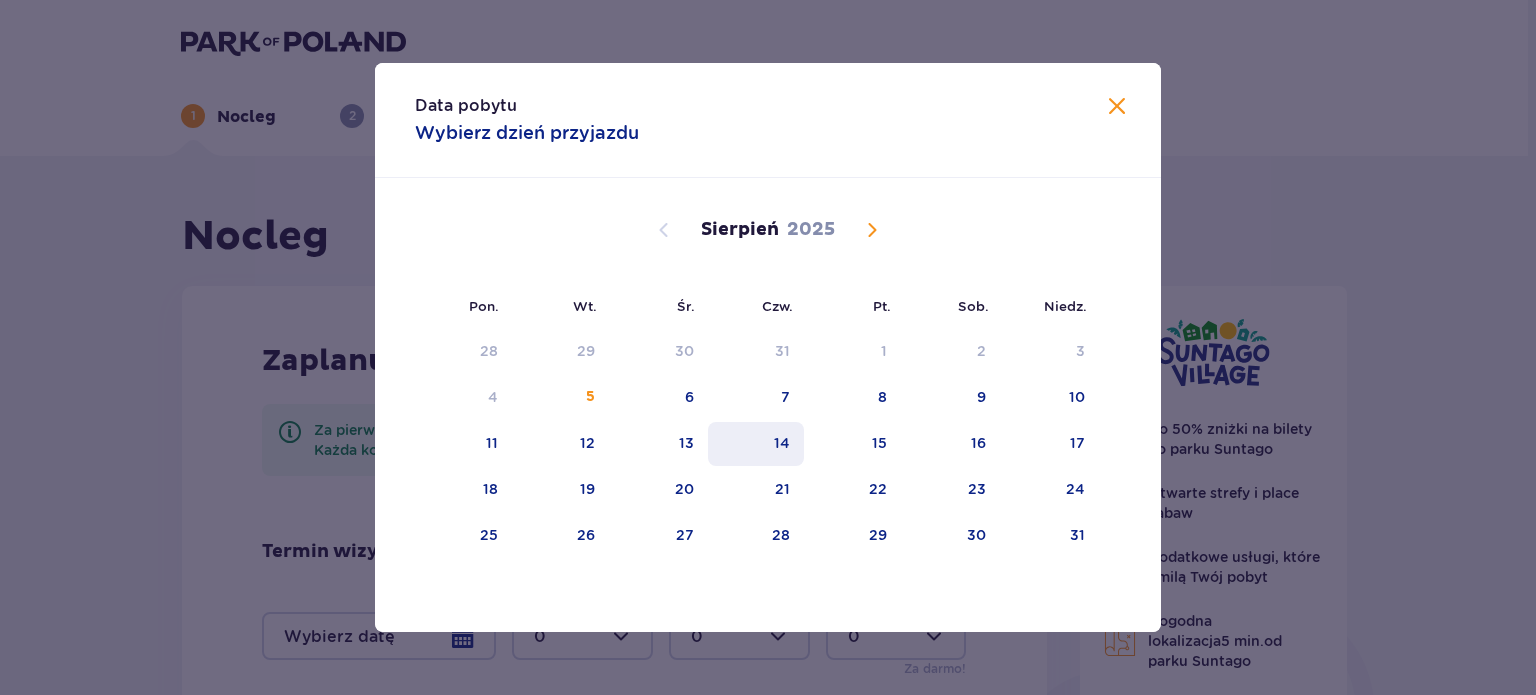 click on "14" at bounding box center (782, 443) 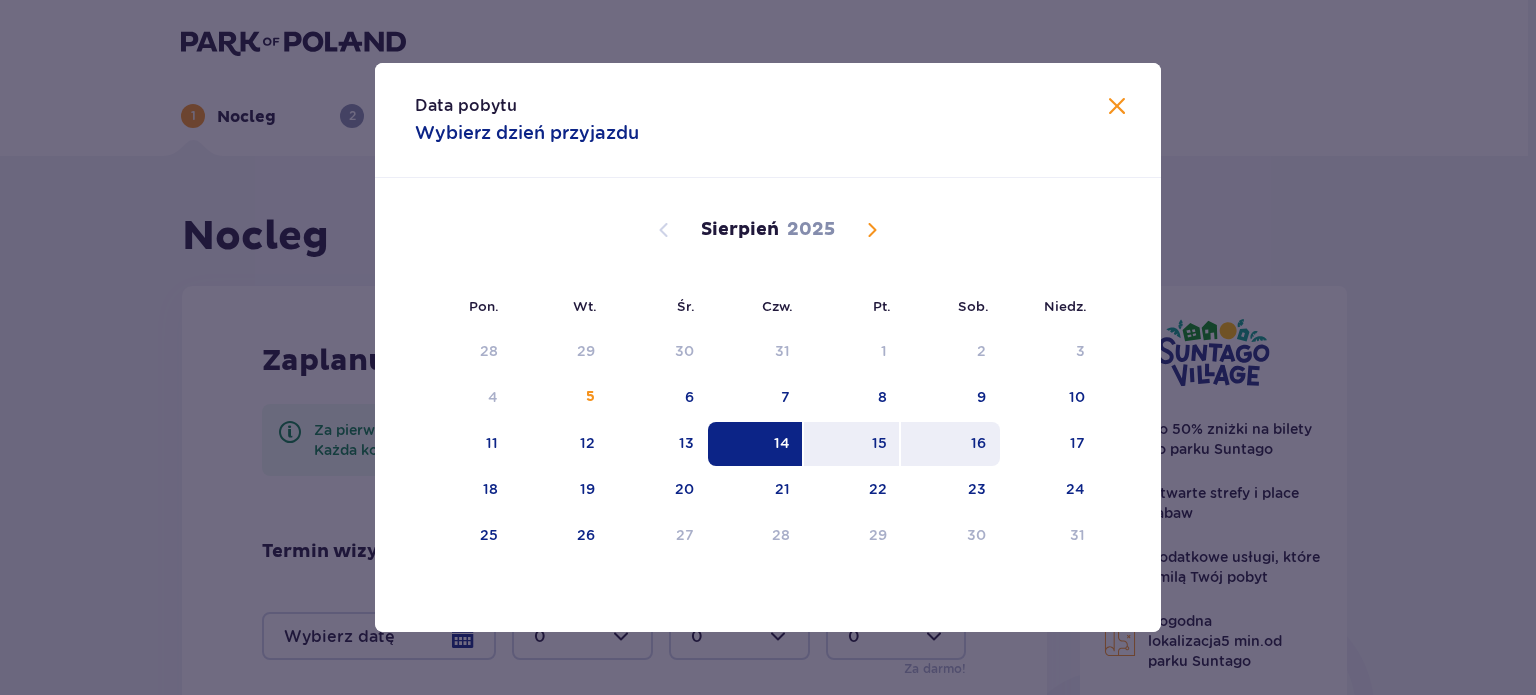 click on "16" at bounding box center [950, 444] 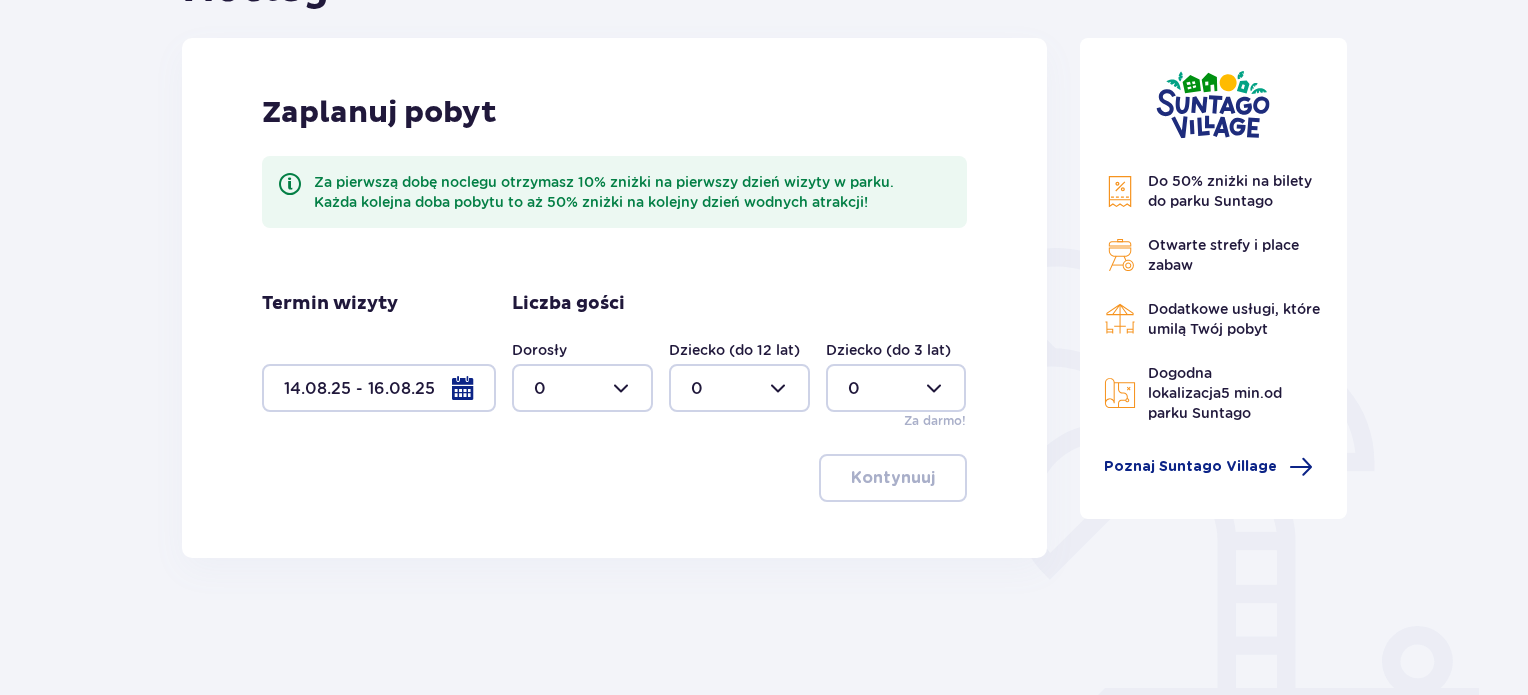scroll, scrollTop: 280, scrollLeft: 0, axis: vertical 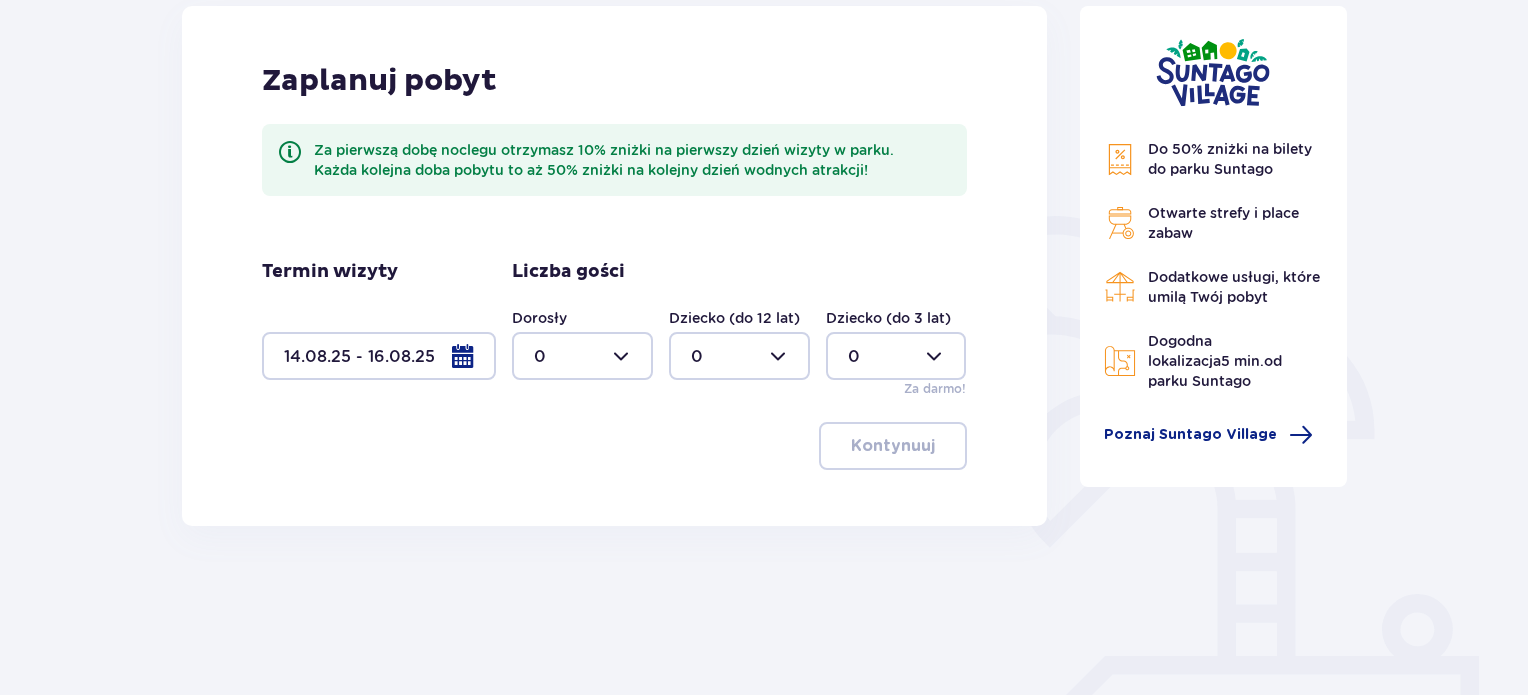 click at bounding box center [582, 356] 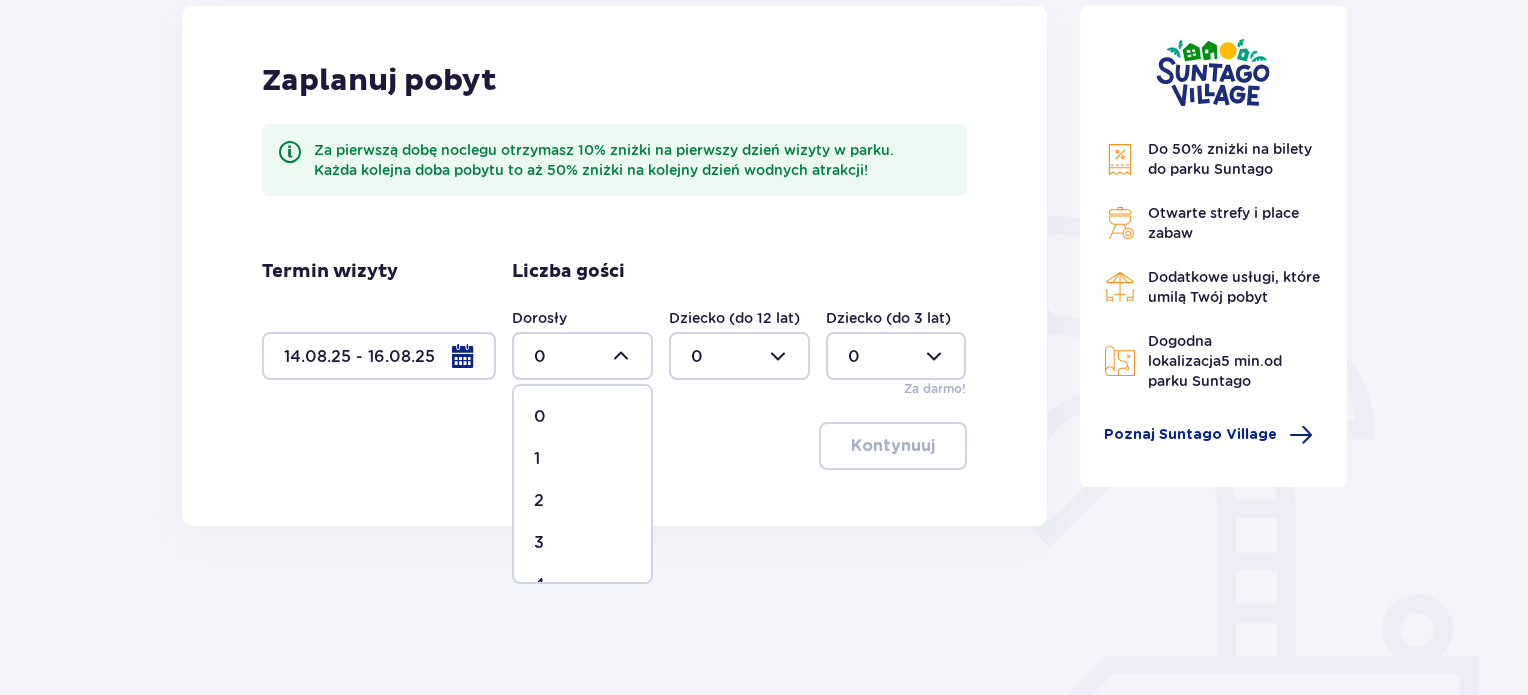 click on "2" at bounding box center [582, 501] 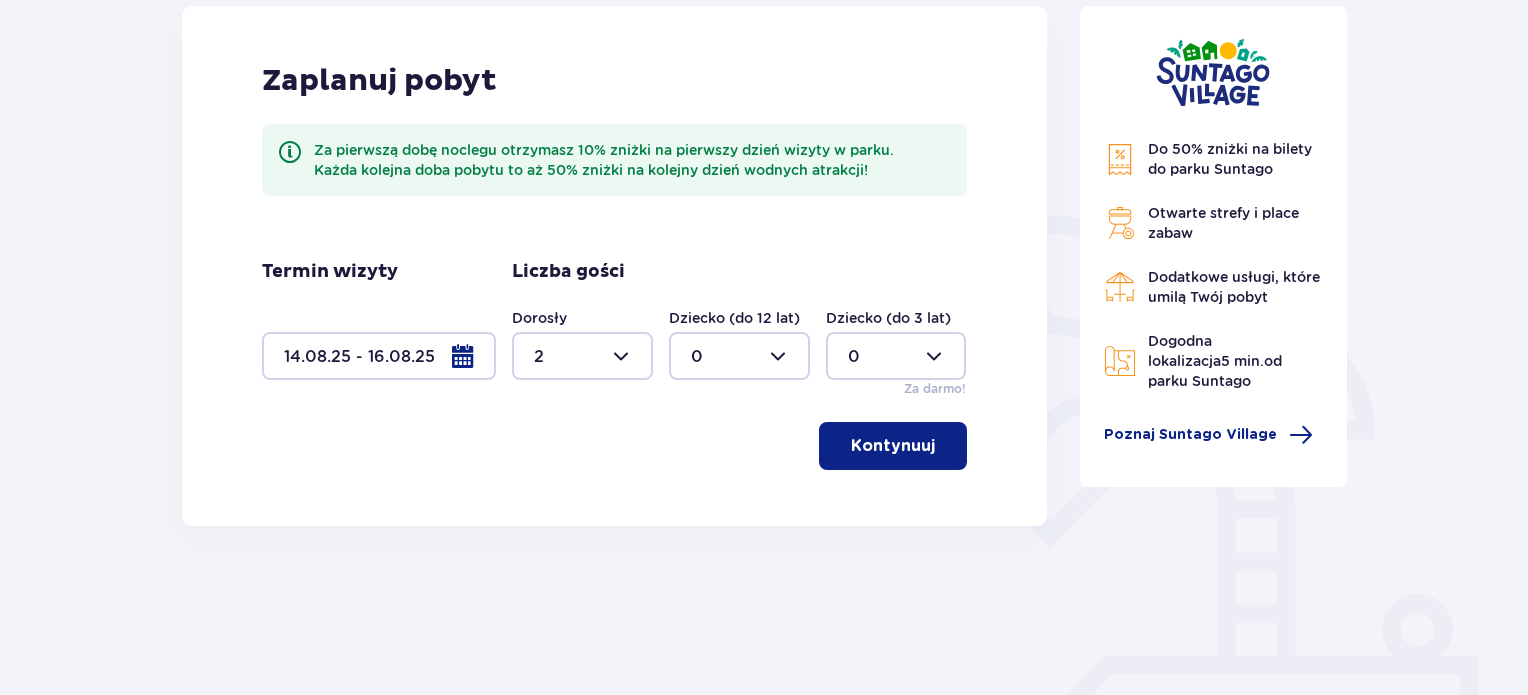click at bounding box center (739, 356) 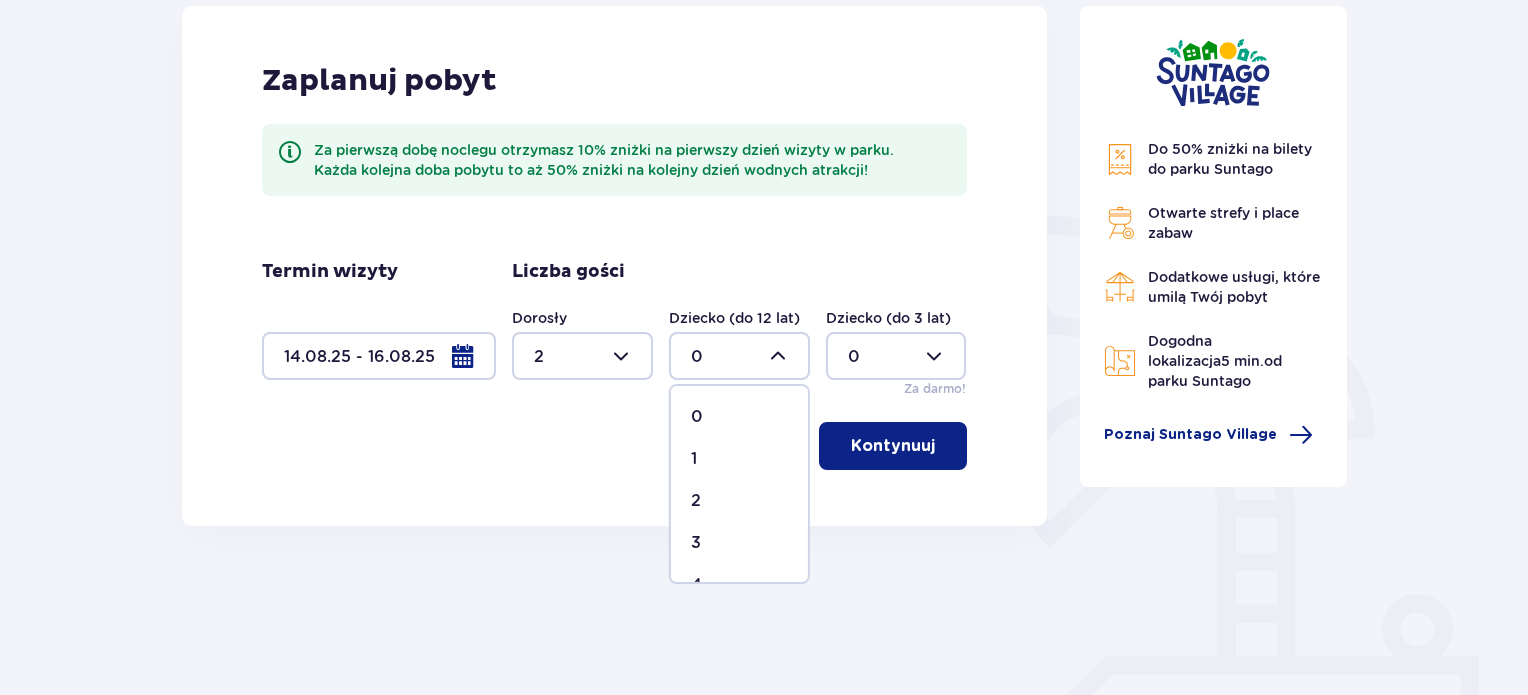 click on "1" at bounding box center (739, 459) 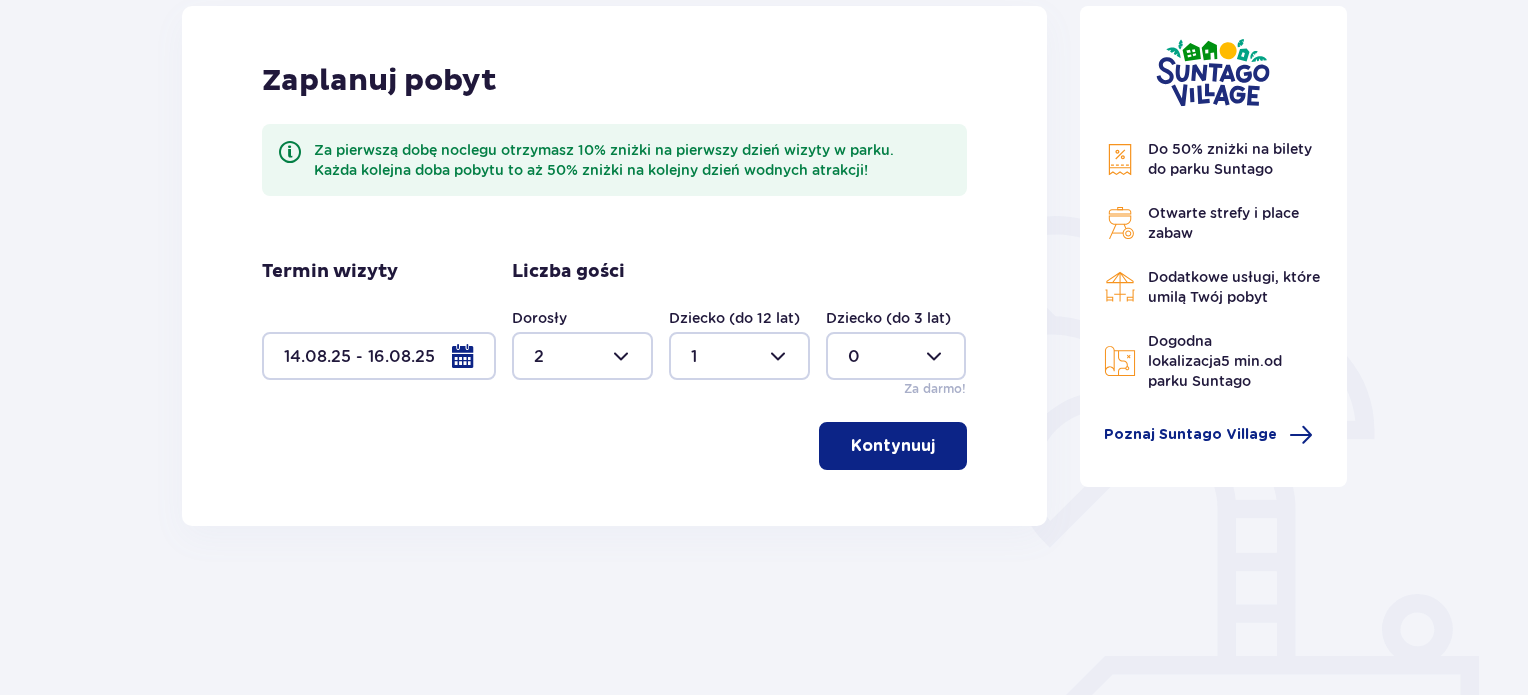 click at bounding box center (896, 356) 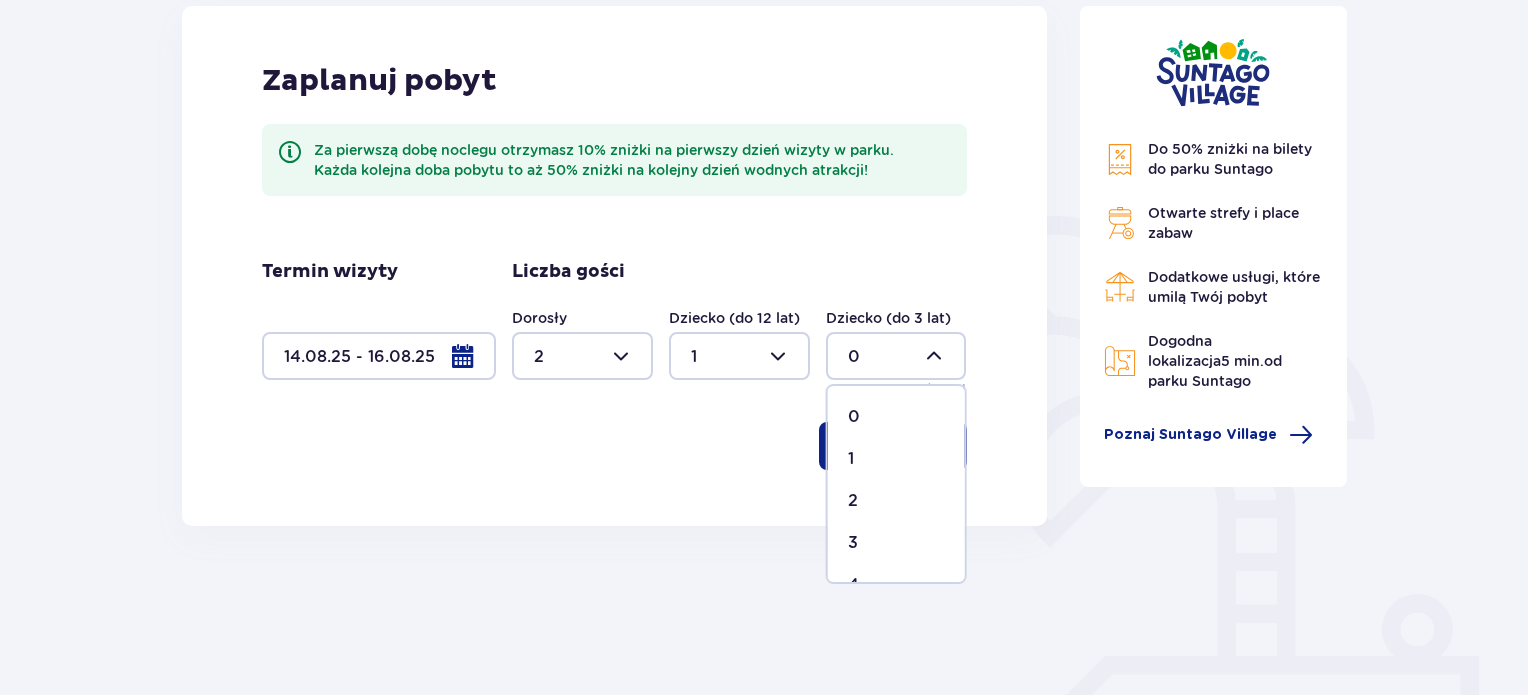 click on "1" at bounding box center (896, 459) 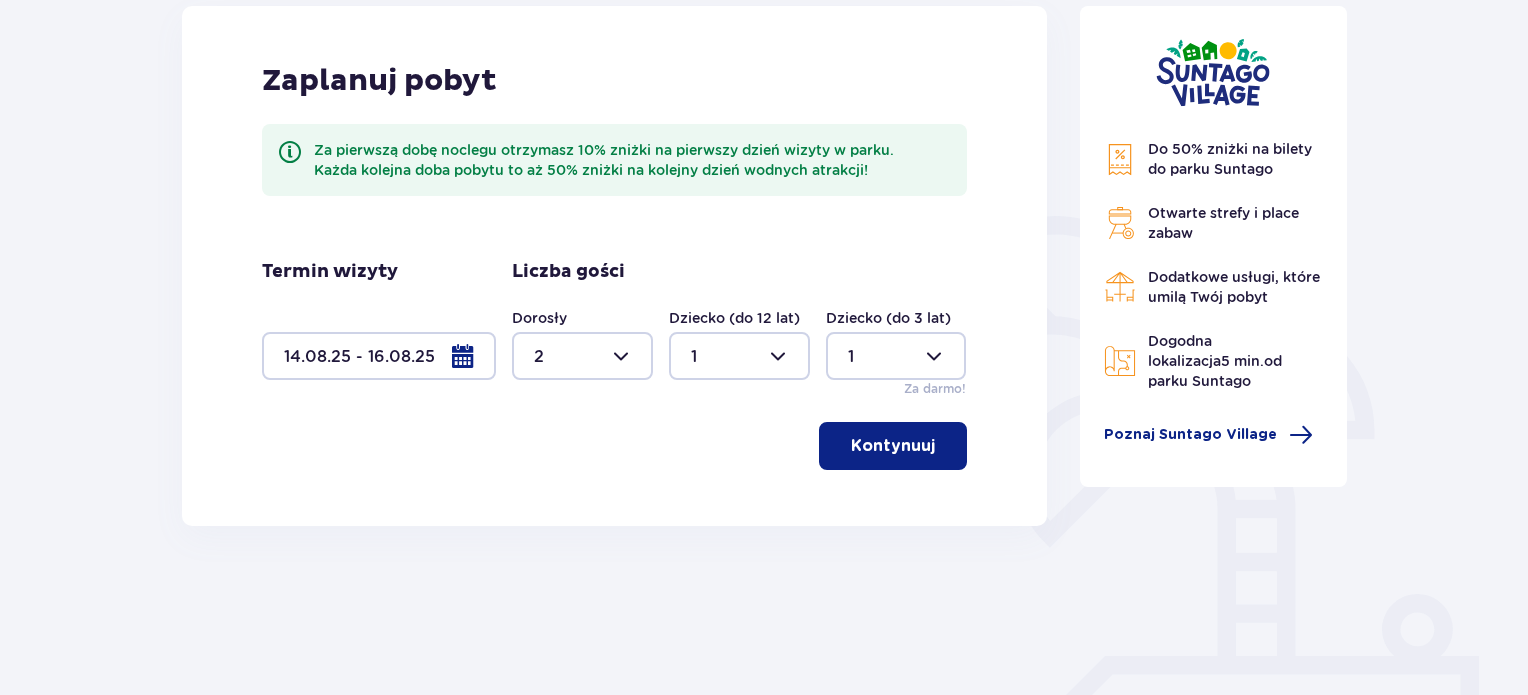 click on "Kontynuuj" at bounding box center (893, 446) 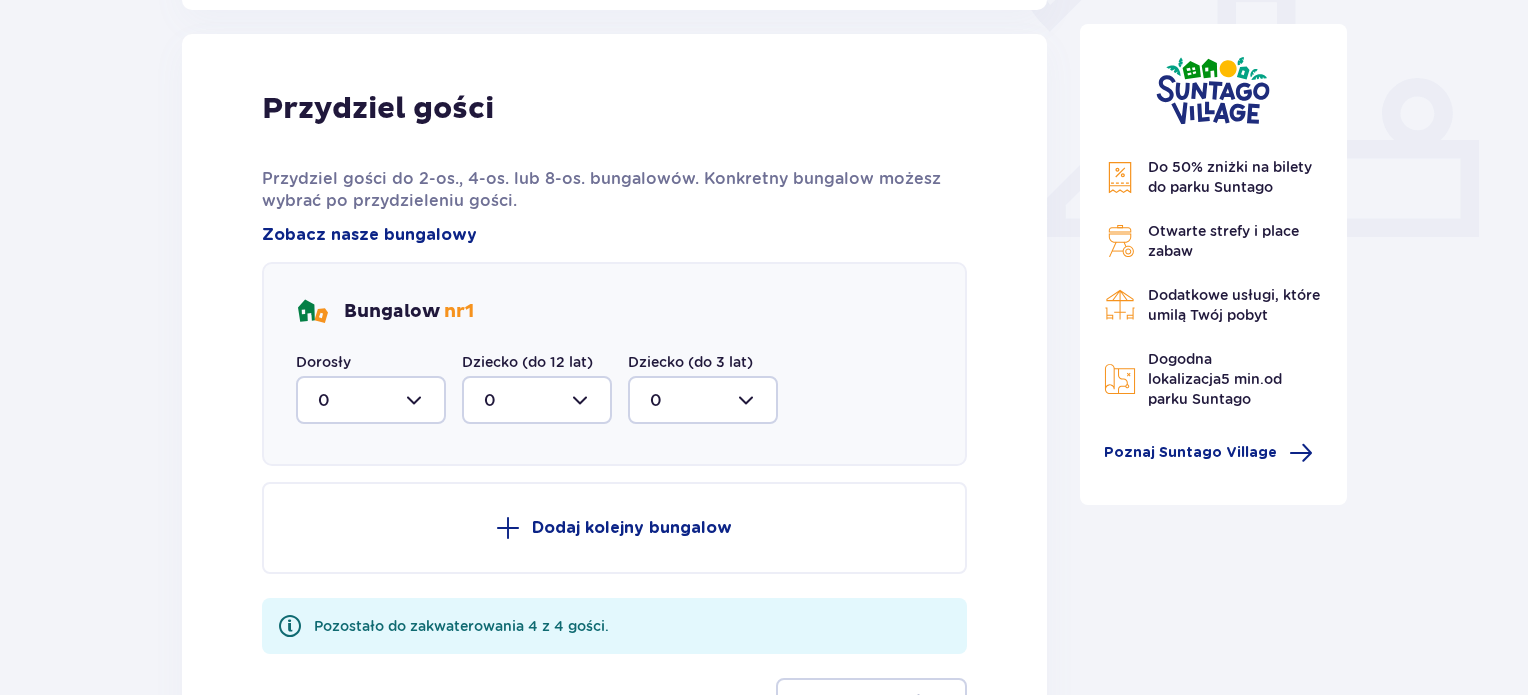 scroll, scrollTop: 806, scrollLeft: 0, axis: vertical 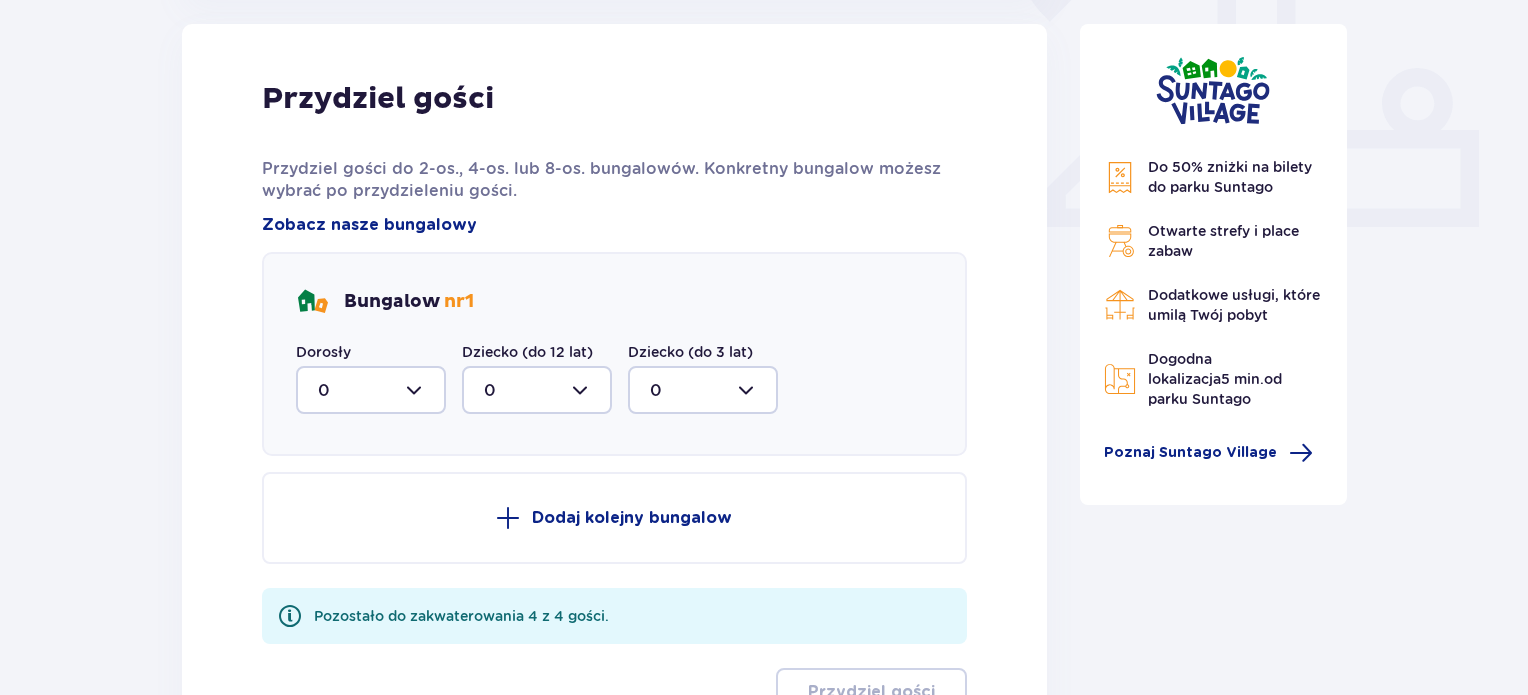 click at bounding box center [371, 390] 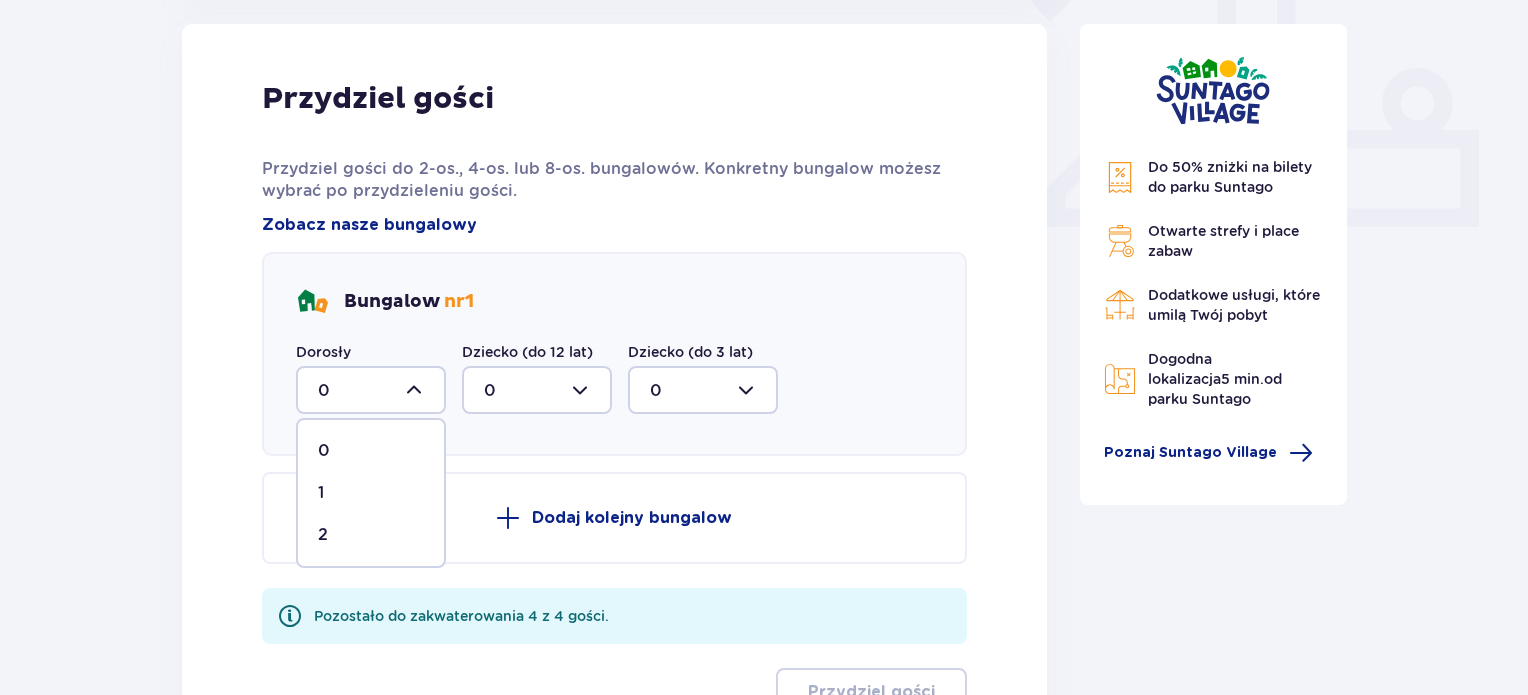 click on "2" at bounding box center (371, 535) 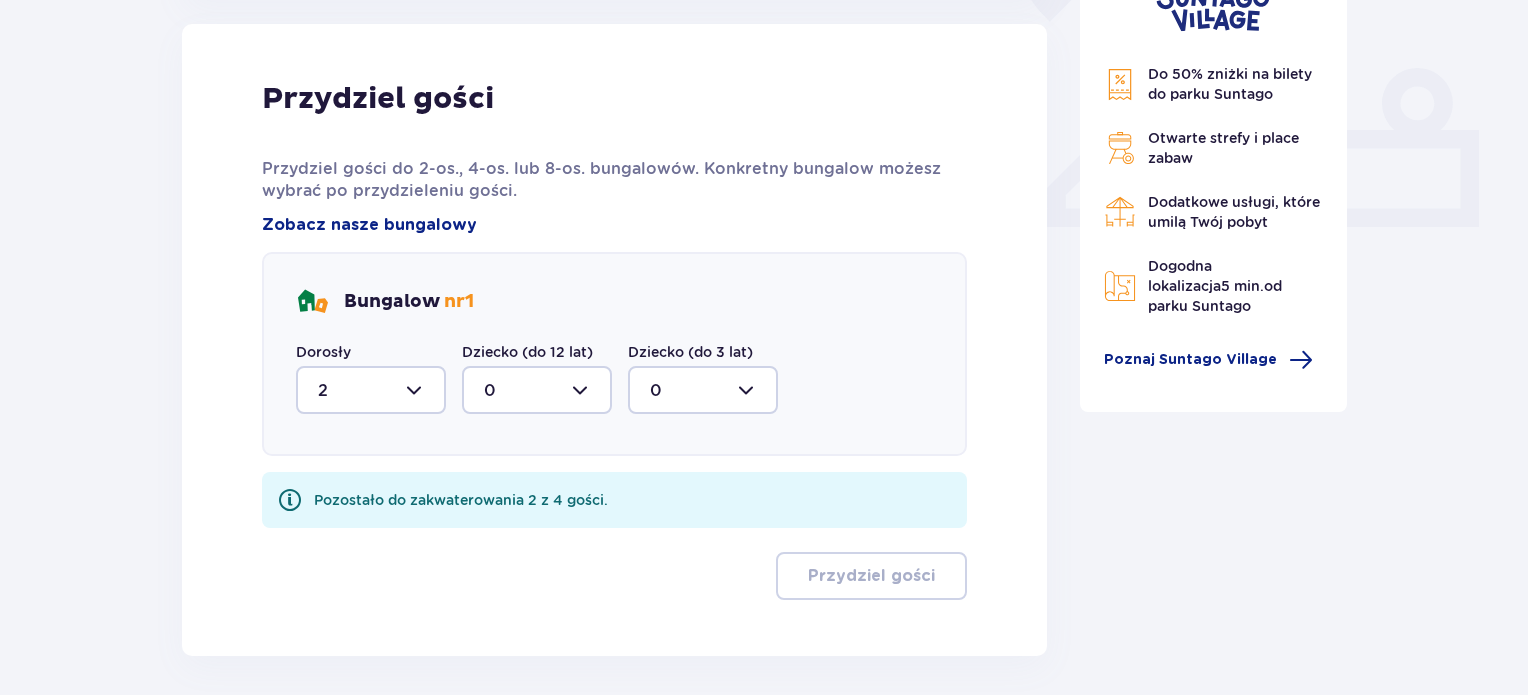 click at bounding box center [537, 390] 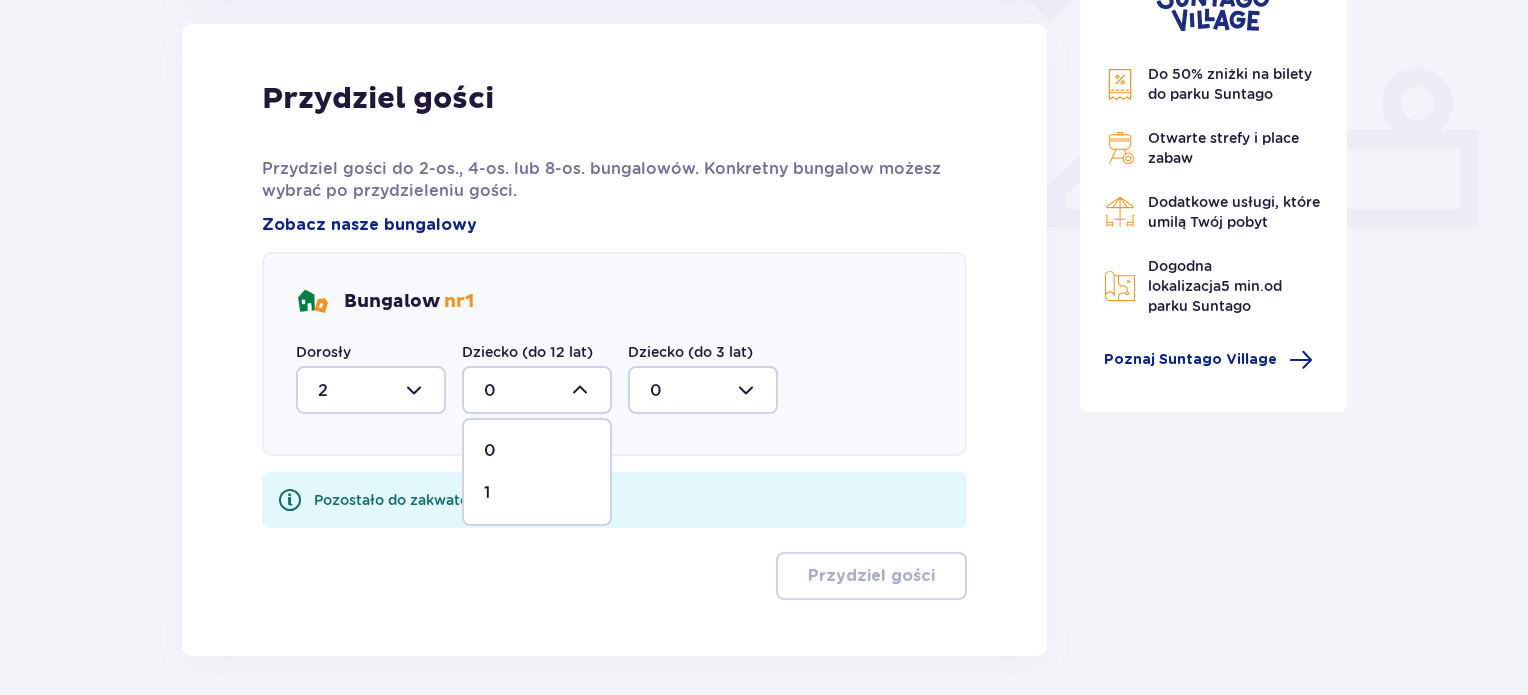 click on "1" at bounding box center (537, 493) 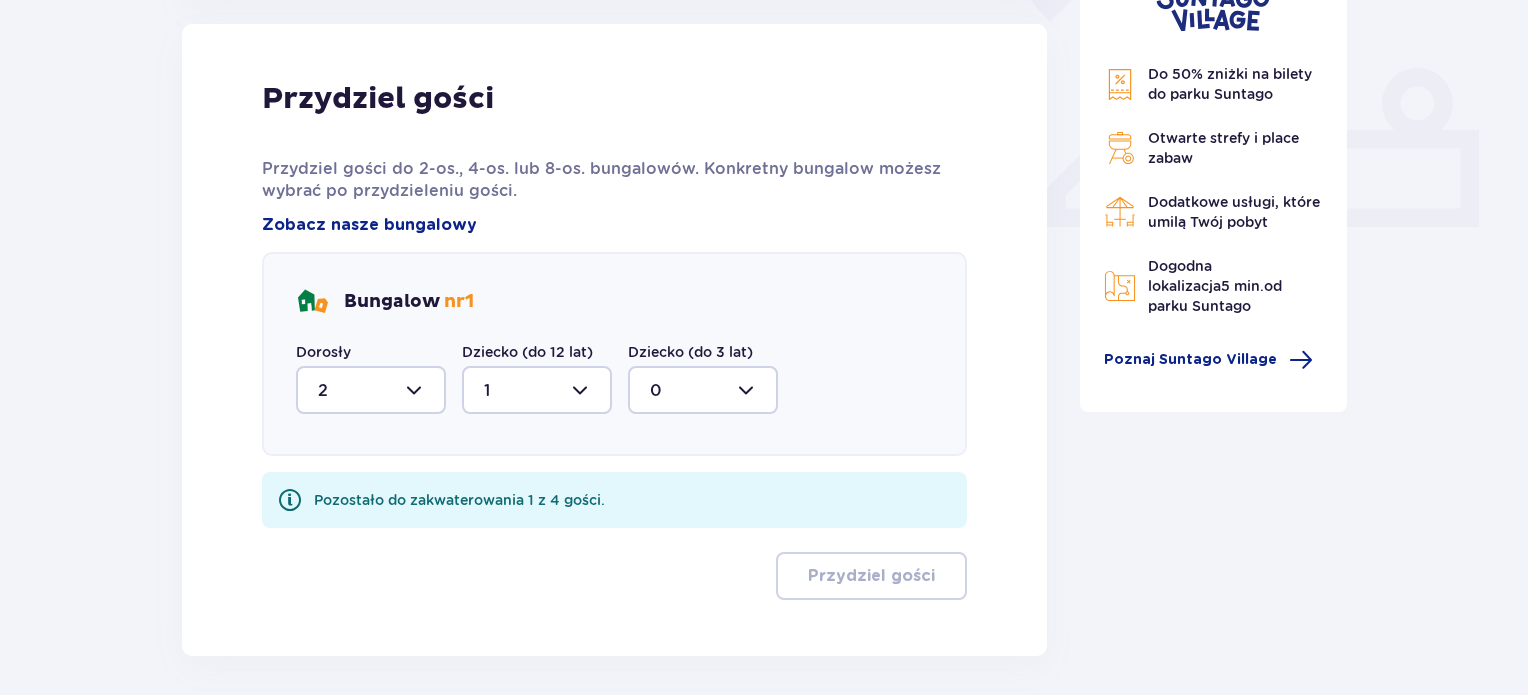 click at bounding box center (703, 390) 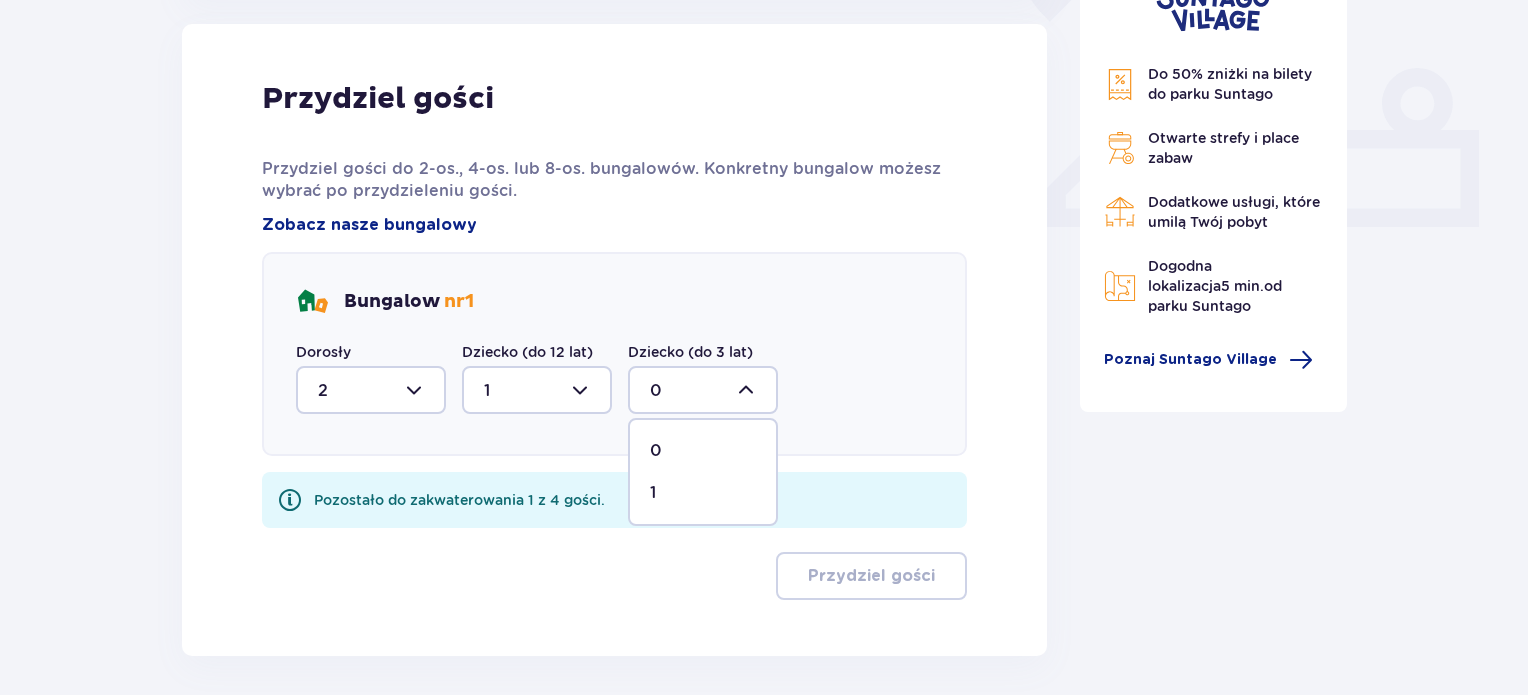 click on "1" at bounding box center (703, 493) 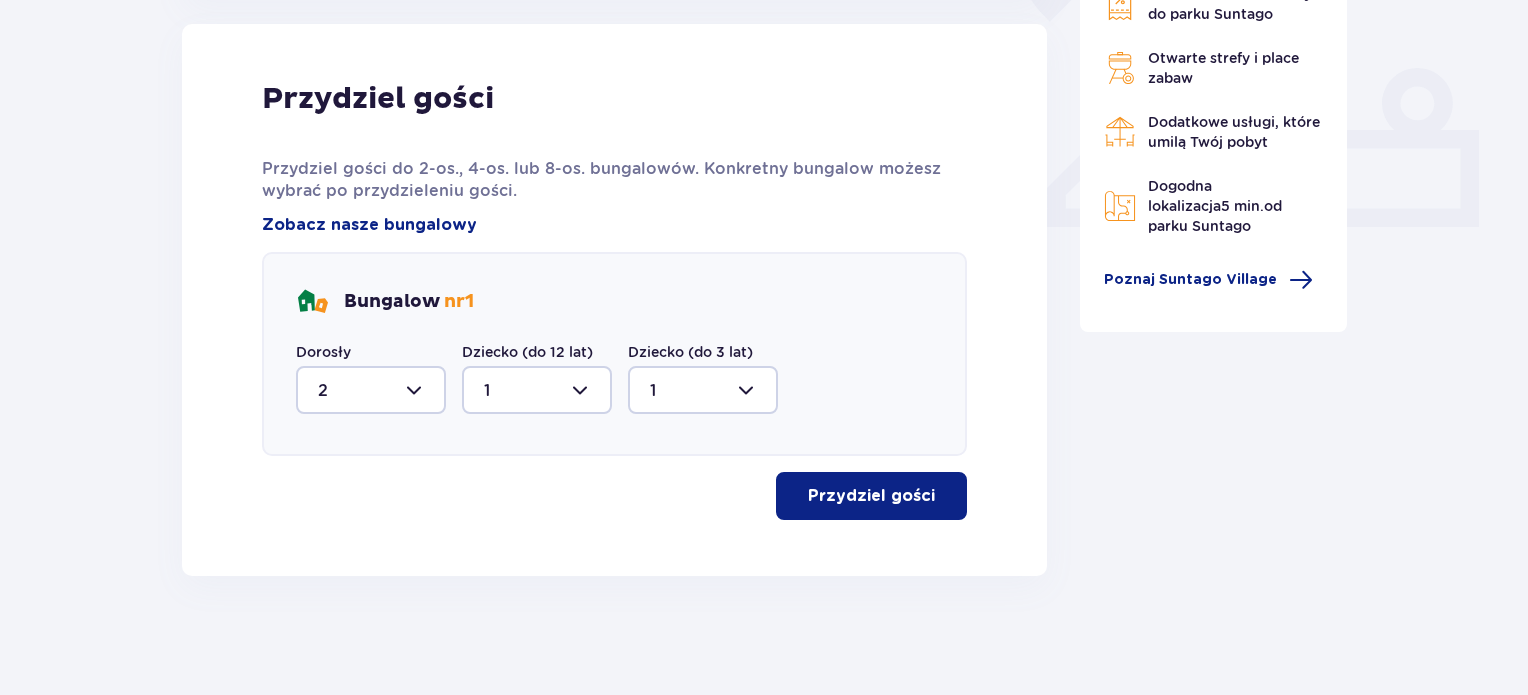 click on "Przydziel gości" at bounding box center (871, 496) 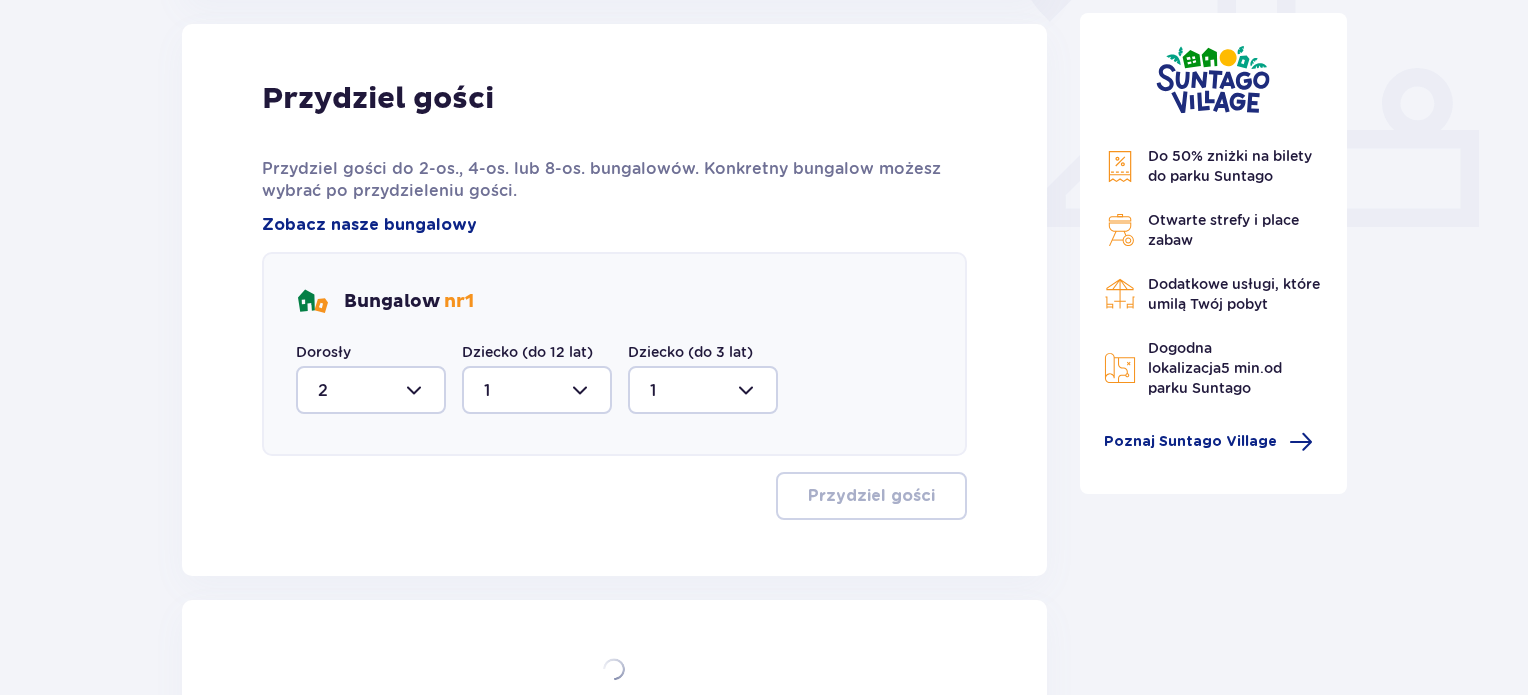 click on "Przydziel gości" at bounding box center (871, 496) 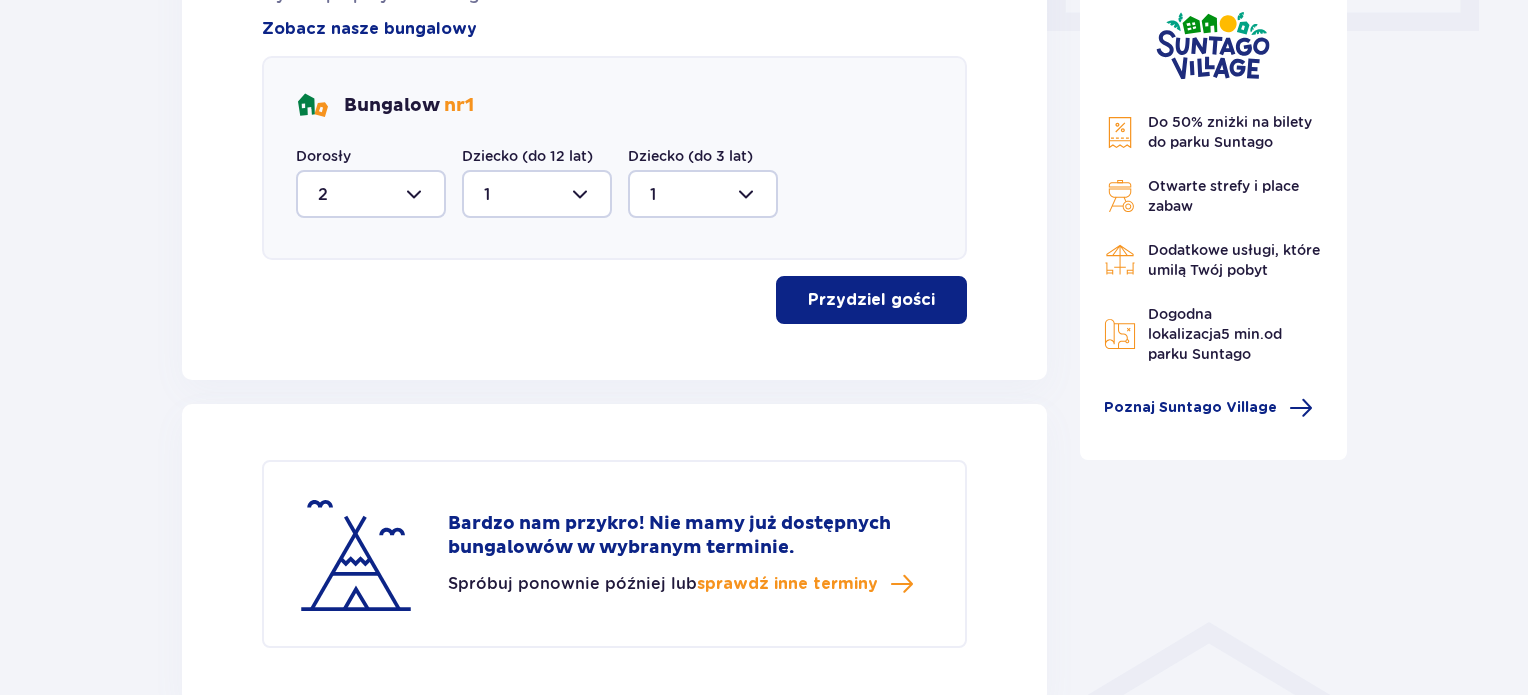 click on "Nocleg Pomiń ten krok Zaplanuj pobyt Za pierwszą dobę noclegu otrzymasz 10% zniżki na pierwszy dzień wizyty w parku. Każda kolejna doba pobytu to aż 50% zniżki na kolejny dzień wodnych atrakcji! Termin wizyty 14.08.25 - 16.08.25 Liczba gości Dorosły   2 Dziecko (do 12 lat)   1 Dziecko (do 3 lat)   1 Za darmo! Kontynuuj Przydziel gości Przydziel gości do 2-os., 4-os. lub 8-os. bungalowów. Konkretny bungalow możesz wybrać po przydzieleniu gości. Zobacz nasze bungalowy Bungalow   nr  1 Dorosły   2 Dziecko (do 12 lat)   1 Dziecko (do 3 lat)   1 Przydziel gości Bardzo nam przykro! Nie mamy już dostępnych bungalowów w wybranym terminie. Spróbuj ponownie później lub  sprawdź inne terminy" at bounding box center [614, -43] 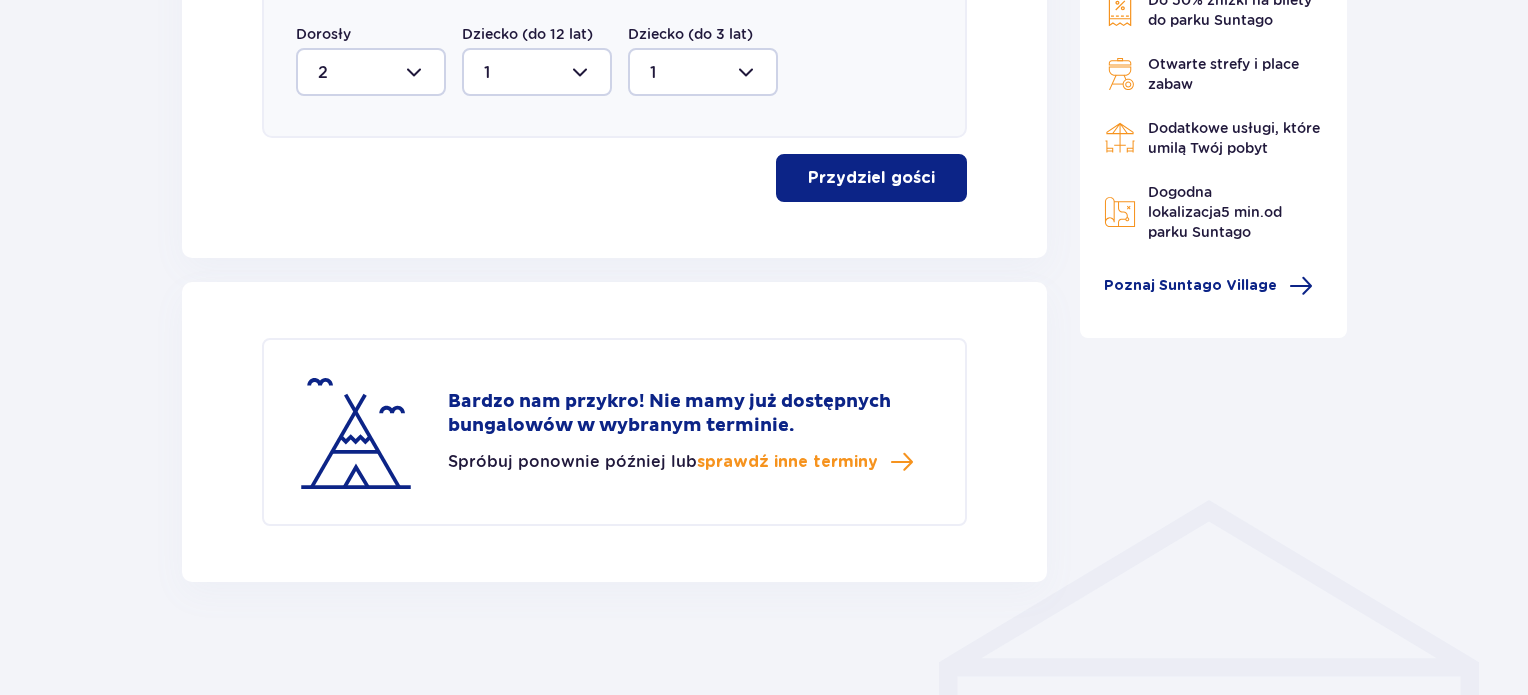 scroll, scrollTop: 1129, scrollLeft: 0, axis: vertical 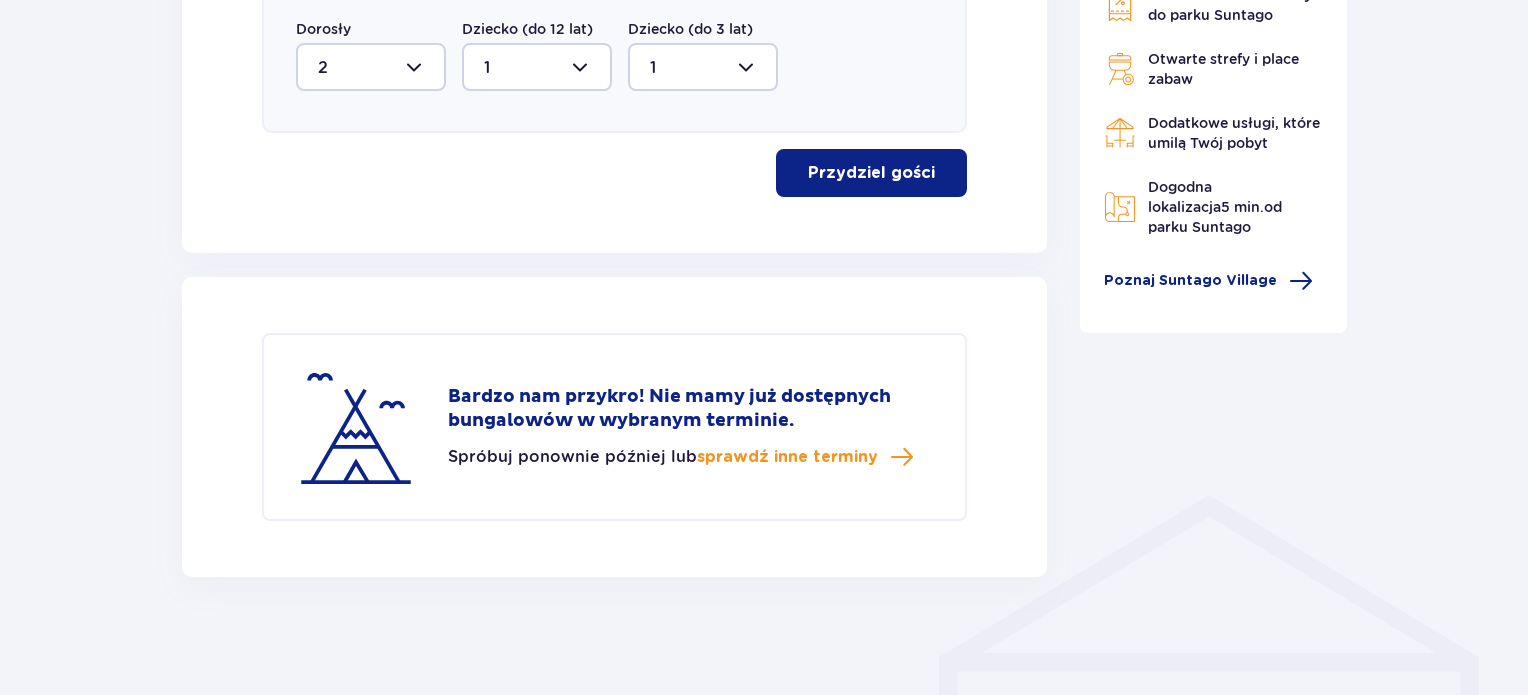 click on "Bardzo nam przykro! Nie mamy już dostępnych bungalowów w wybranym terminie. Spróbuj ponownie później lub  sprawdź inne terminy" at bounding box center [614, 427] 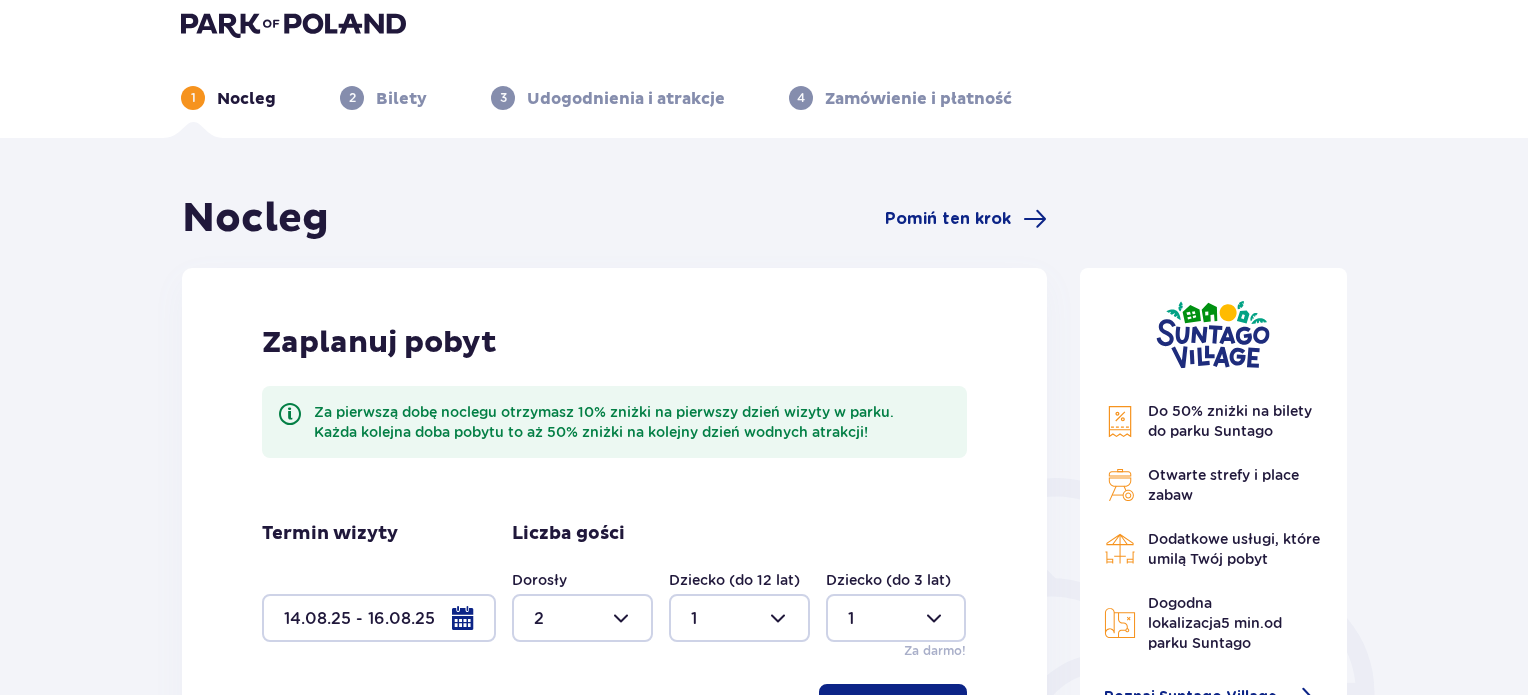 scroll, scrollTop: 0, scrollLeft: 0, axis: both 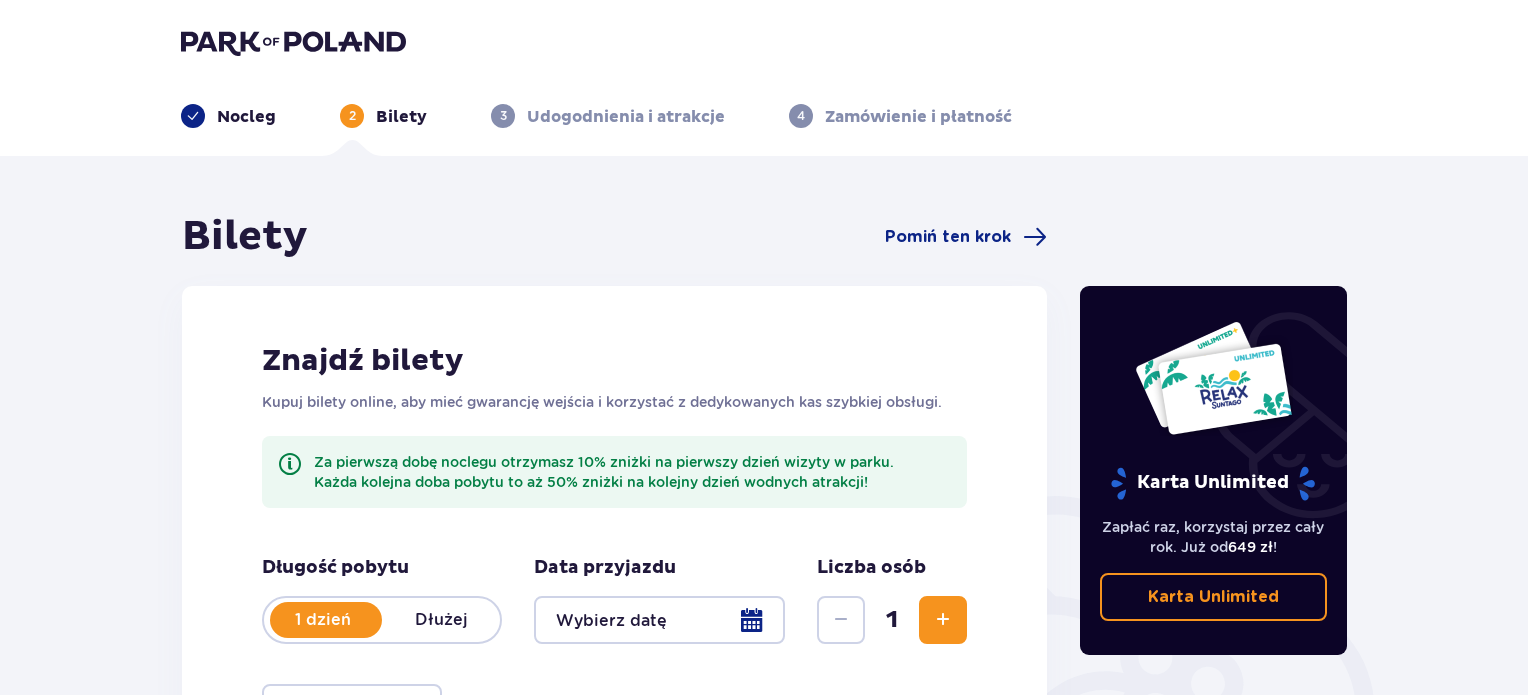 click on "Dłużej" at bounding box center [441, 620] 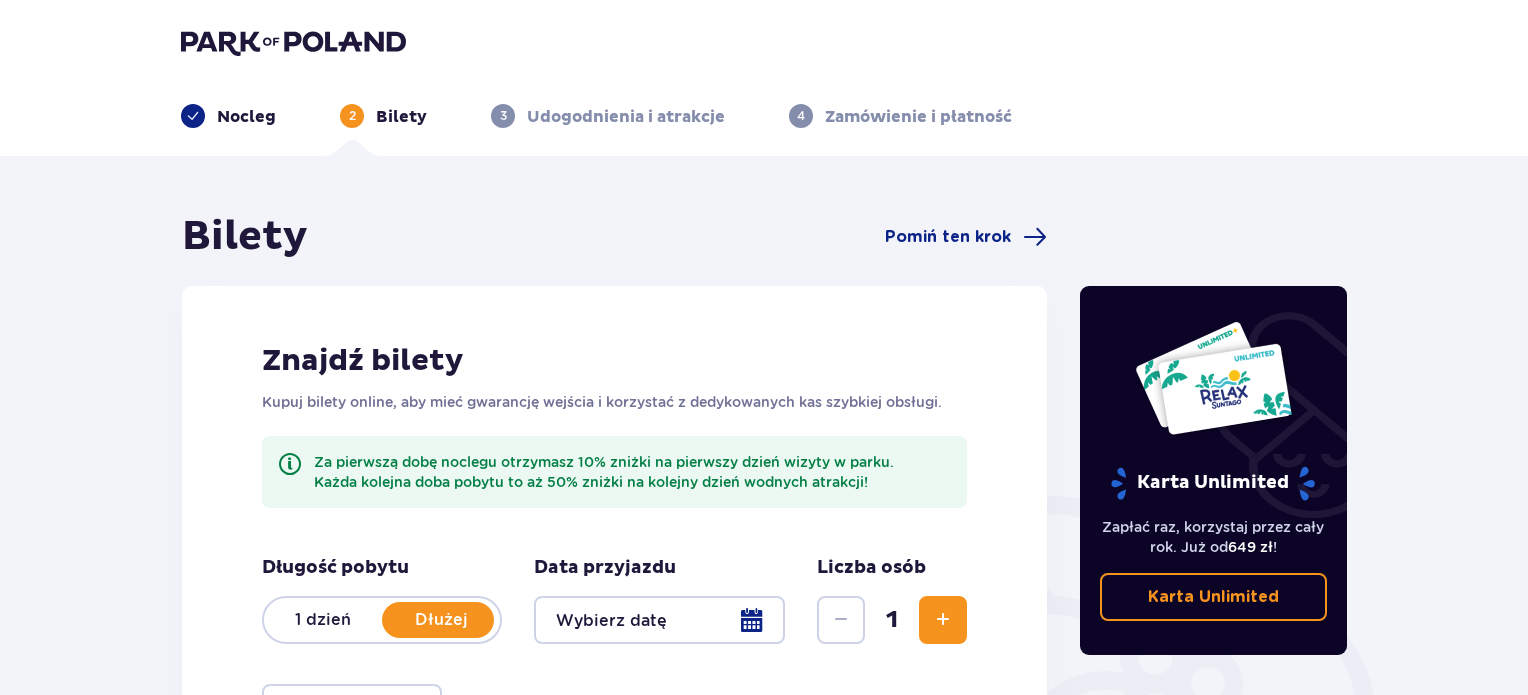 click at bounding box center [659, 620] 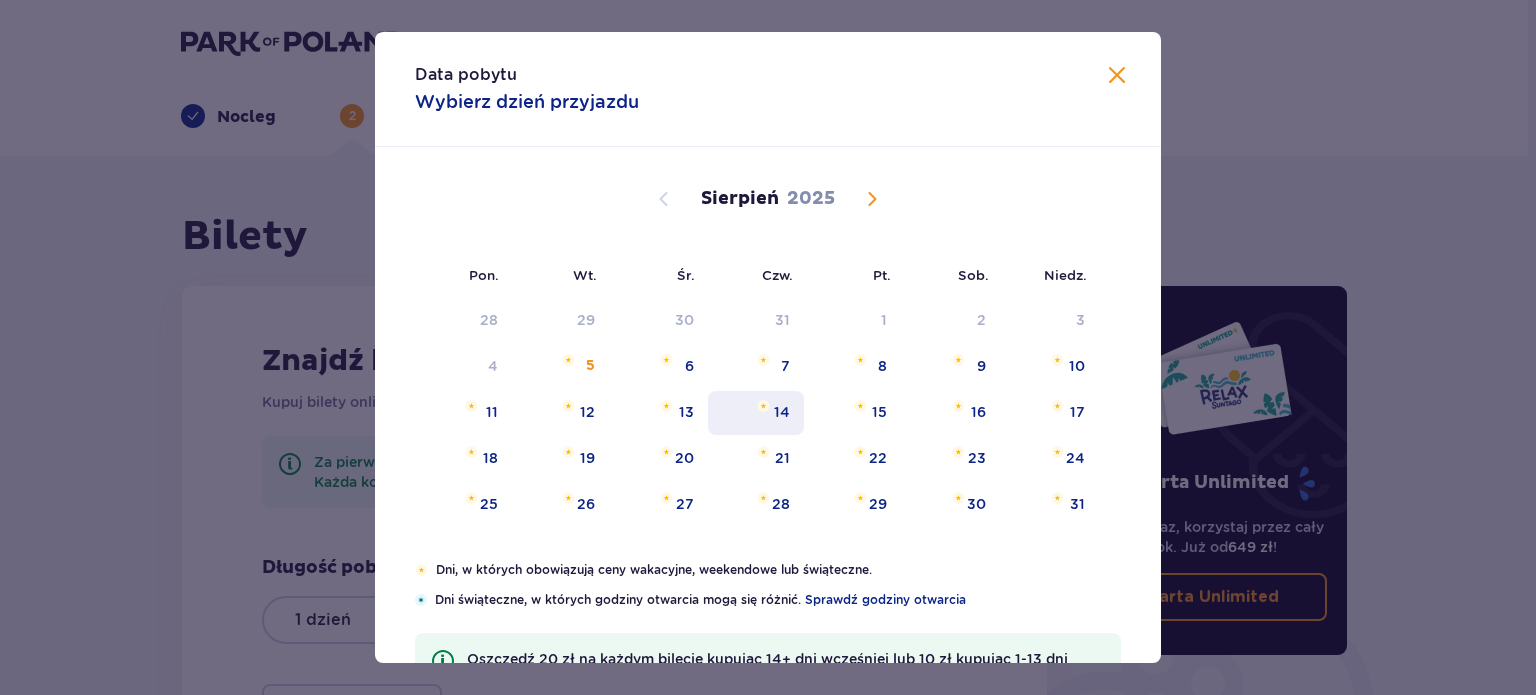 click on "14" at bounding box center (782, 412) 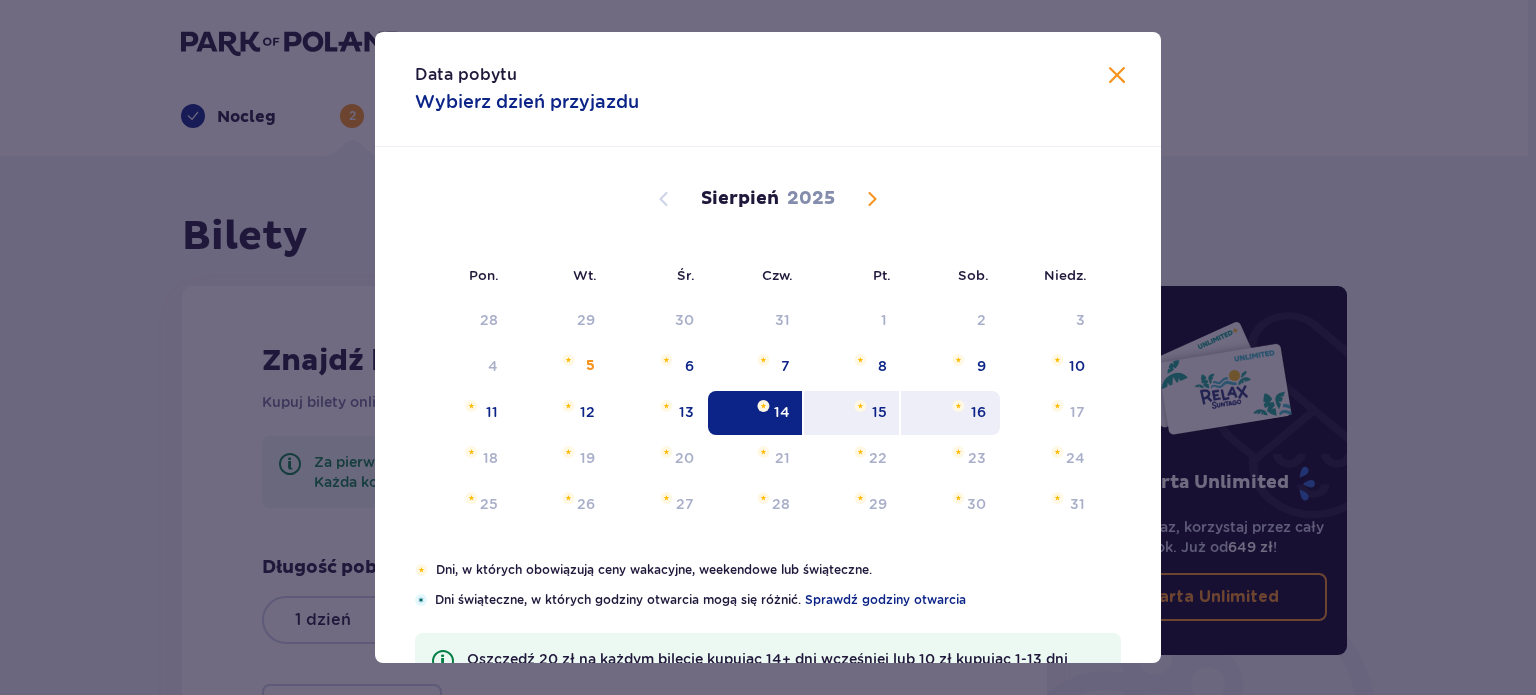 click on "16" at bounding box center [950, 413] 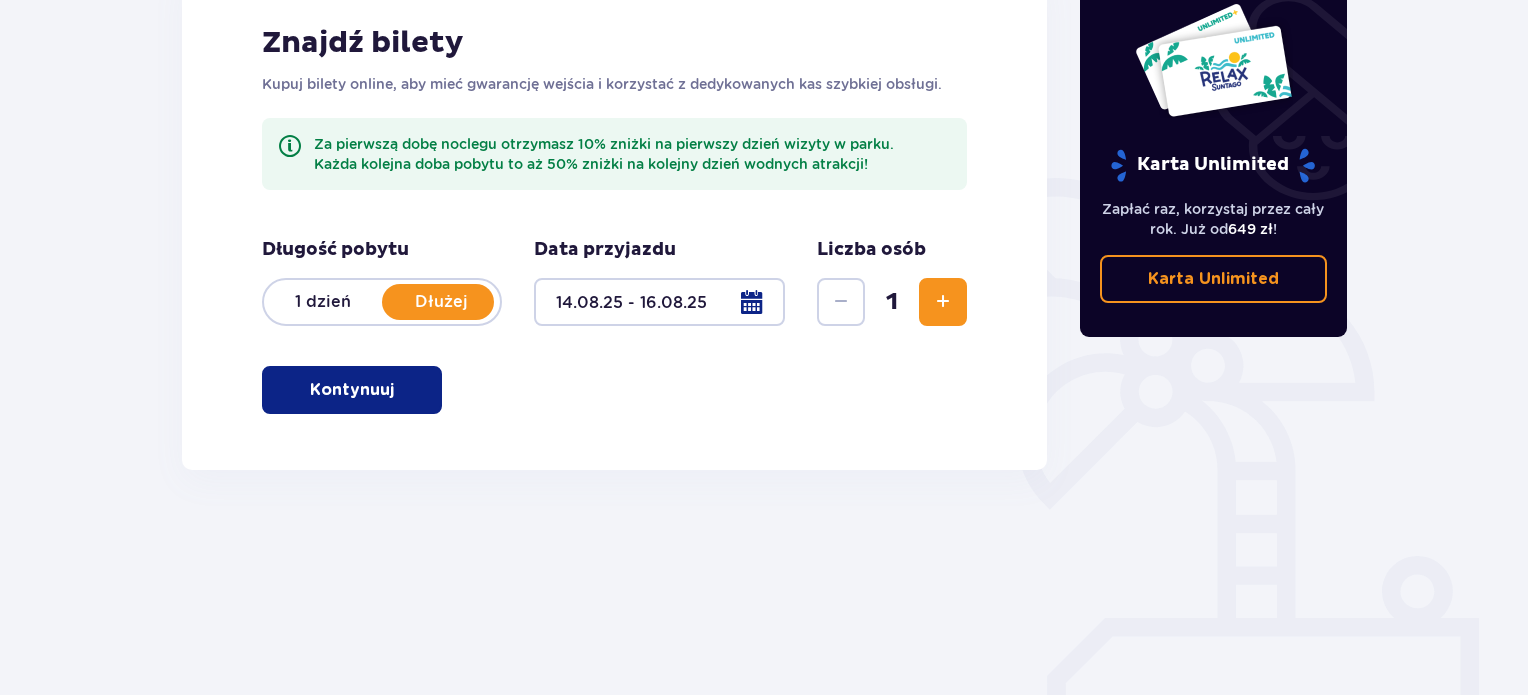 scroll, scrollTop: 320, scrollLeft: 0, axis: vertical 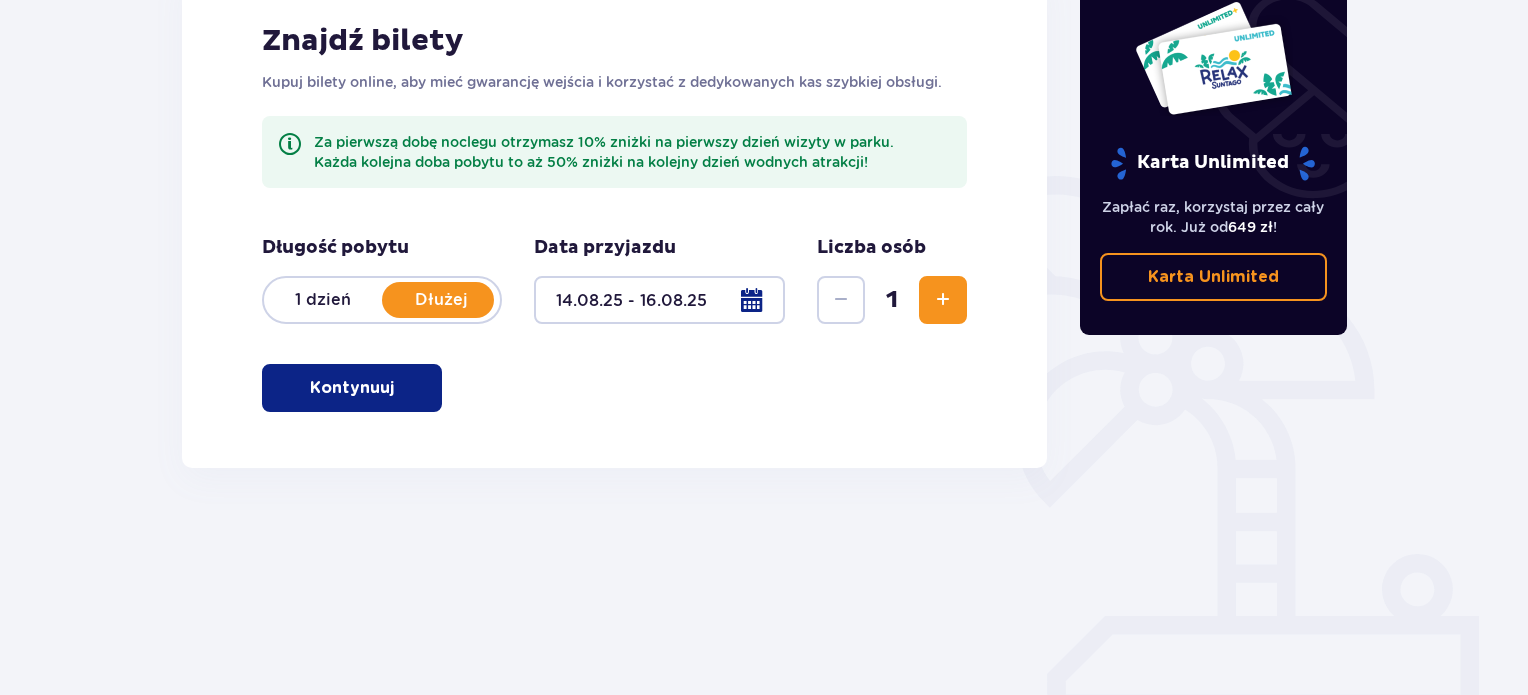 click at bounding box center (943, 300) 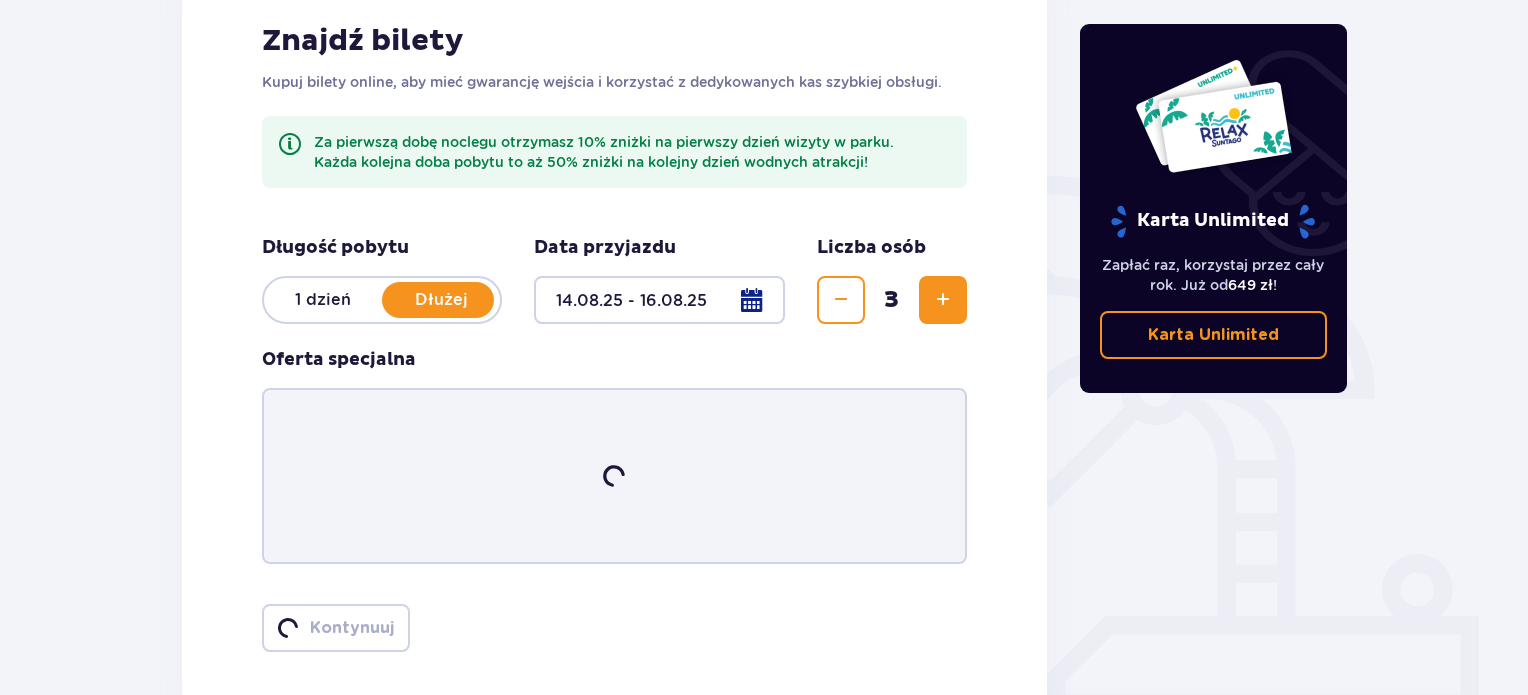 click at bounding box center [943, 300] 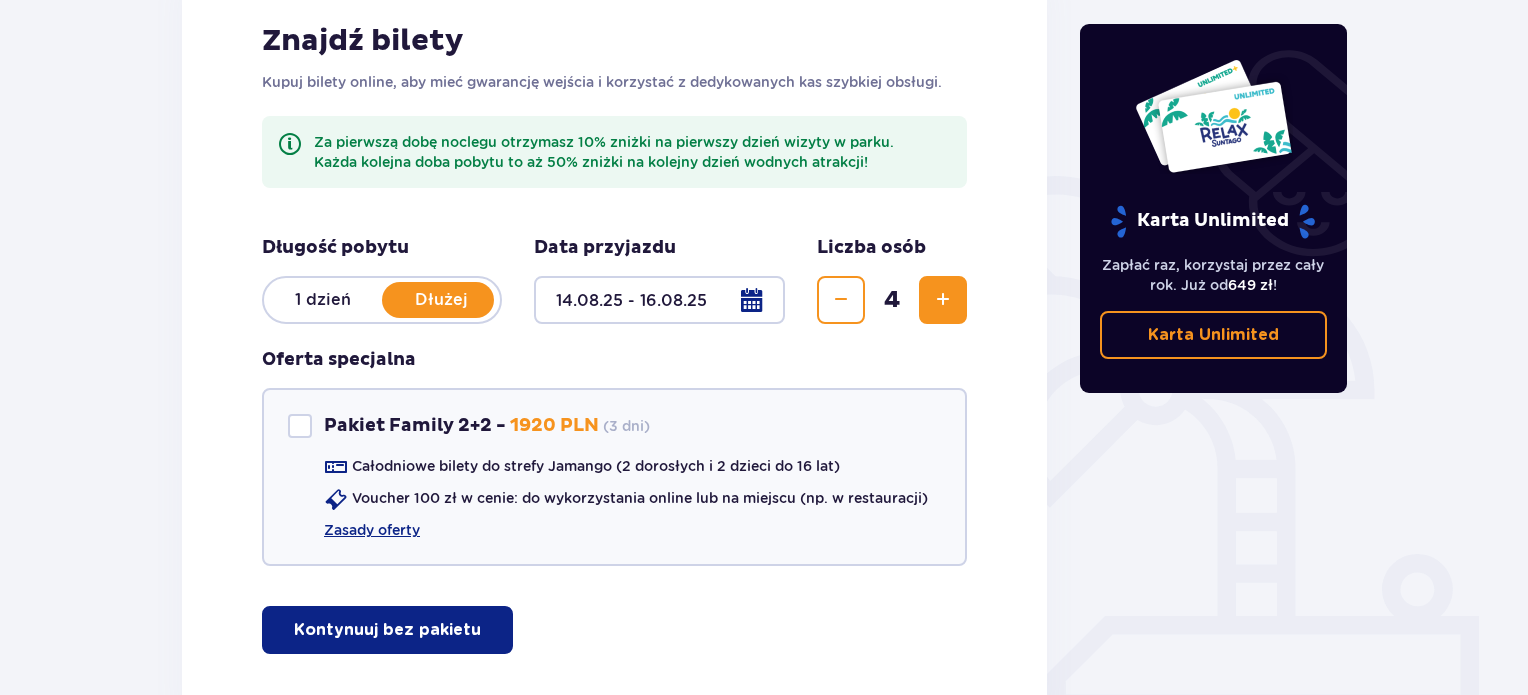 click at bounding box center [943, 300] 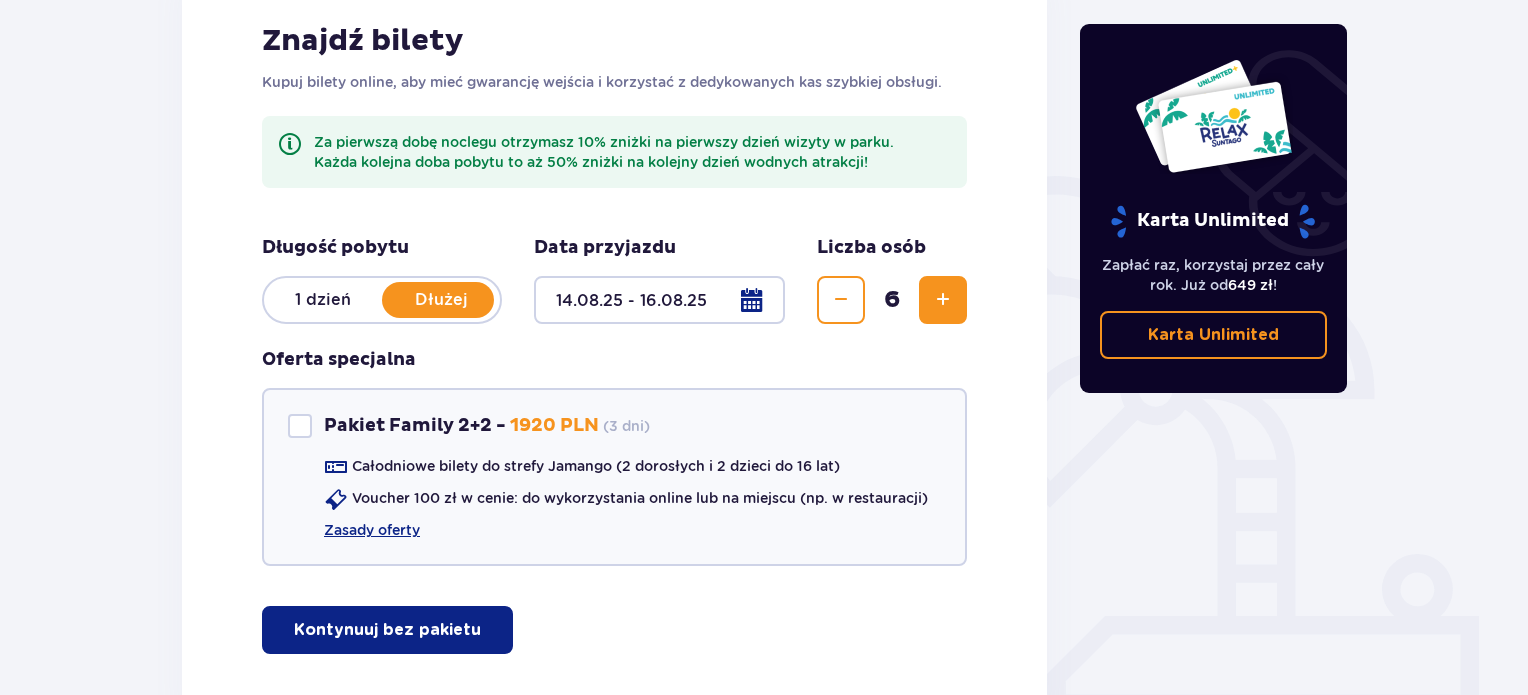 click at bounding box center [943, 300] 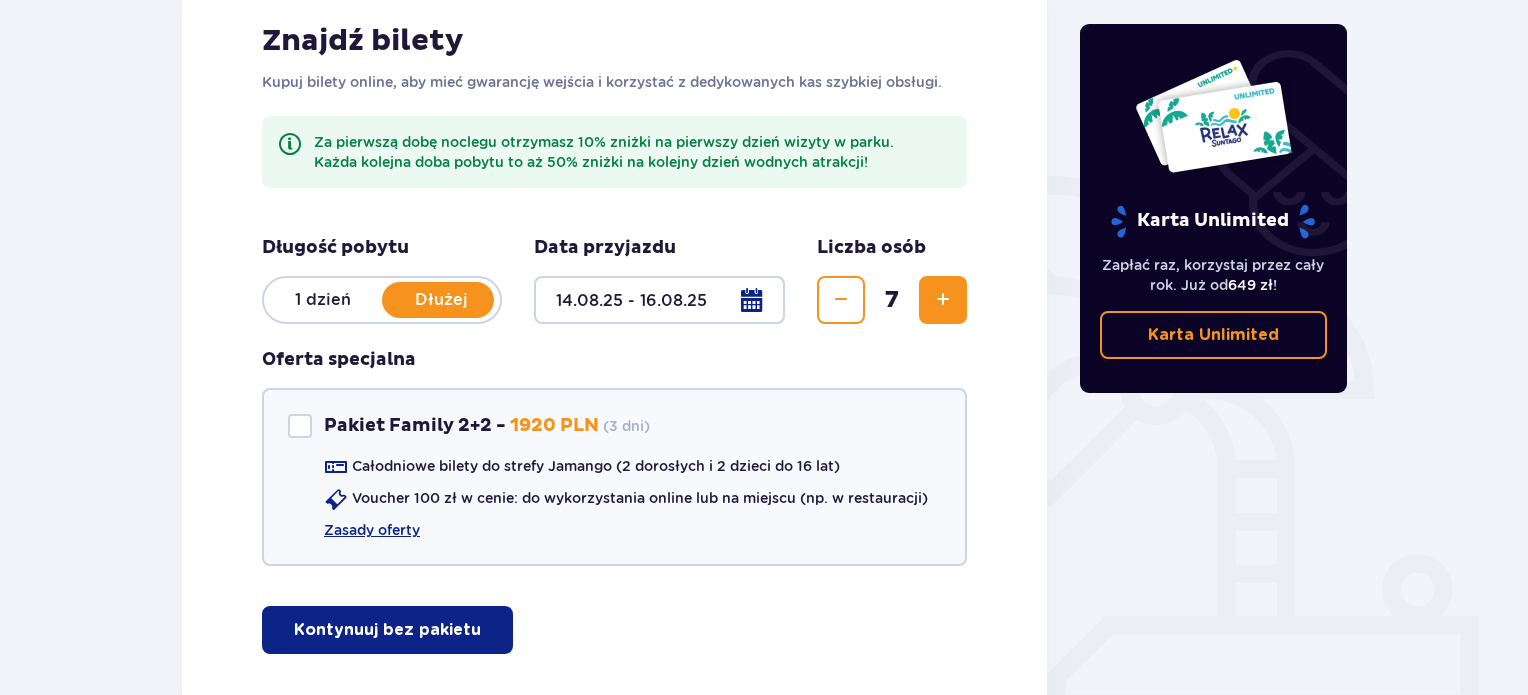 click at bounding box center (943, 300) 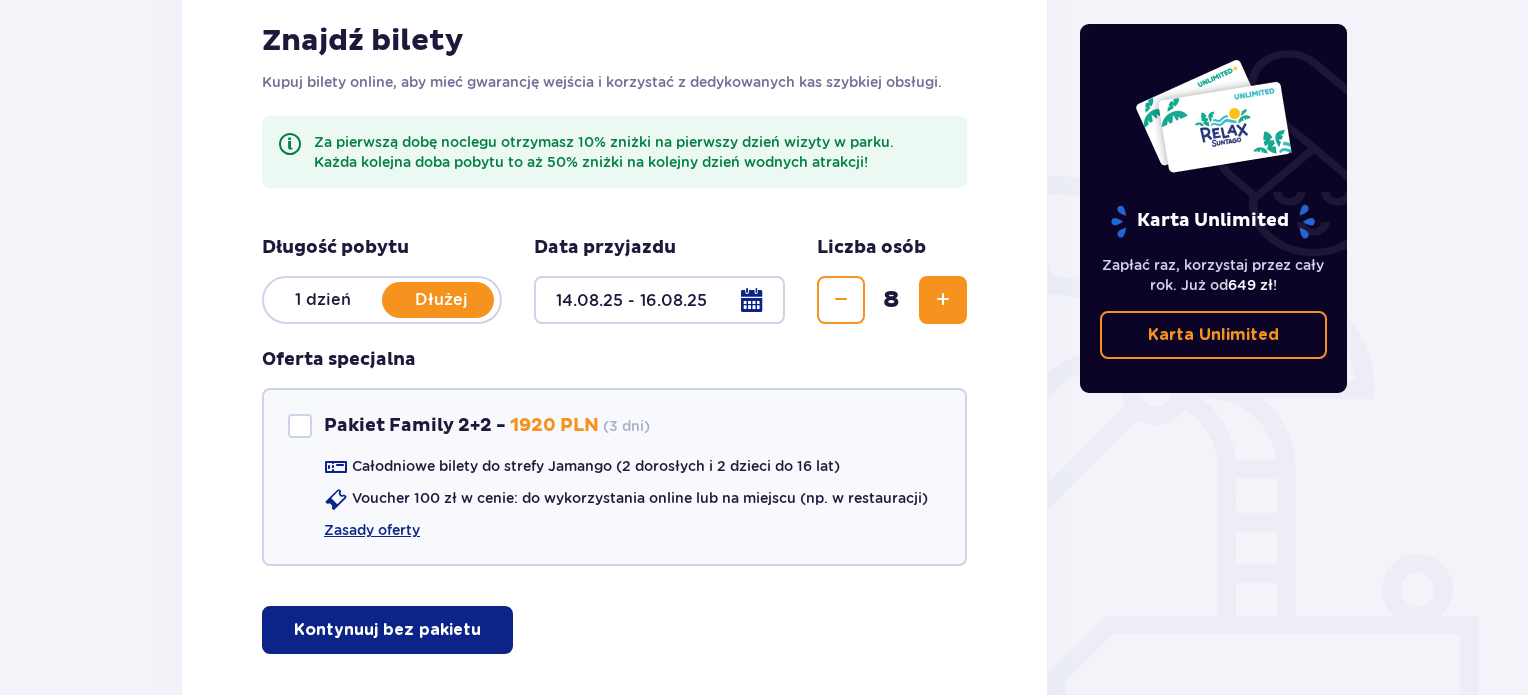click at bounding box center (943, 300) 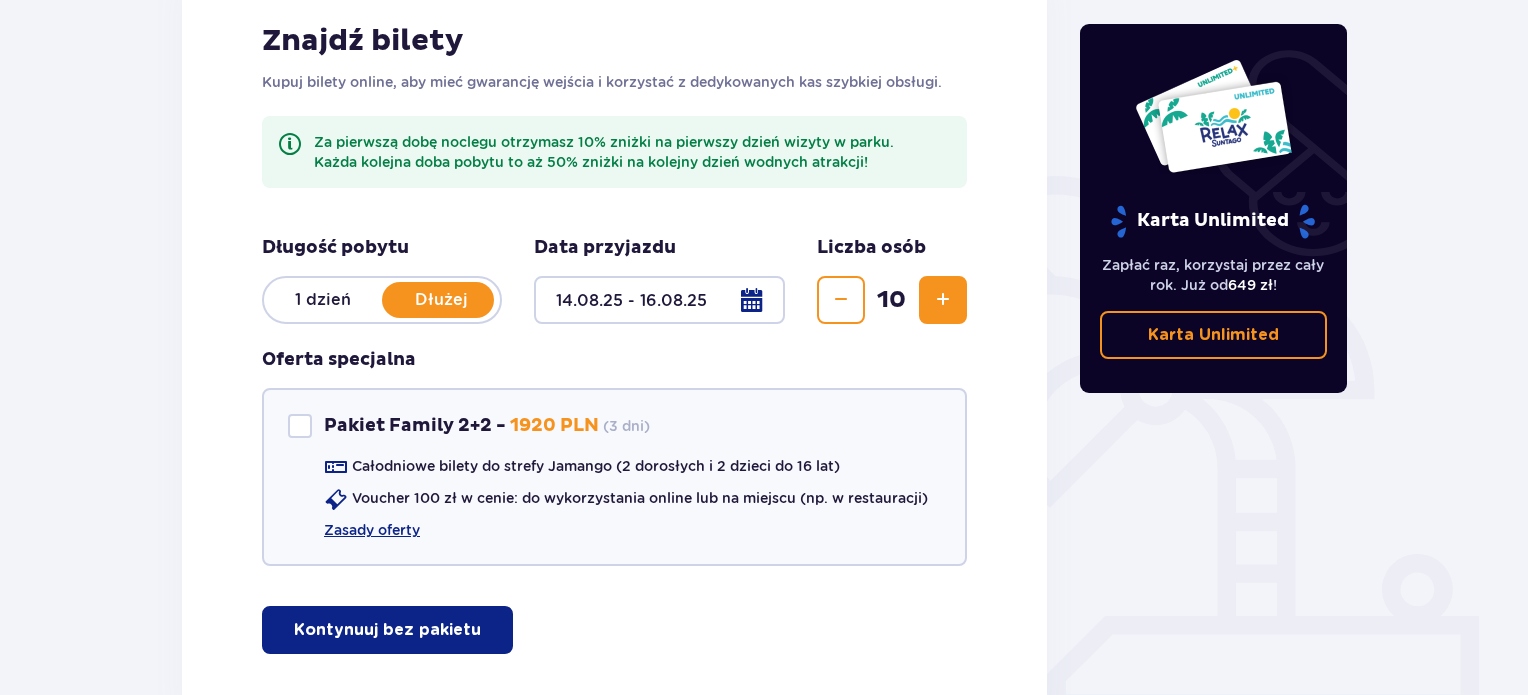 click at bounding box center (943, 300) 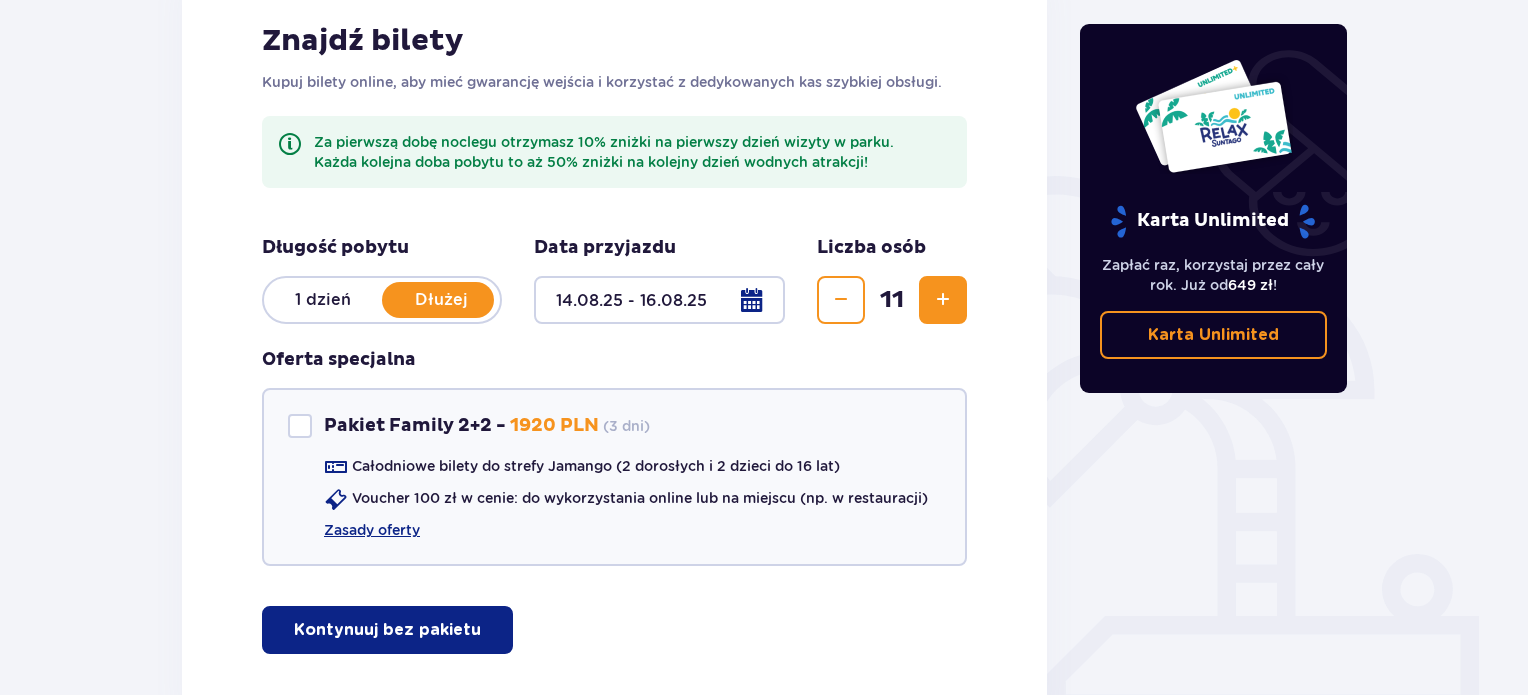 click at bounding box center [943, 300] 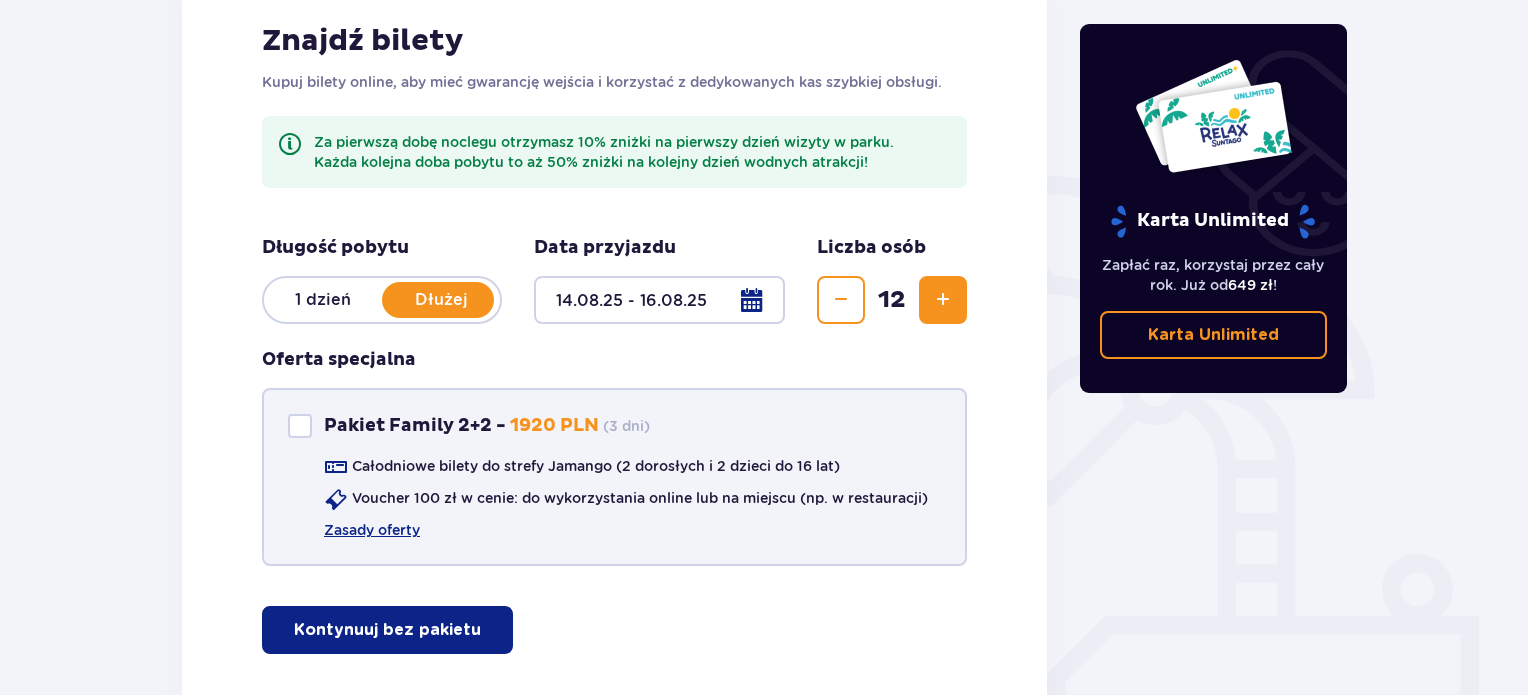 click at bounding box center (300, 426) 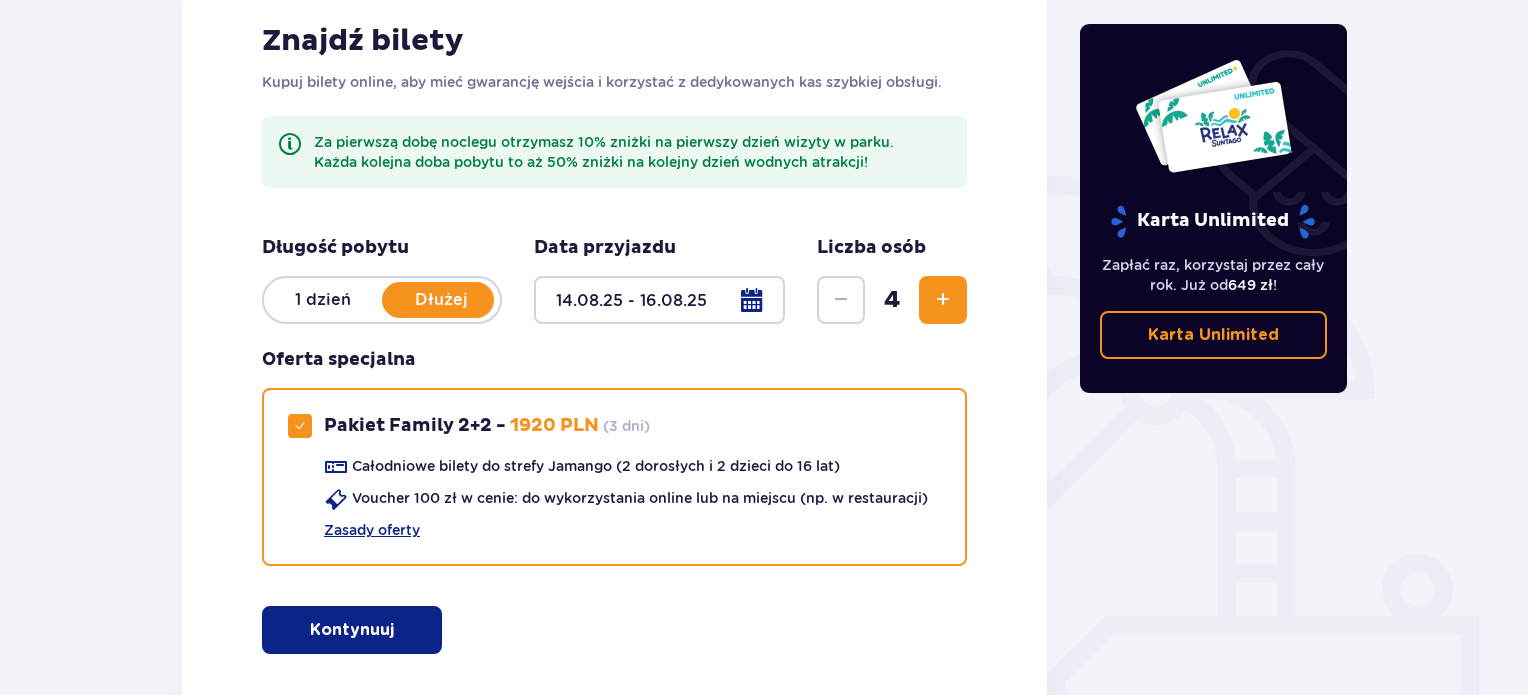 click on "Znajdź bilety Kupuj bilety online, aby mieć gwarancję wejścia i korzystać z dedykowanych kas szybkiej obsługi. Za pierwszą dobę noclegu otrzymasz 10% zniżki na pierwszy dzień wizyty w parku. Każda kolejna doba pobytu to aż 50% zniżki na kolejny dzień wodnych atrakcji! Długość pobytu 1 dzień Dłużej Data przyjazdu [DATE] - [DATE] Liczba osób 4 Oferta specjalna Pakiet Family 2+2    -  1920 PLN ( 3 dni ) Całodniowe bilety do strefy Jamango (2 dorosłych i 2 dzieci do 16 lat) Voucher 100 zł w cenie: do wykorzystania online lub na miejscu (np. w restauracji) Zasady oferty Kontynuuj" at bounding box center [614, 338] 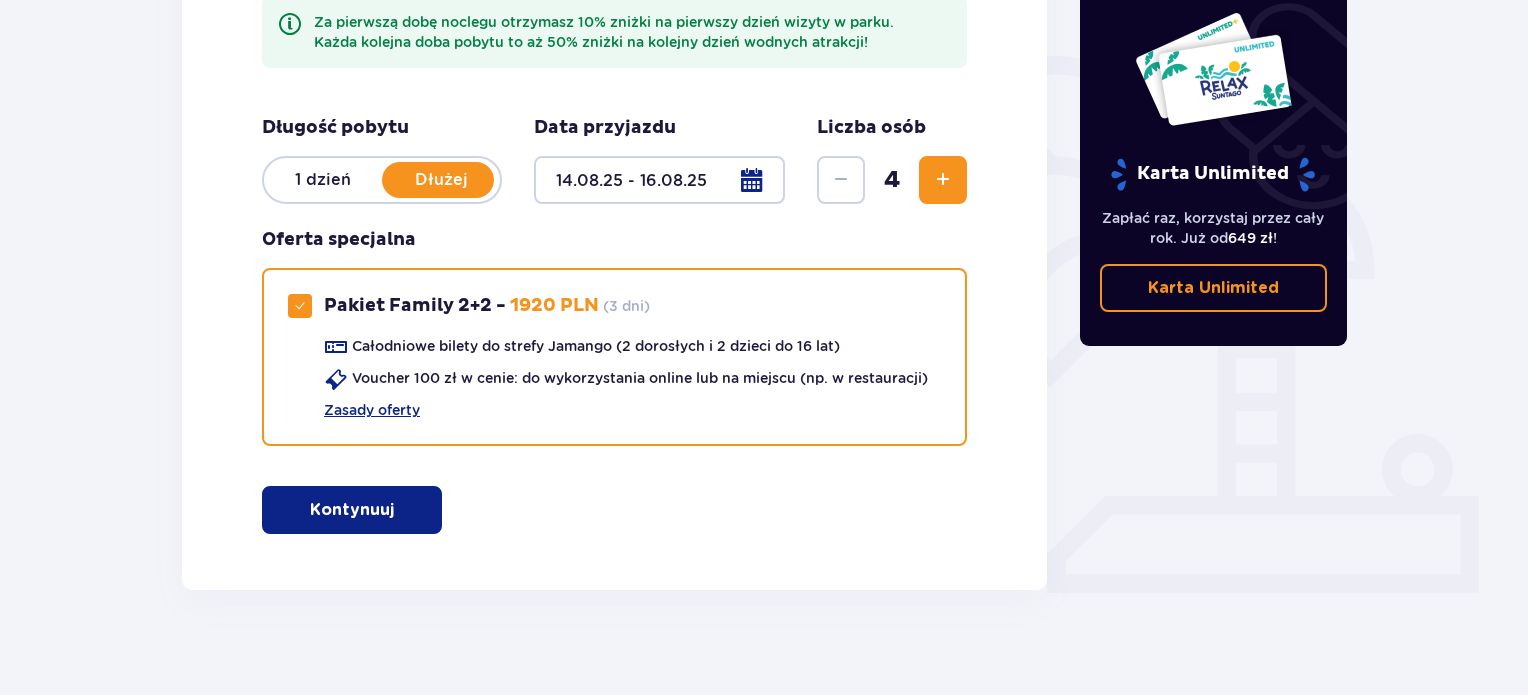 scroll, scrollTop: 454, scrollLeft: 0, axis: vertical 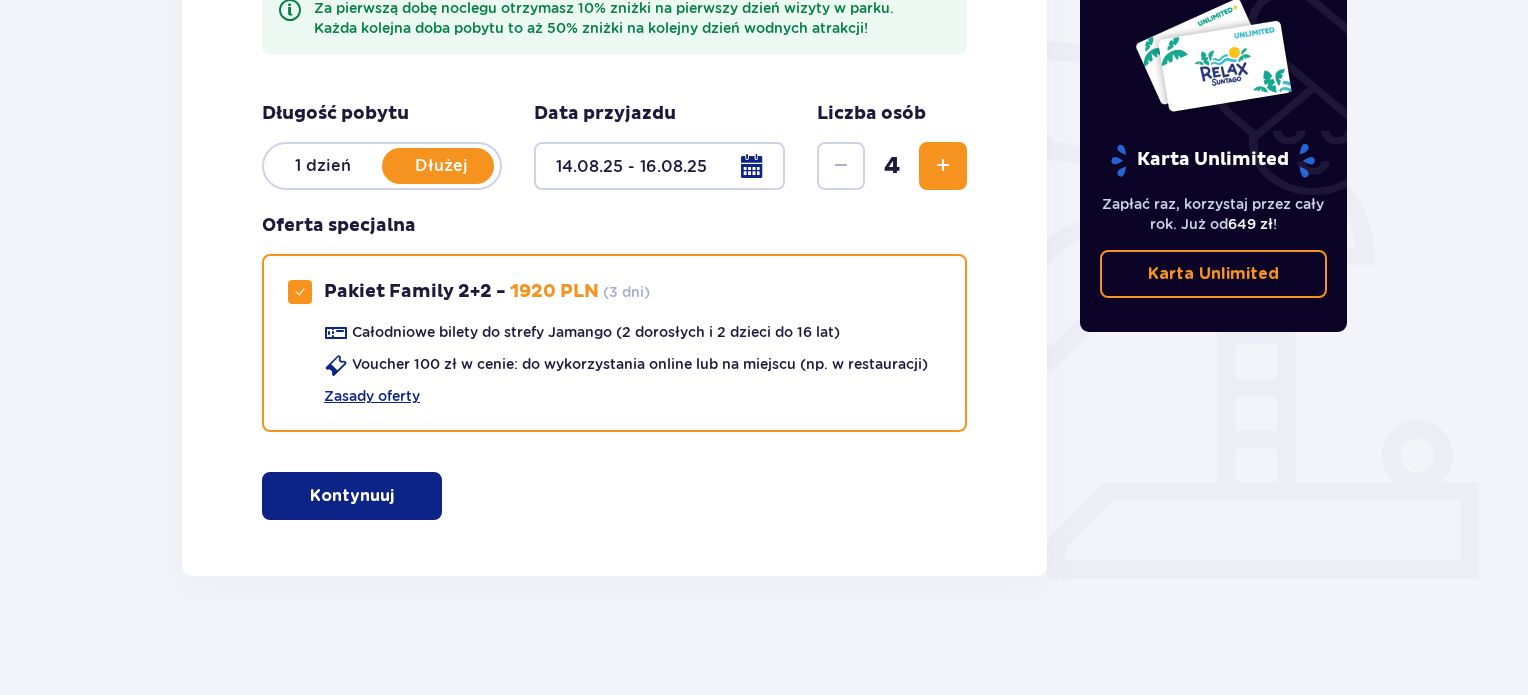 click at bounding box center [943, 166] 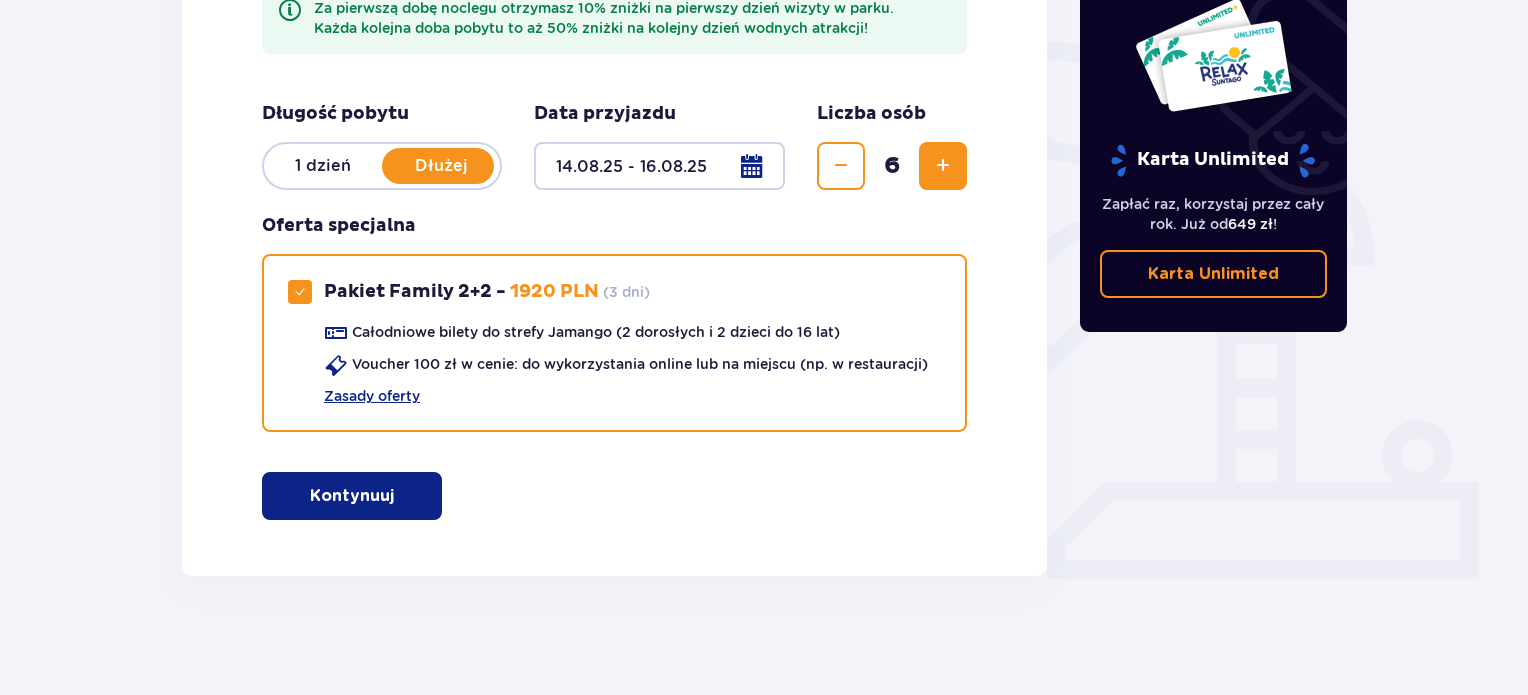 click at bounding box center [943, 166] 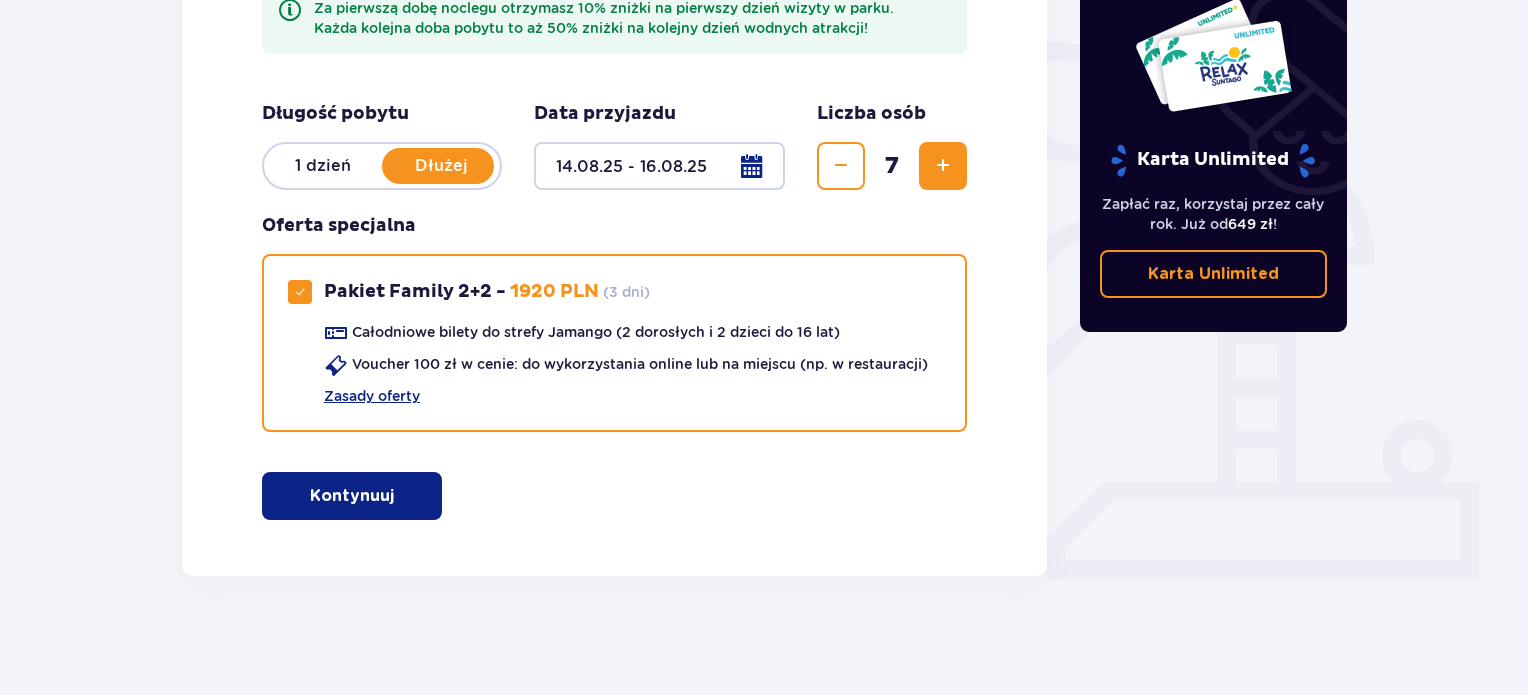 click at bounding box center (943, 166) 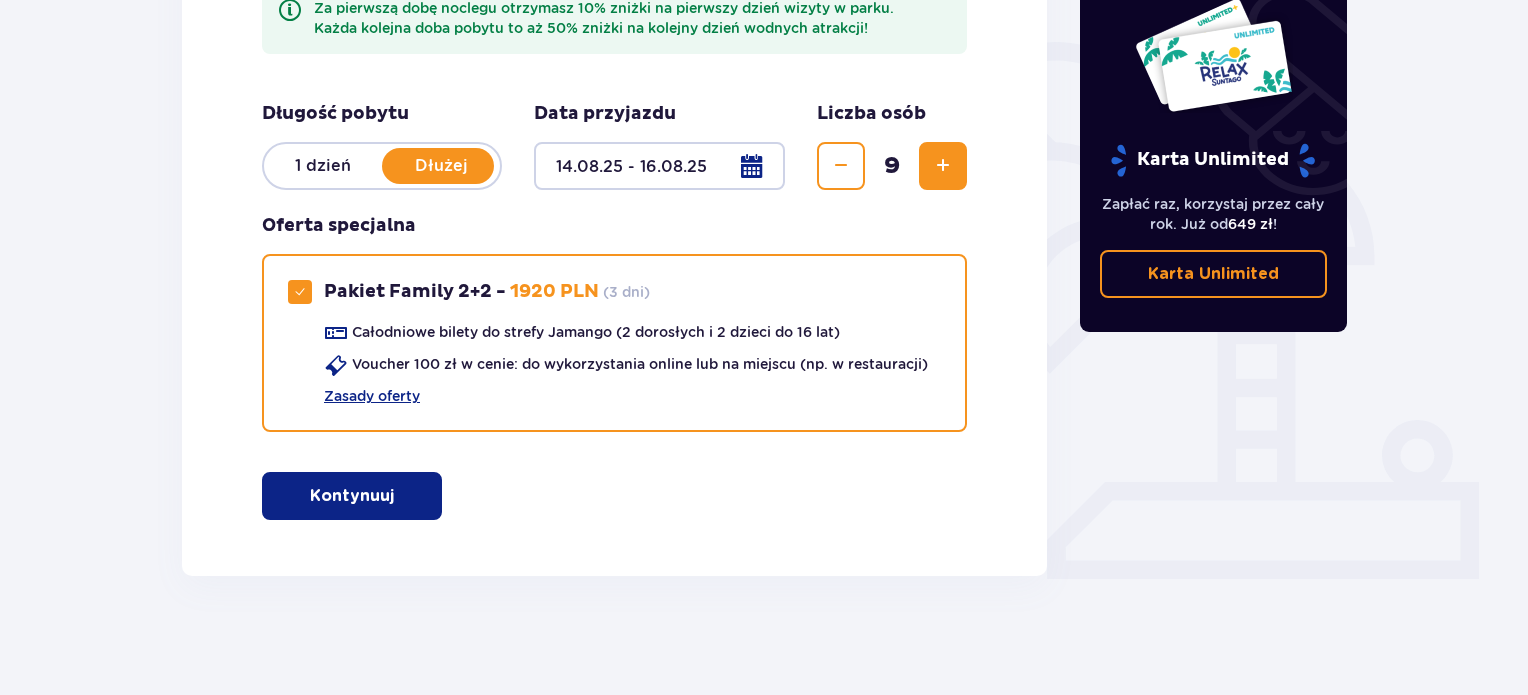 click at bounding box center (943, 166) 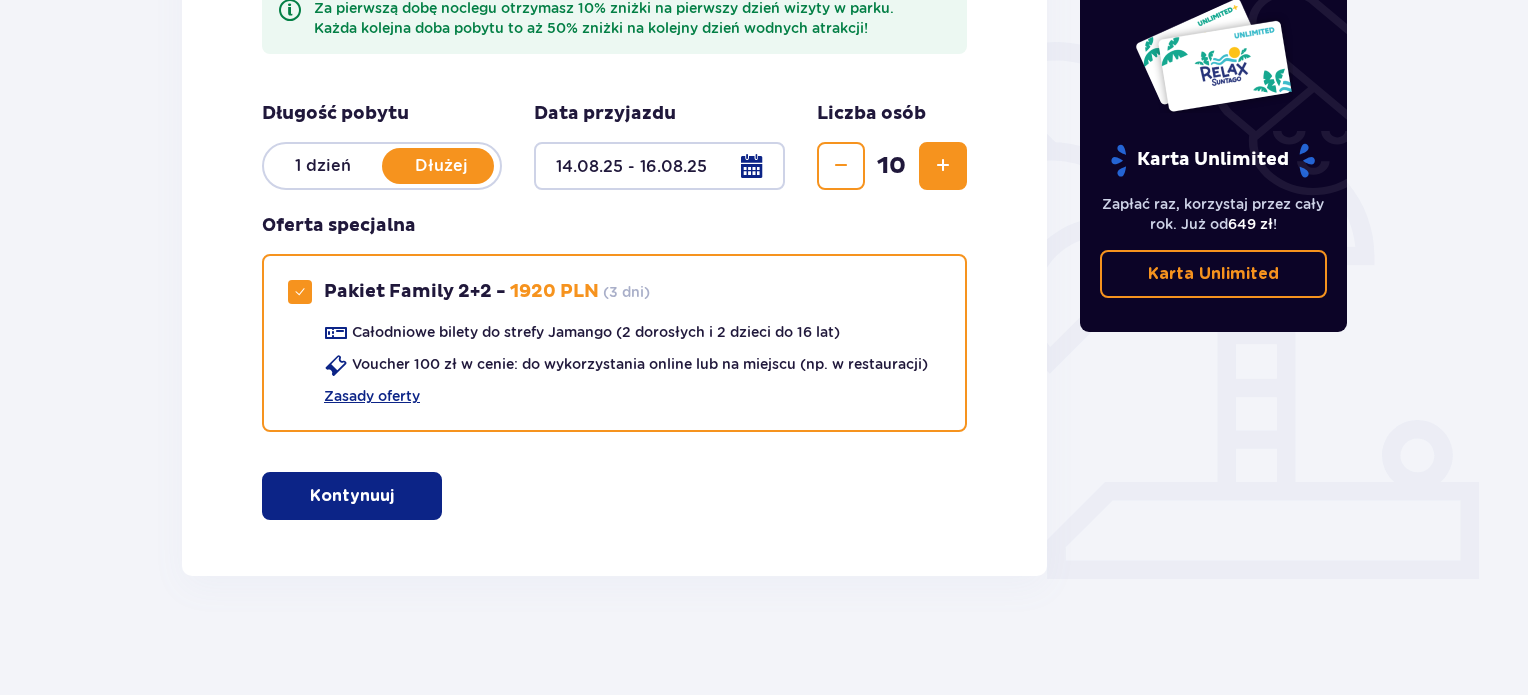 click at bounding box center [943, 166] 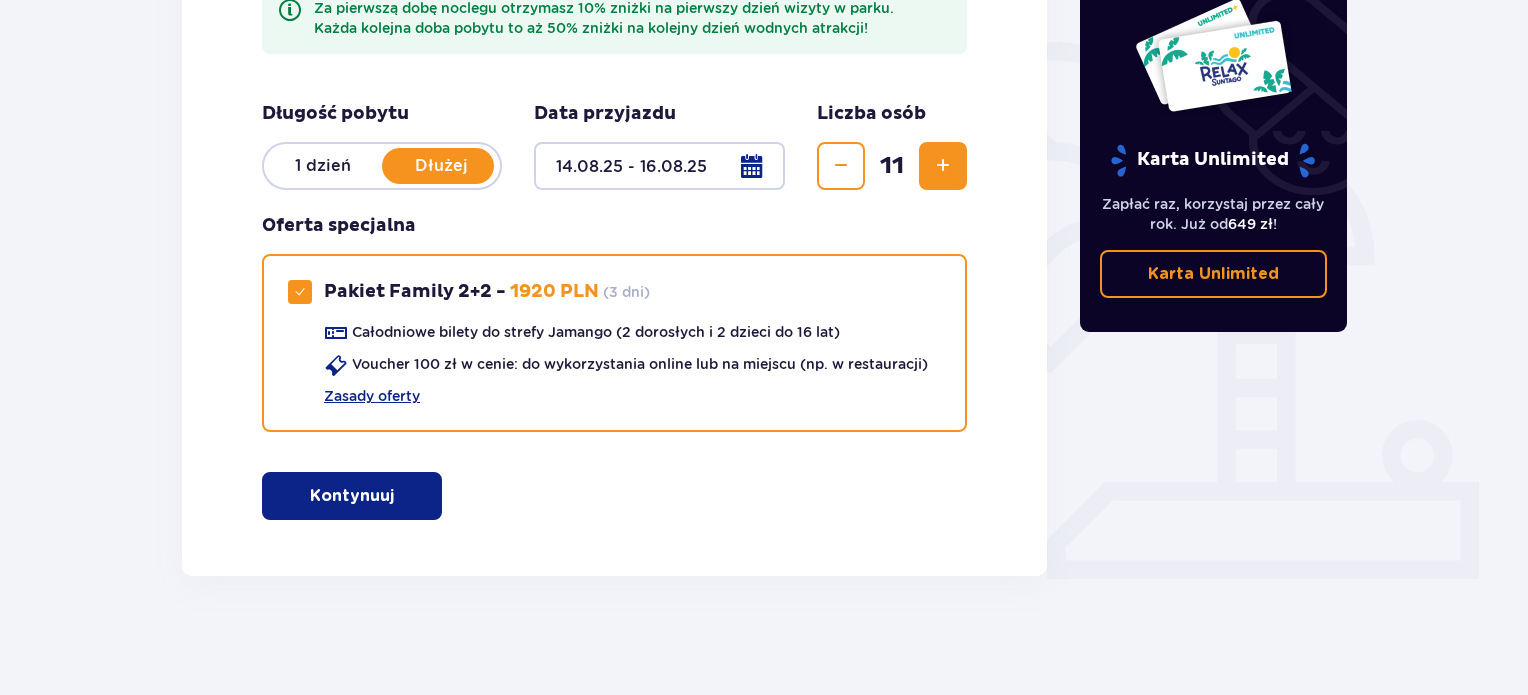click at bounding box center (943, 166) 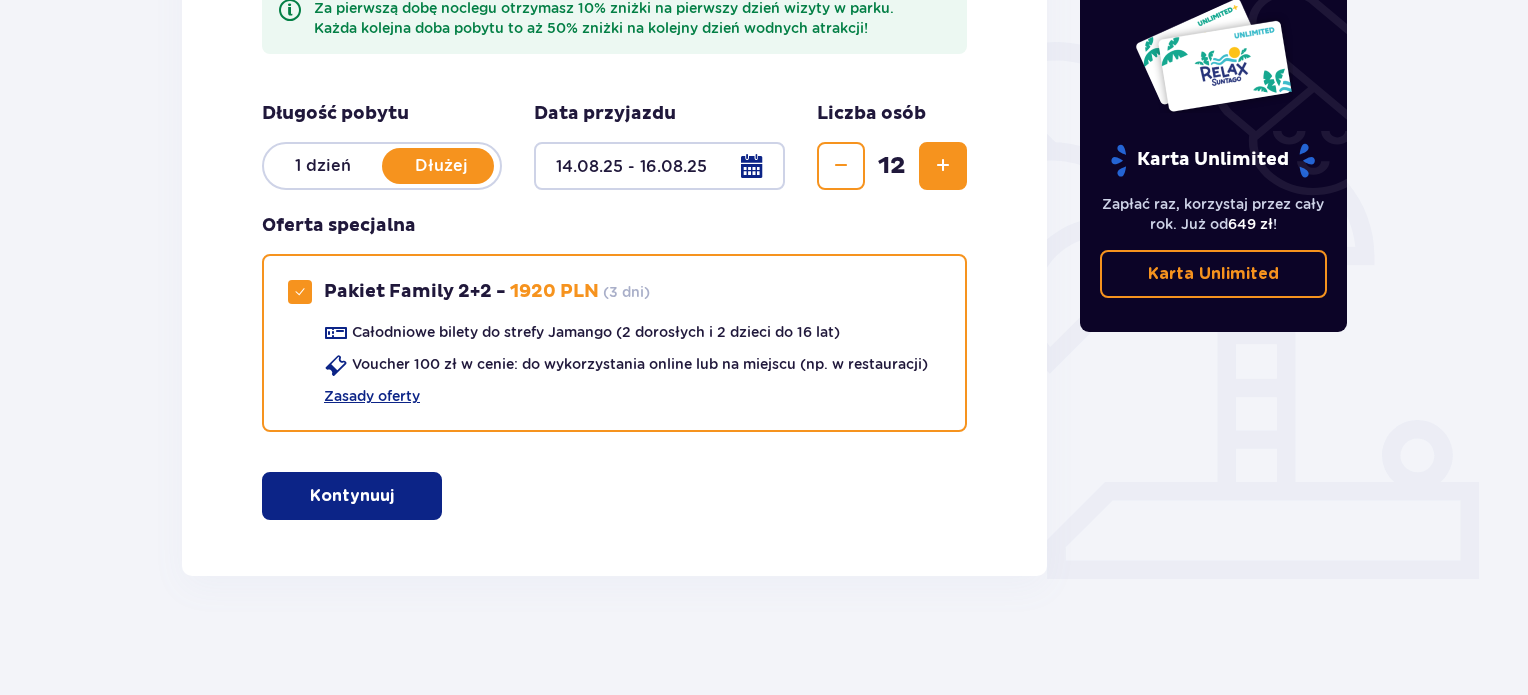 click at bounding box center [398, 496] 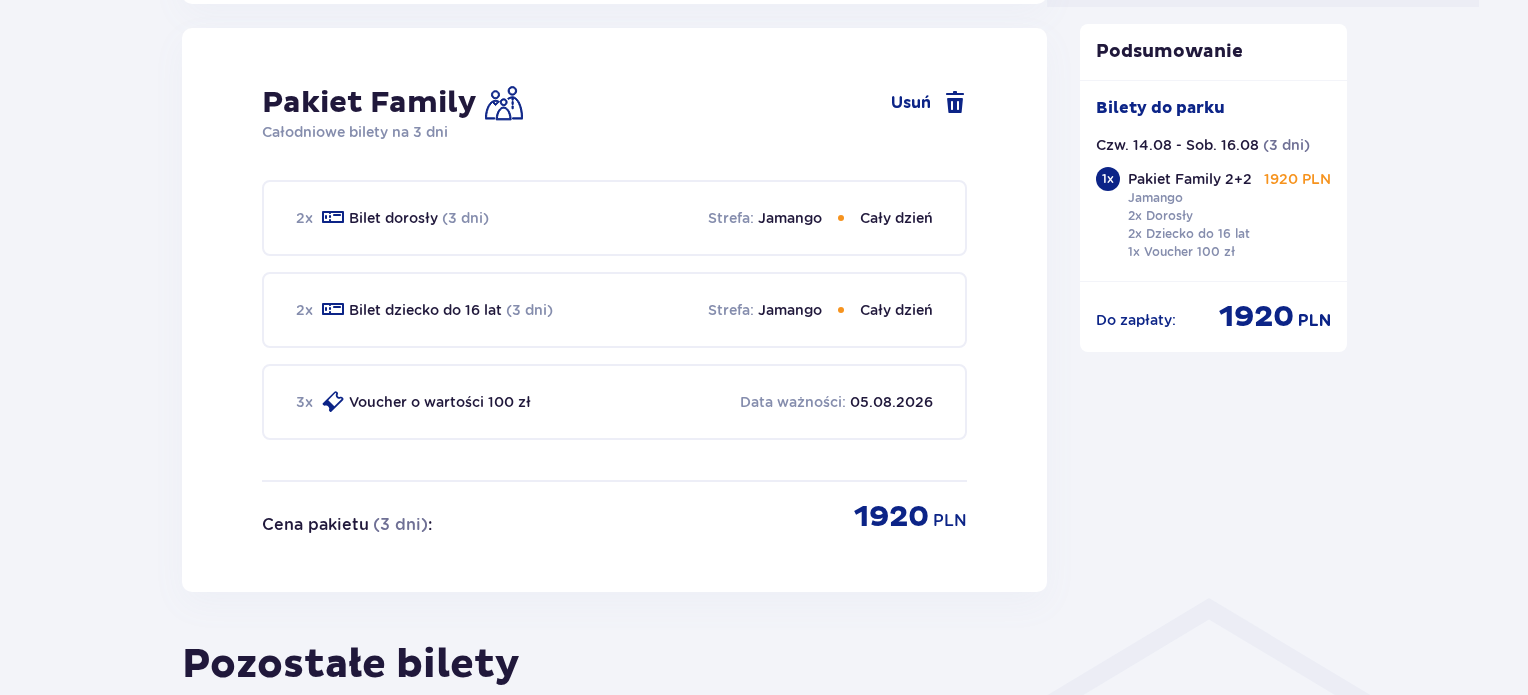 scroll, scrollTop: 1029, scrollLeft: 0, axis: vertical 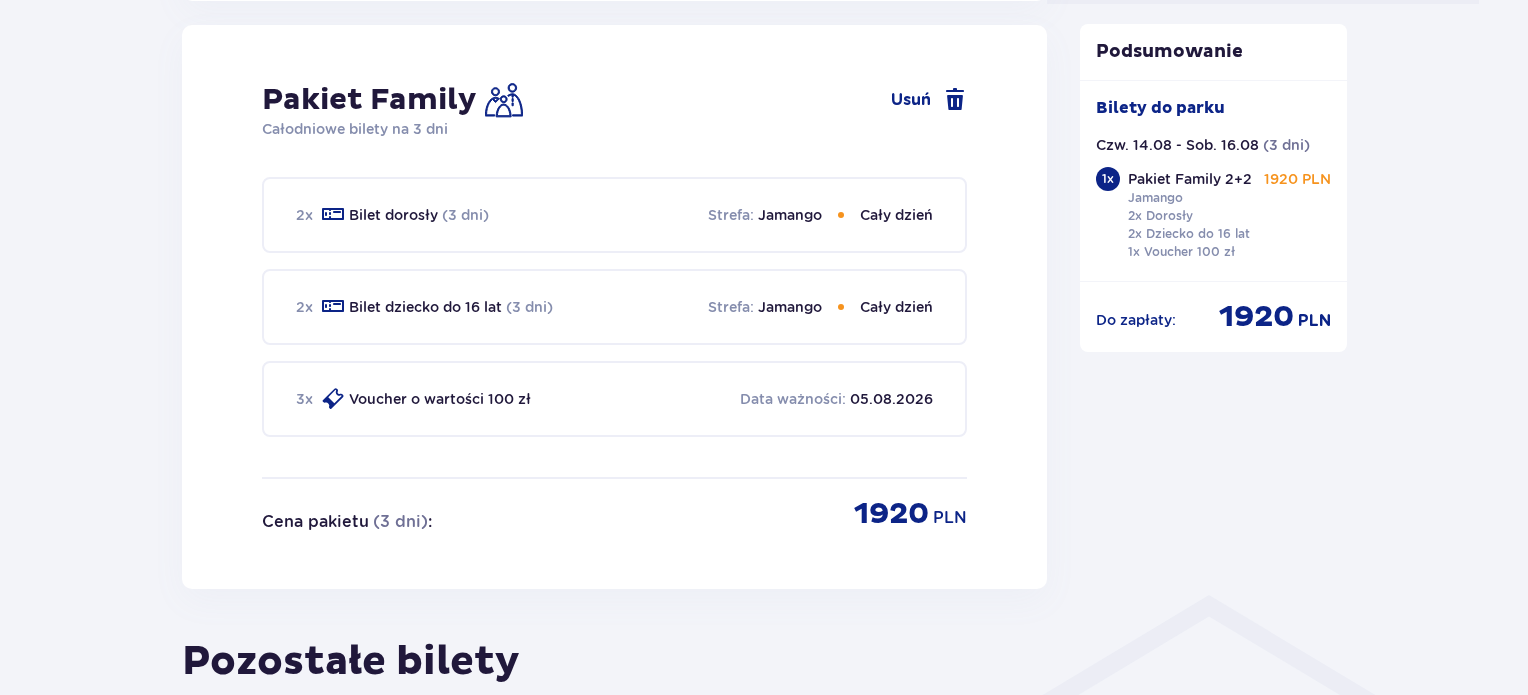 click on "Pakiet Family Usuń Całodniowe bilety na 3 dni 2 x Bilet dorosły (3 dni) Strefa : Jamango Cały dzień 2 x Bilet dziecko do 16 lat (3 dni) Strefa : Jamango Cały dzień 3 x Voucher o wartości 100 zł Data ważności : [DATE] Cena pakietu ( 3 dni ) : 1920 PLN" at bounding box center [614, 307] 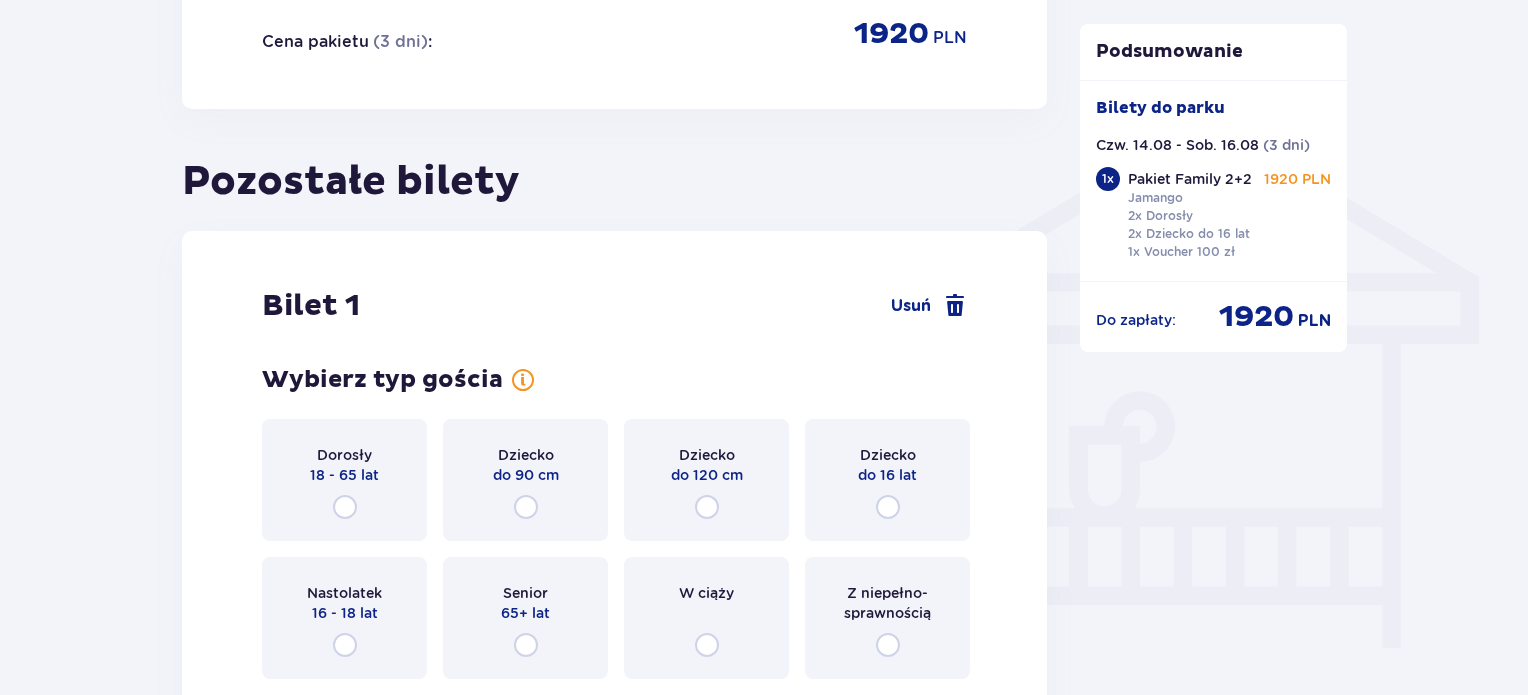click on "Bilet   1 Usuń Wybierz typ gościa Dorosły 18 - 65 lat Dziecko do 90 cm Dziecko do 120 cm Dziecko do 16 lat Nastolatek 16 - 18 lat Senior 65+ lat W ciąży Z niepełno­sprawnością" at bounding box center [614, 483] 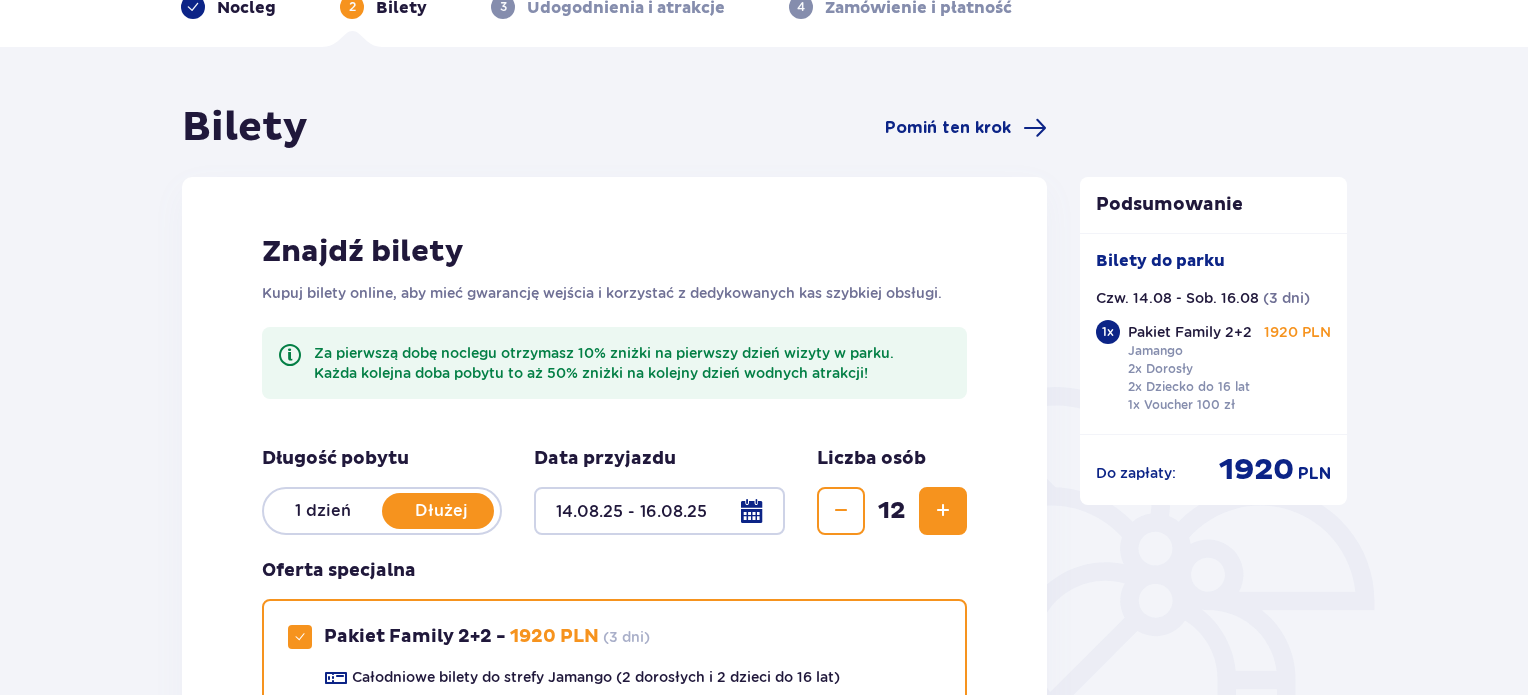 scroll, scrollTop: 0, scrollLeft: 0, axis: both 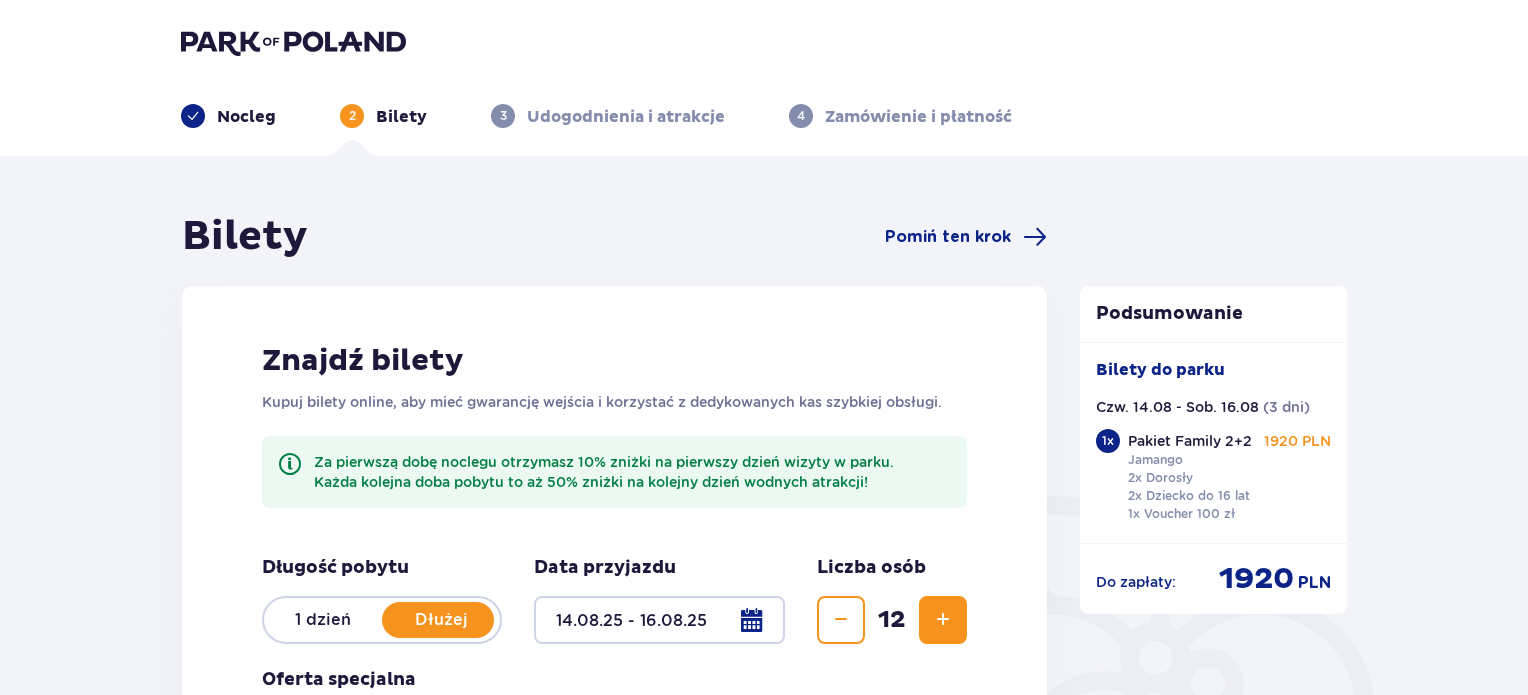 click on "Nocleg" at bounding box center [246, 117] 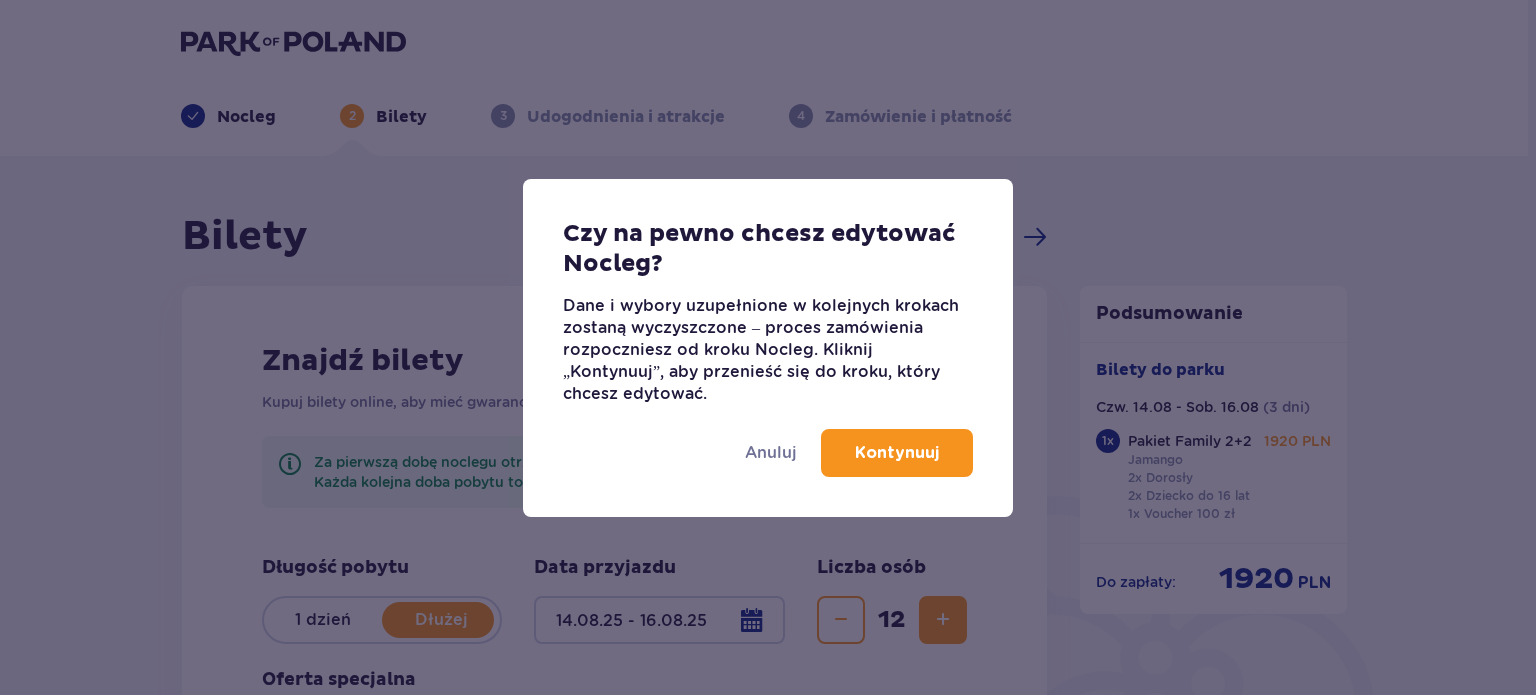 click on "Kontynuuj" at bounding box center (897, 453) 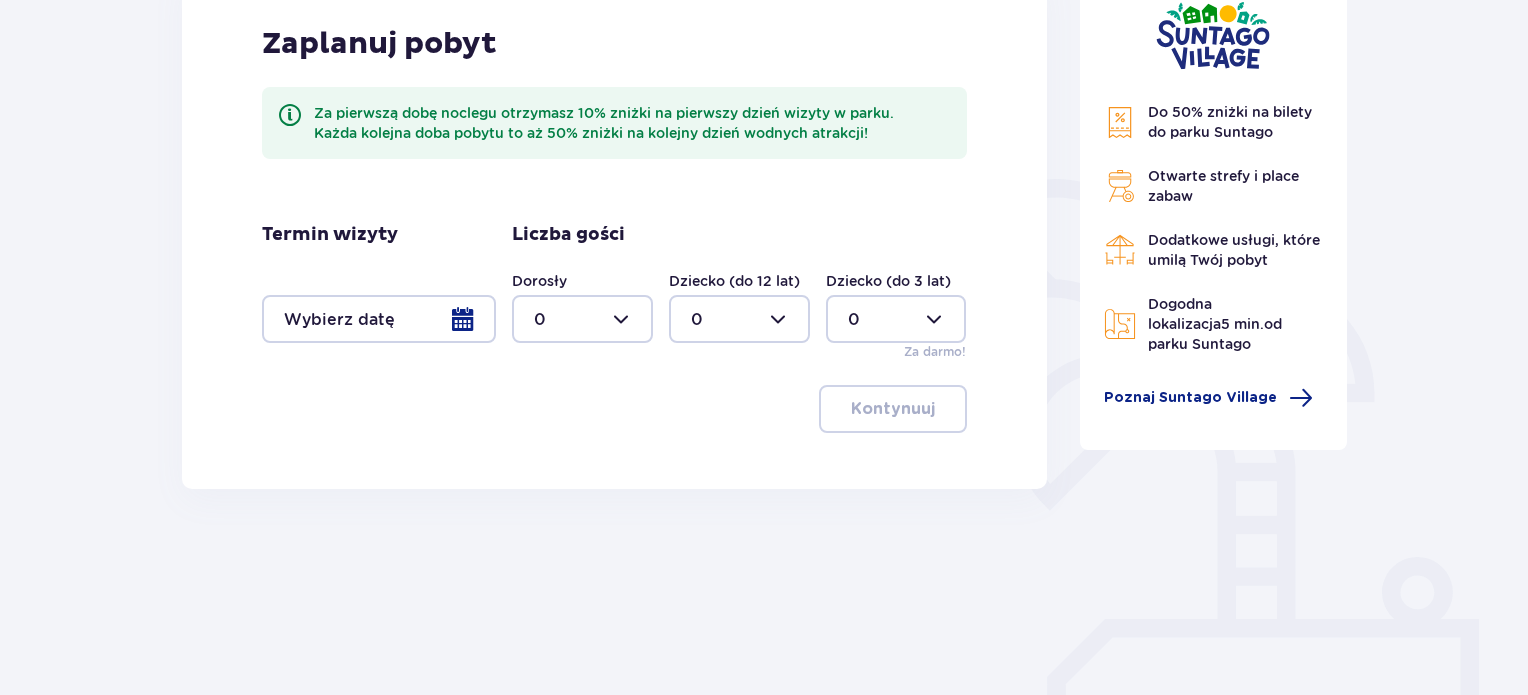 scroll, scrollTop: 320, scrollLeft: 0, axis: vertical 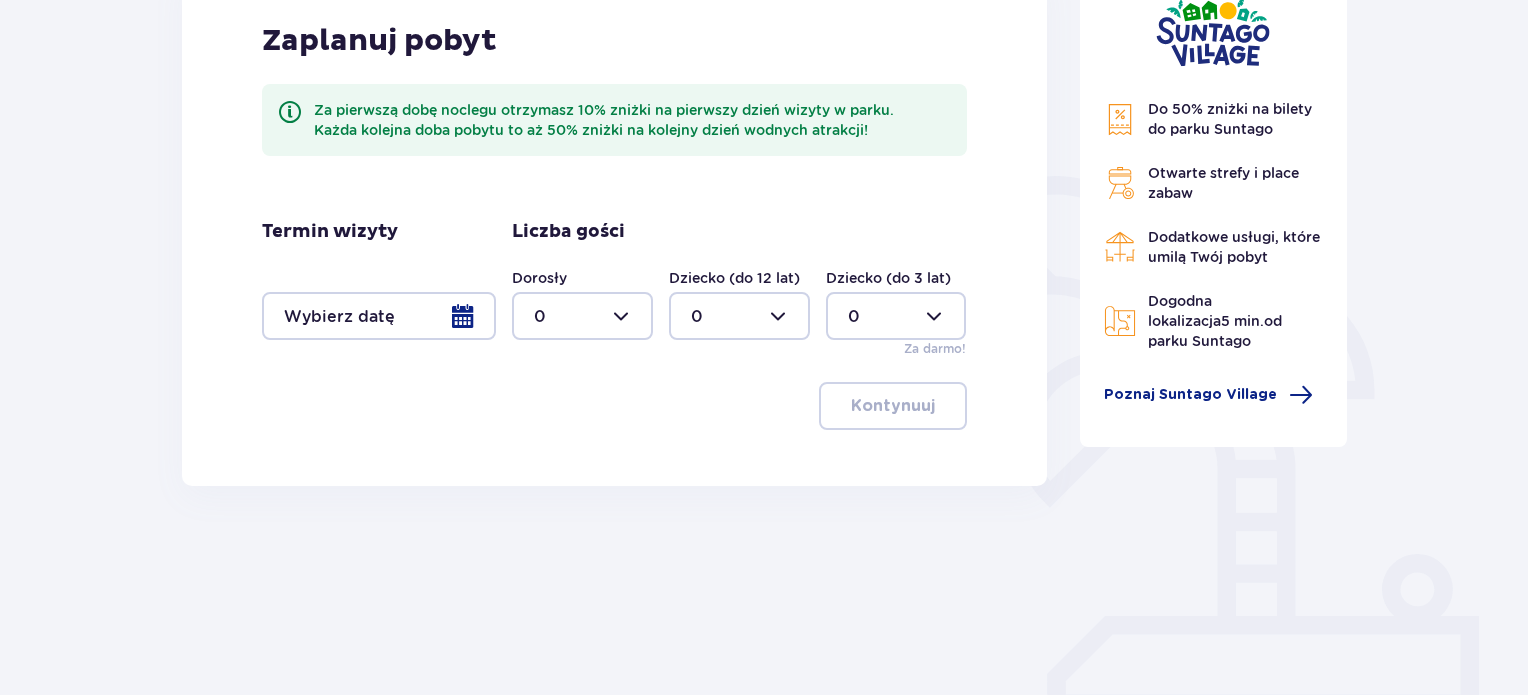 click at bounding box center (379, 316) 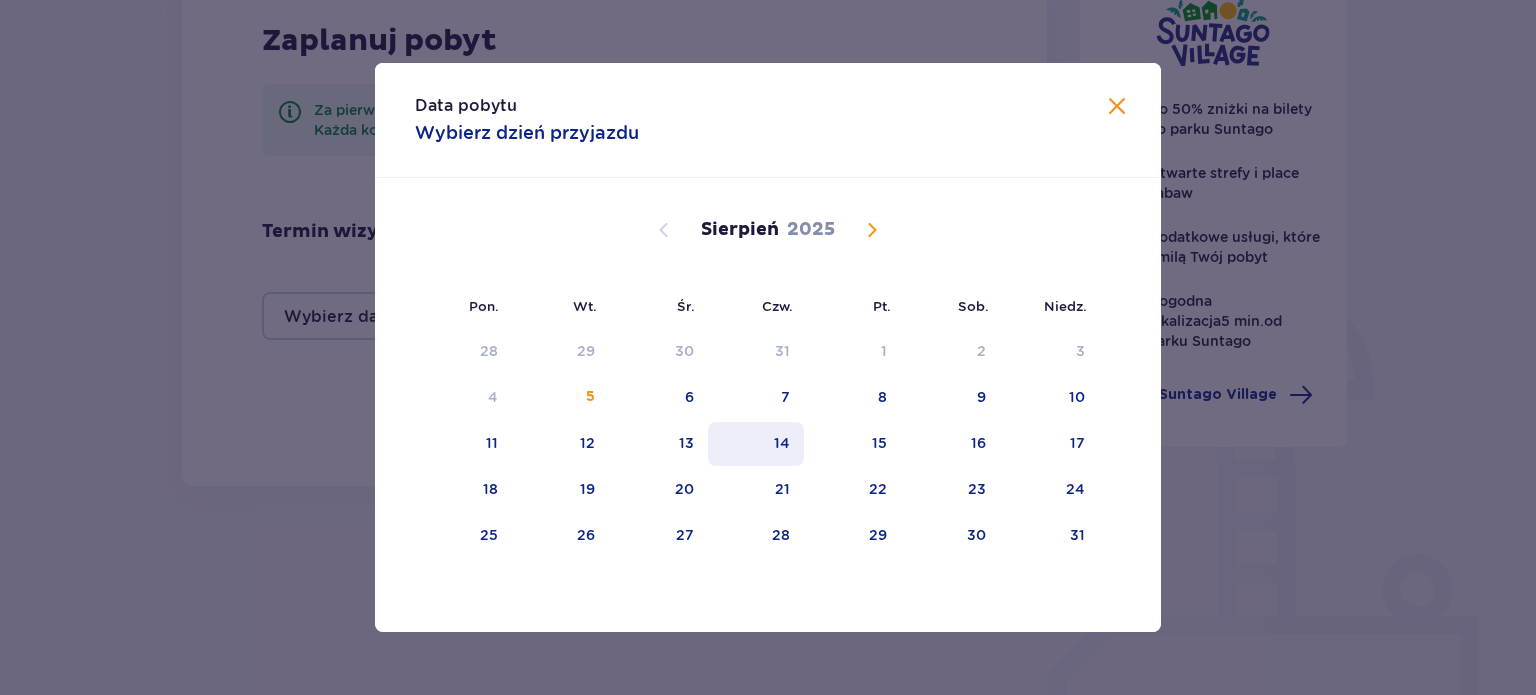 click on "14" at bounding box center [782, 443] 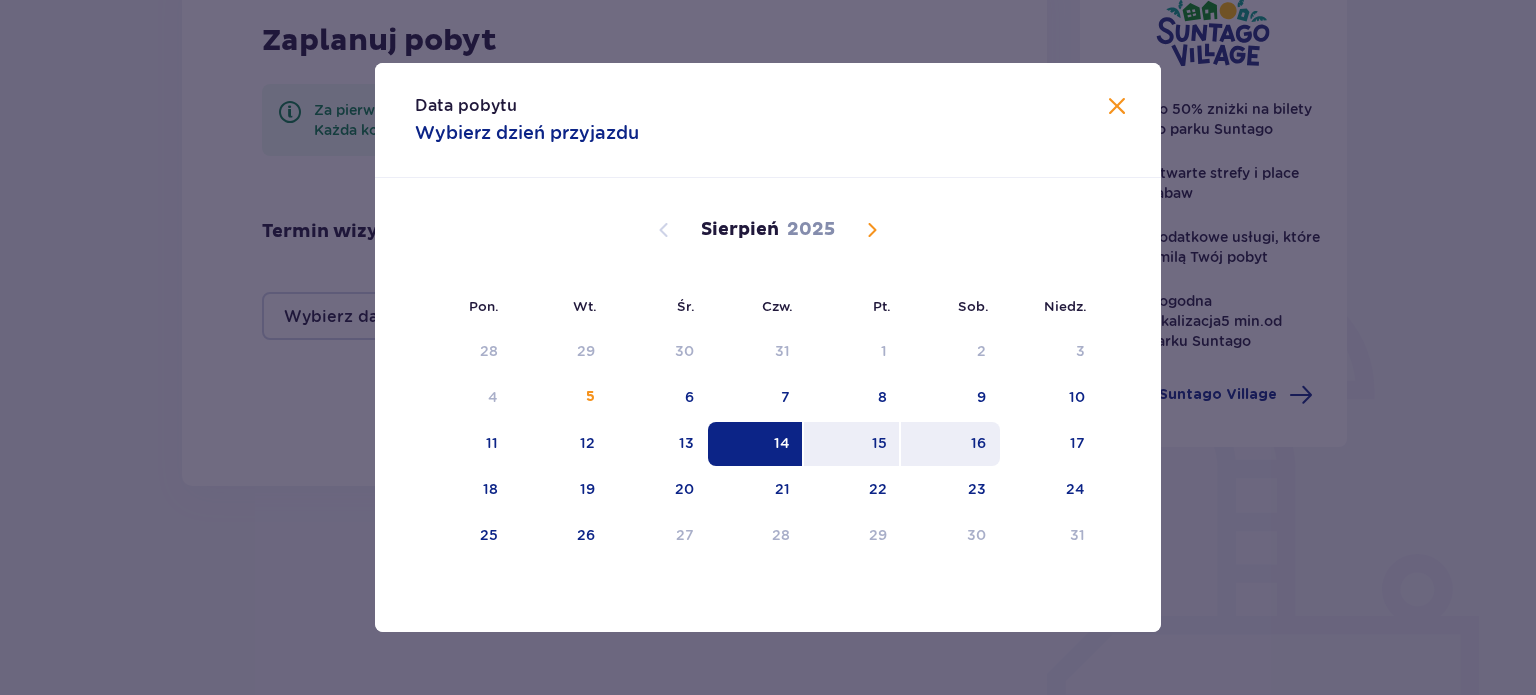 click on "16" at bounding box center (978, 443) 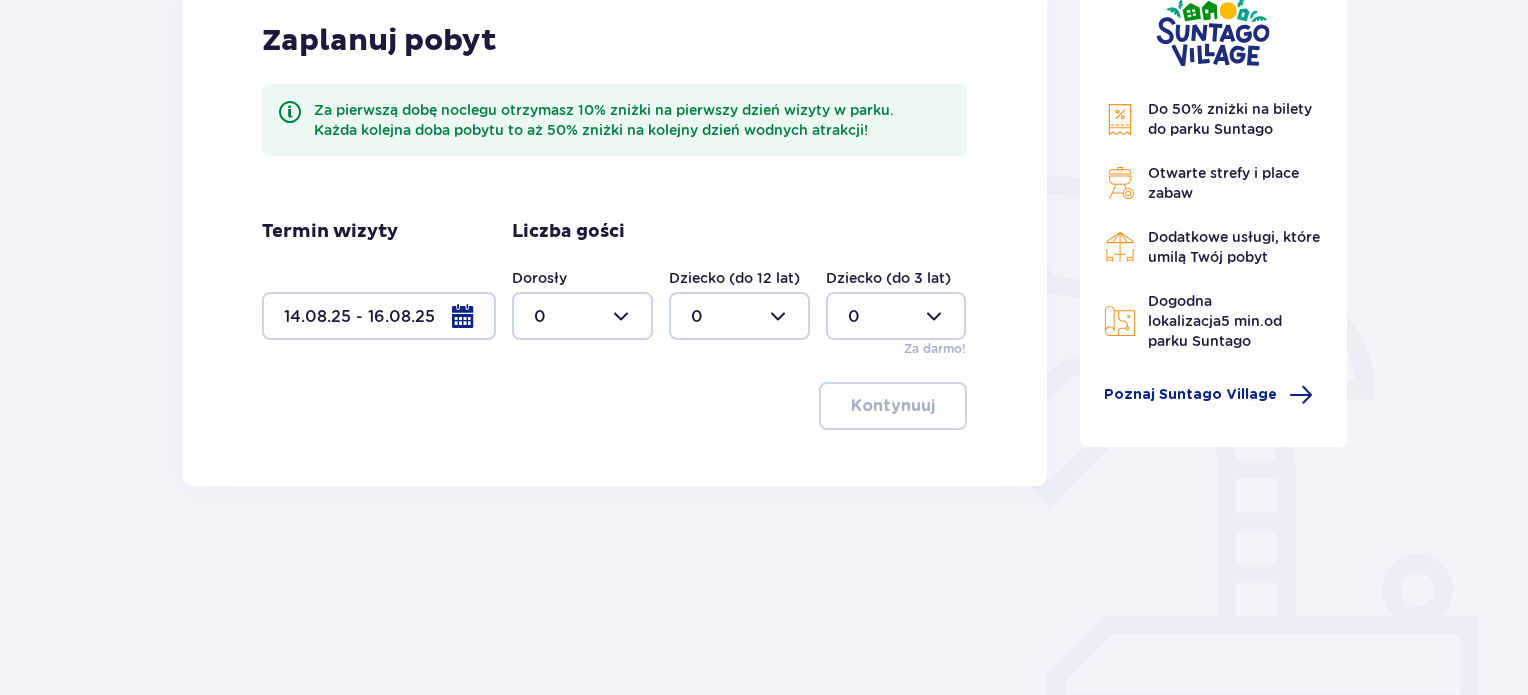 click at bounding box center (582, 316) 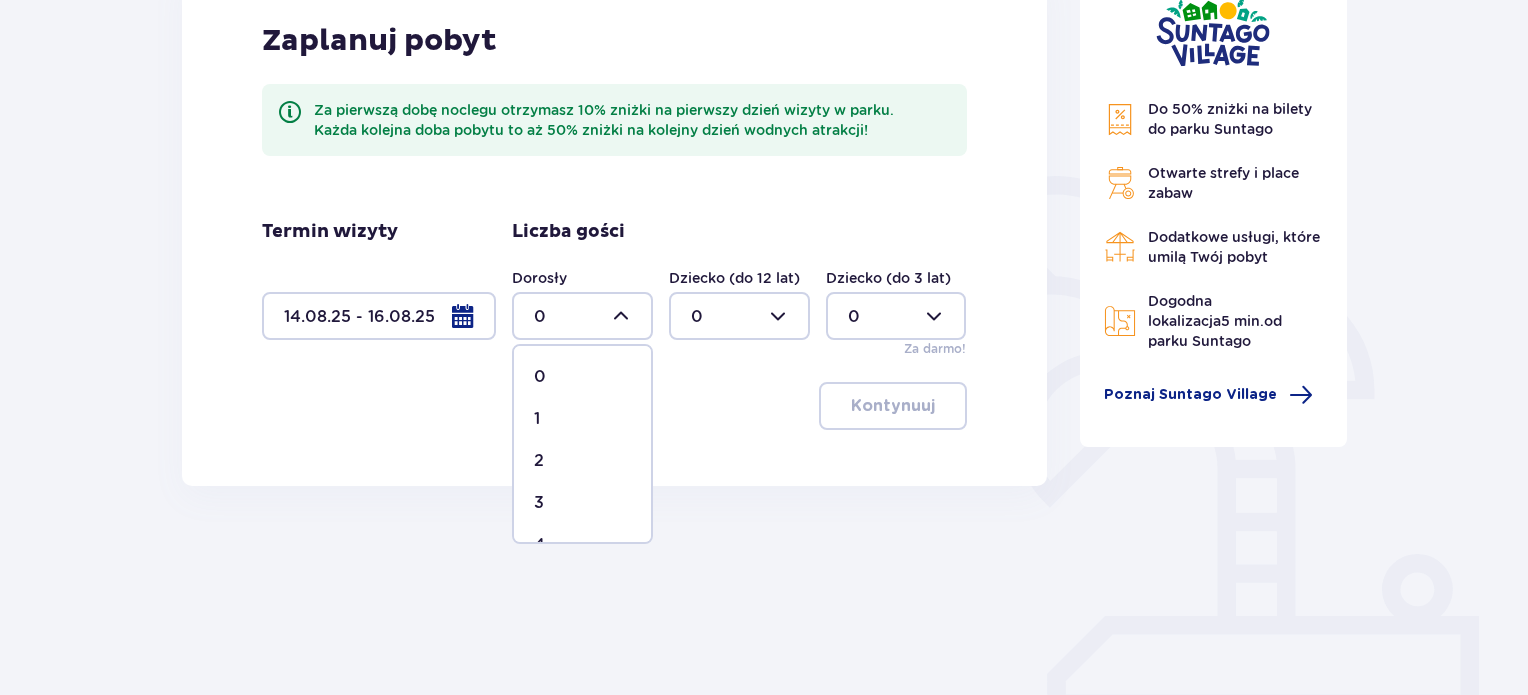 drag, startPoint x: 651, startPoint y: 379, endPoint x: 649, endPoint y: 395, distance: 16.124516 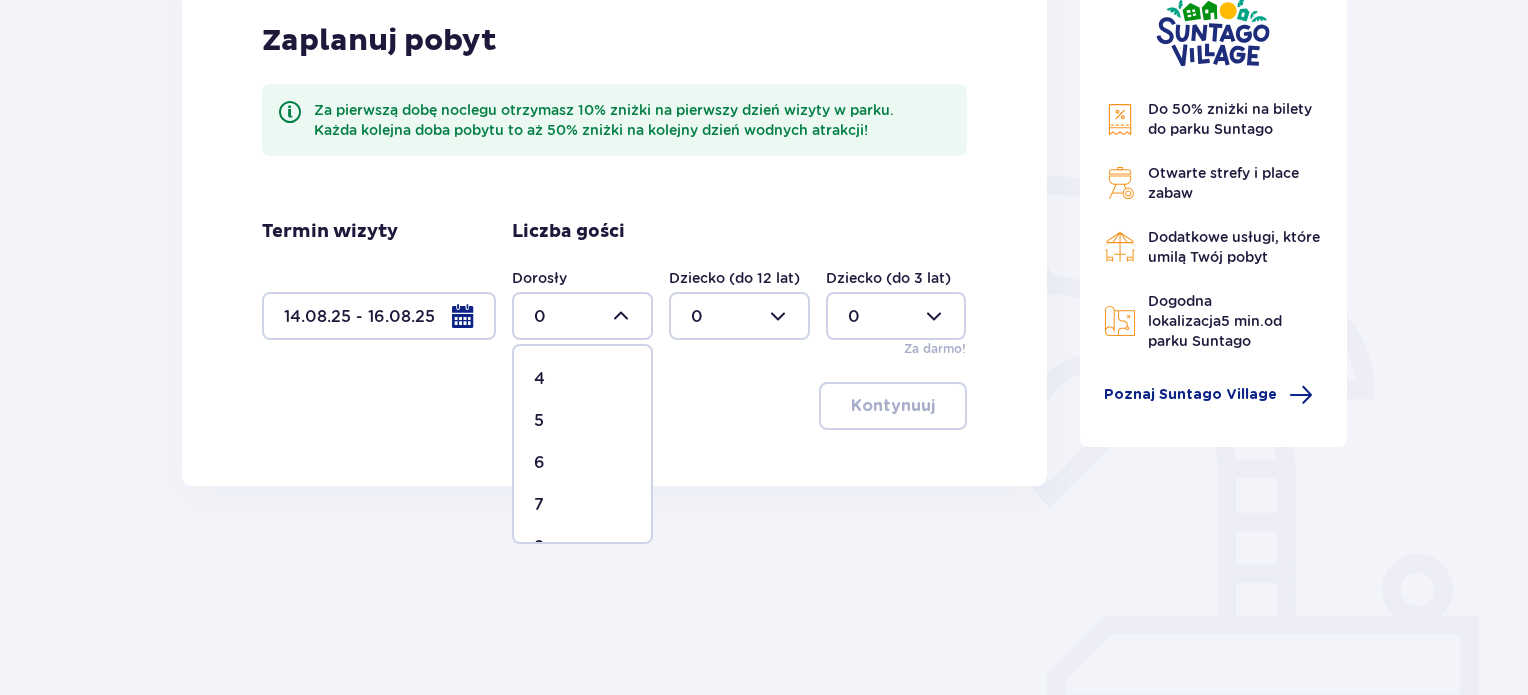 scroll, scrollTop: 172, scrollLeft: 0, axis: vertical 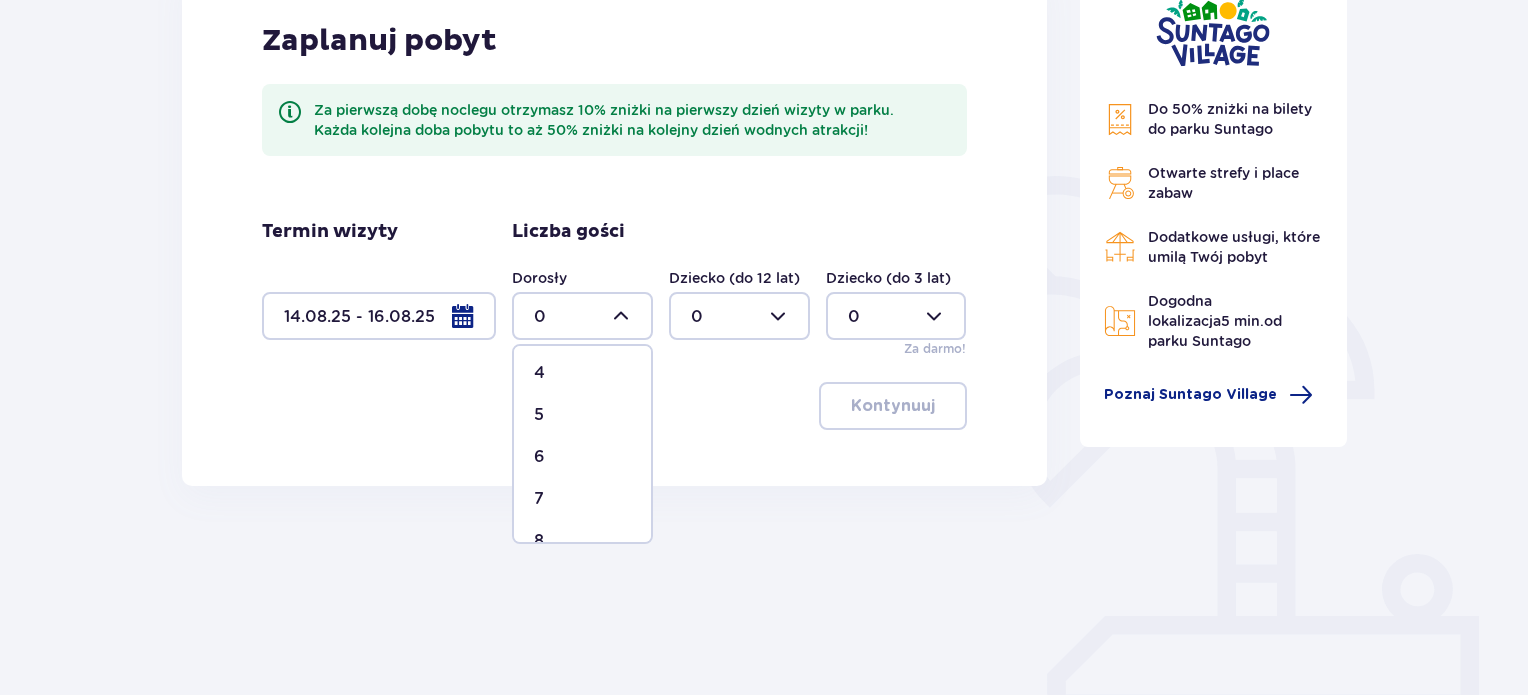 click on "6" at bounding box center [582, 457] 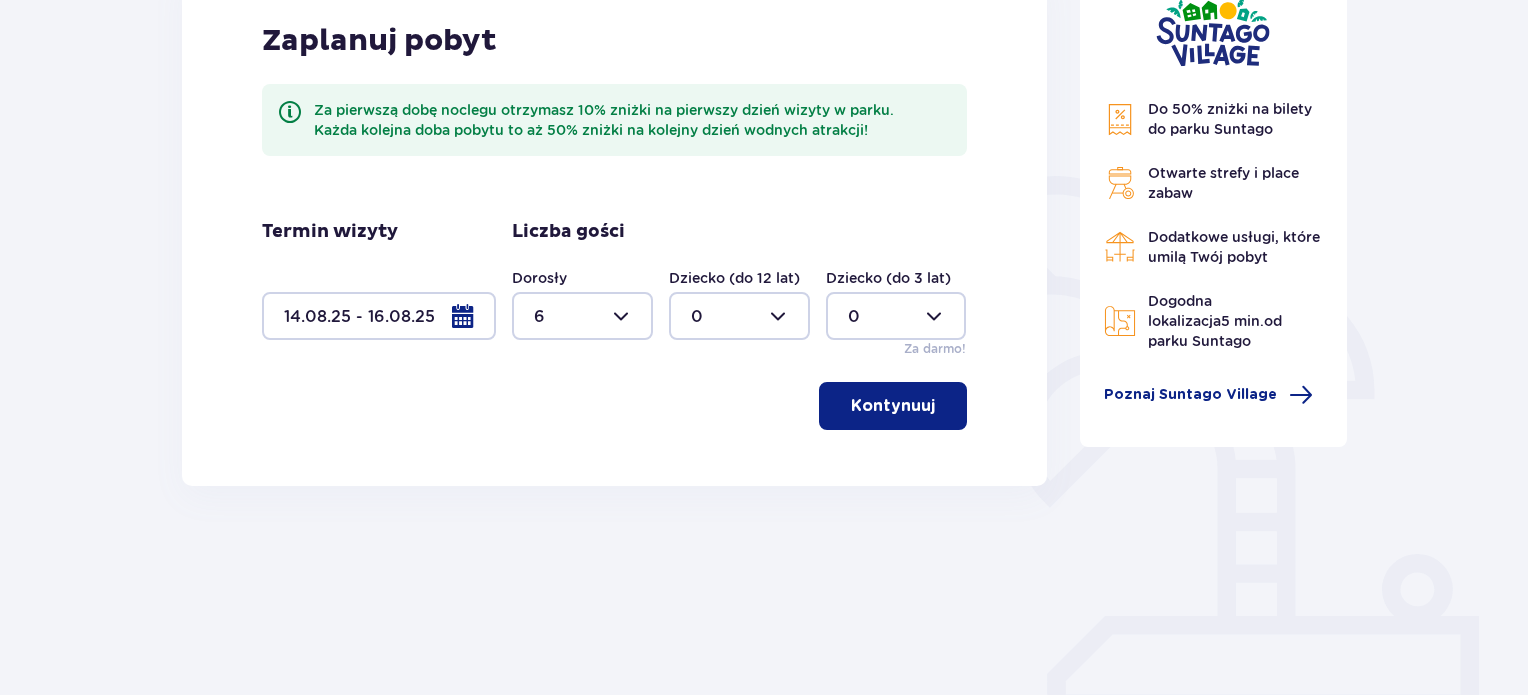 click at bounding box center [739, 316] 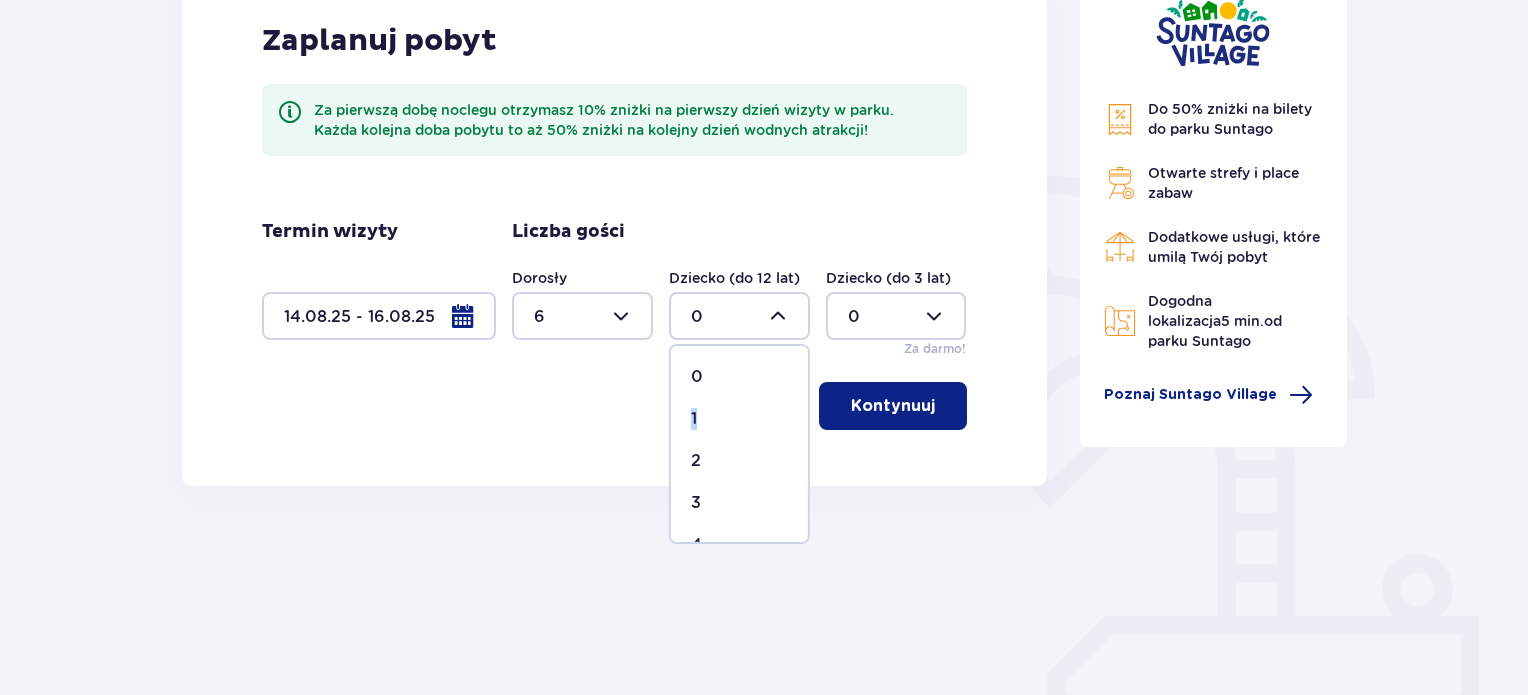 drag, startPoint x: 808, startPoint y: 370, endPoint x: 804, endPoint y: 422, distance: 52.153618 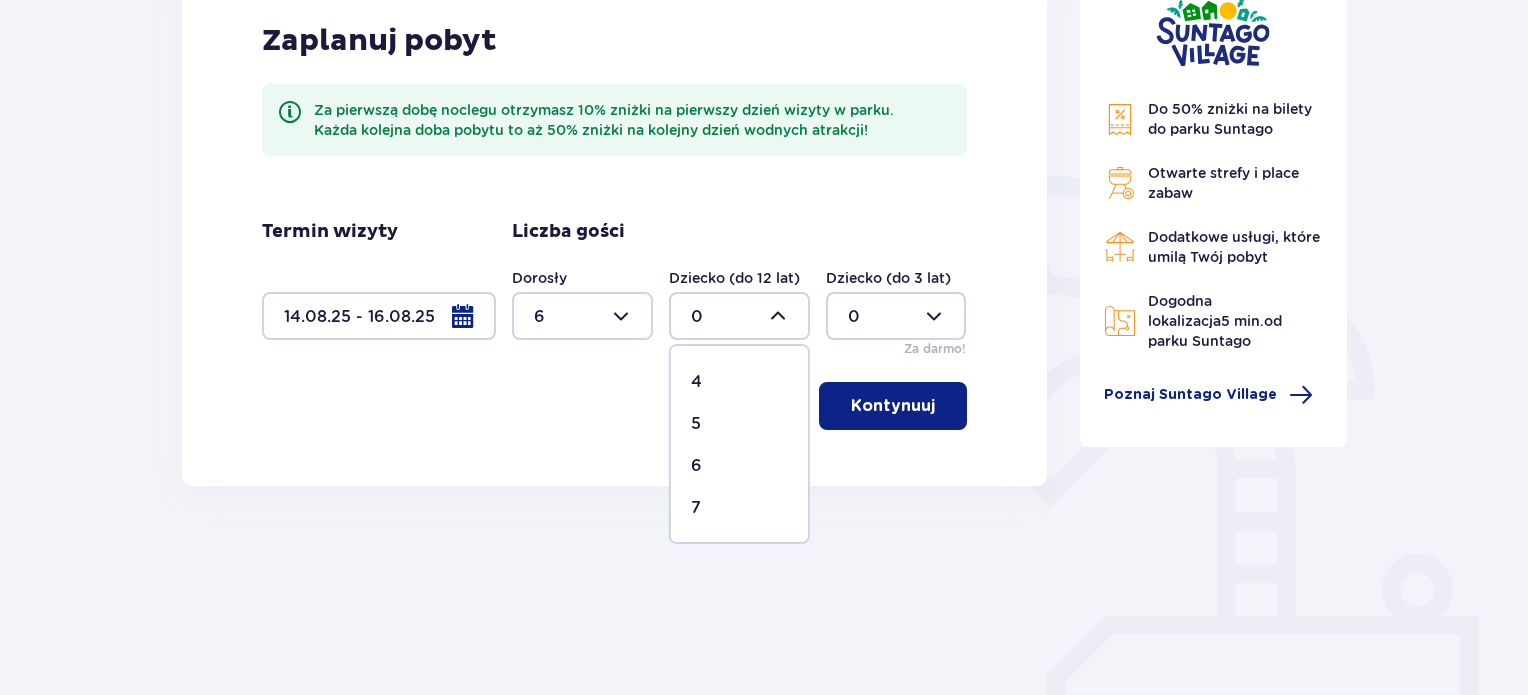 scroll, scrollTop: 166, scrollLeft: 0, axis: vertical 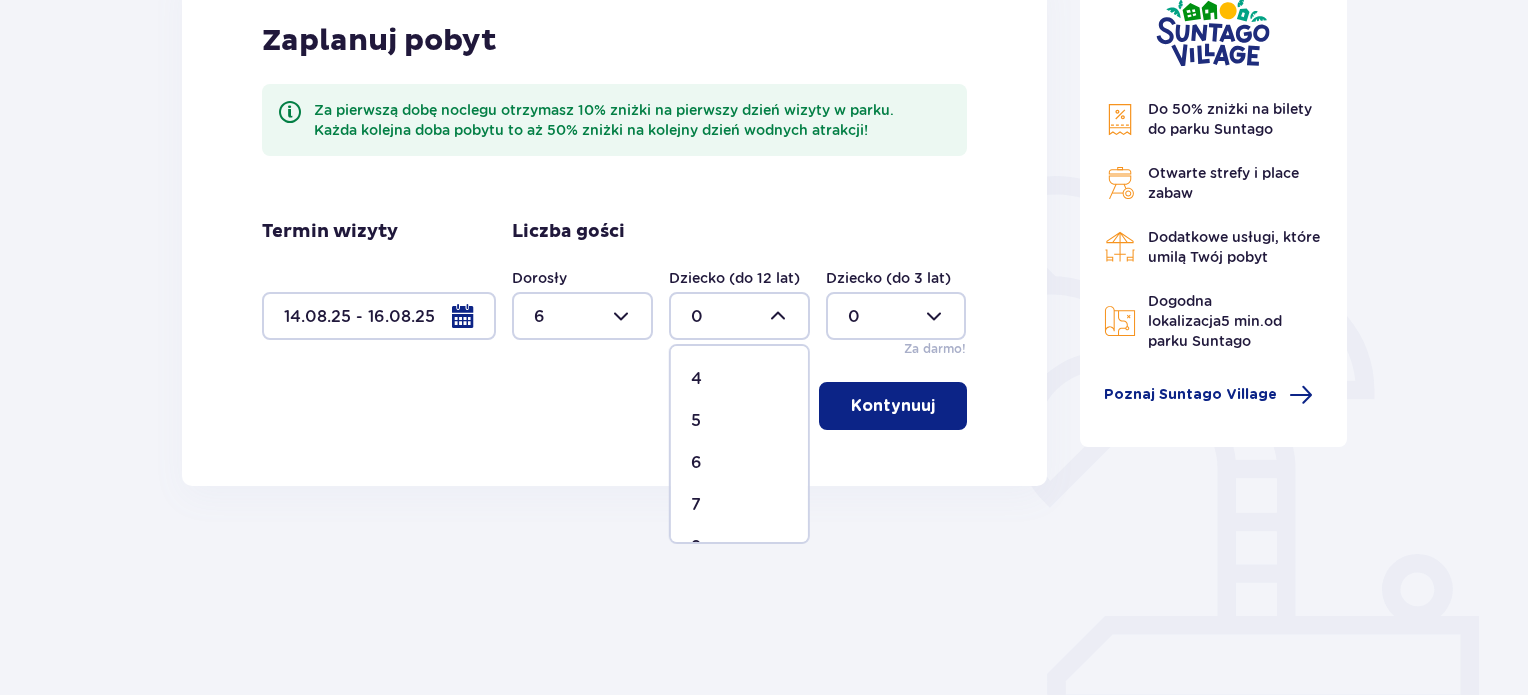 click on "6" at bounding box center (739, 463) 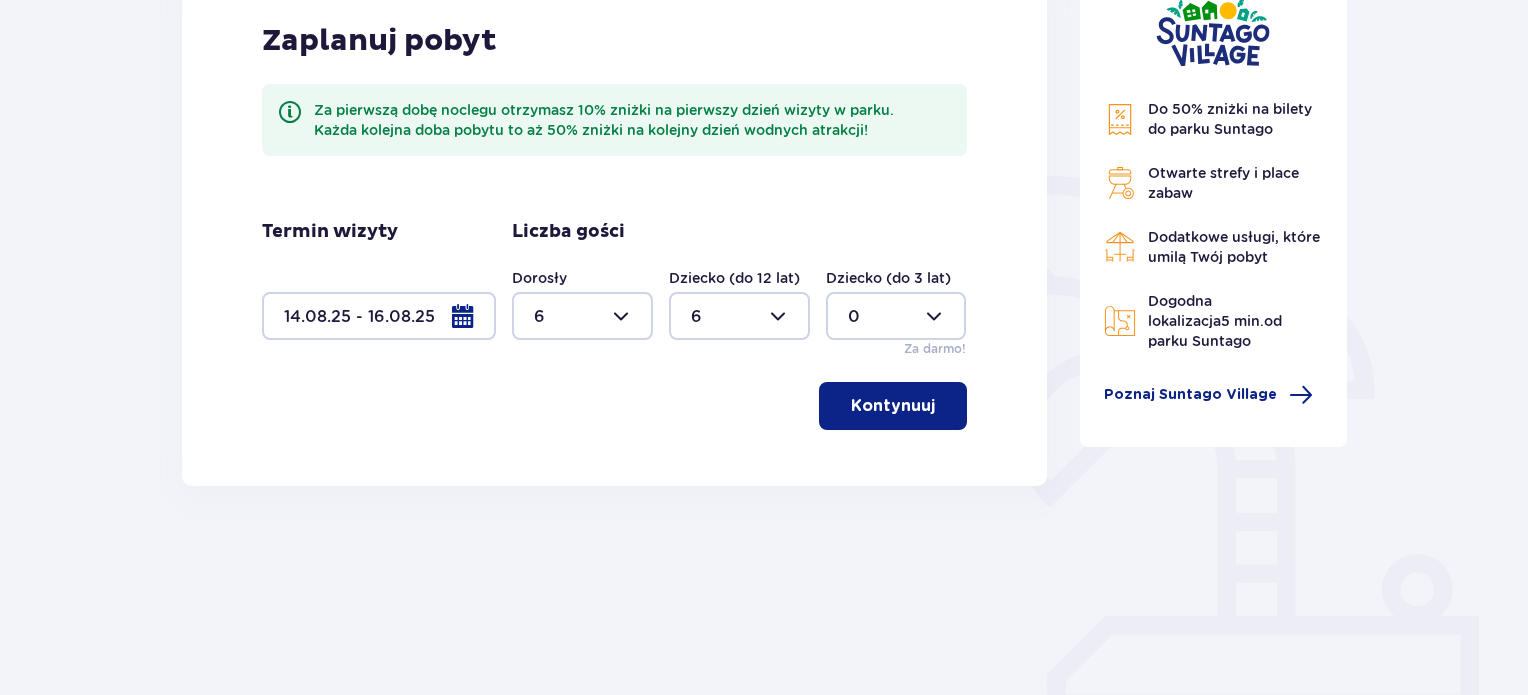 click at bounding box center [739, 316] 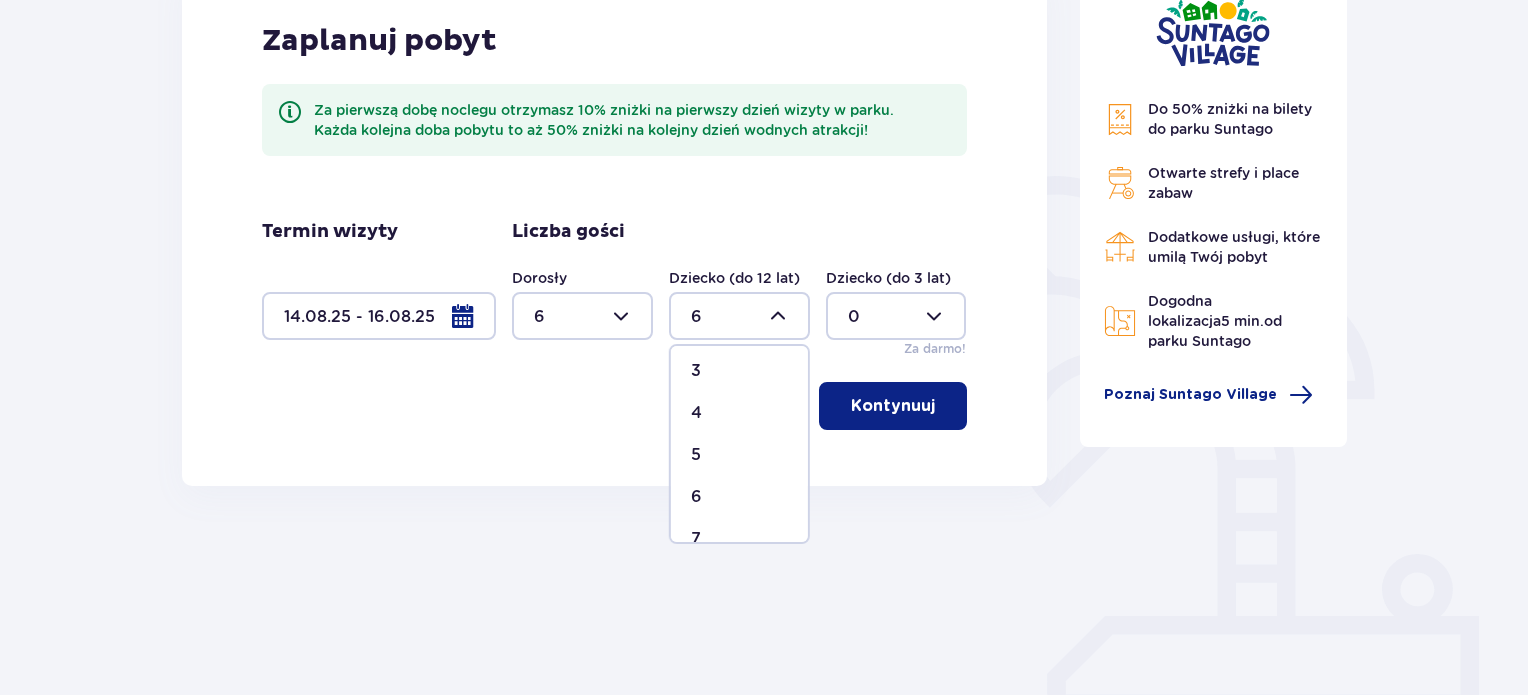 scroll, scrollTop: 136, scrollLeft: 0, axis: vertical 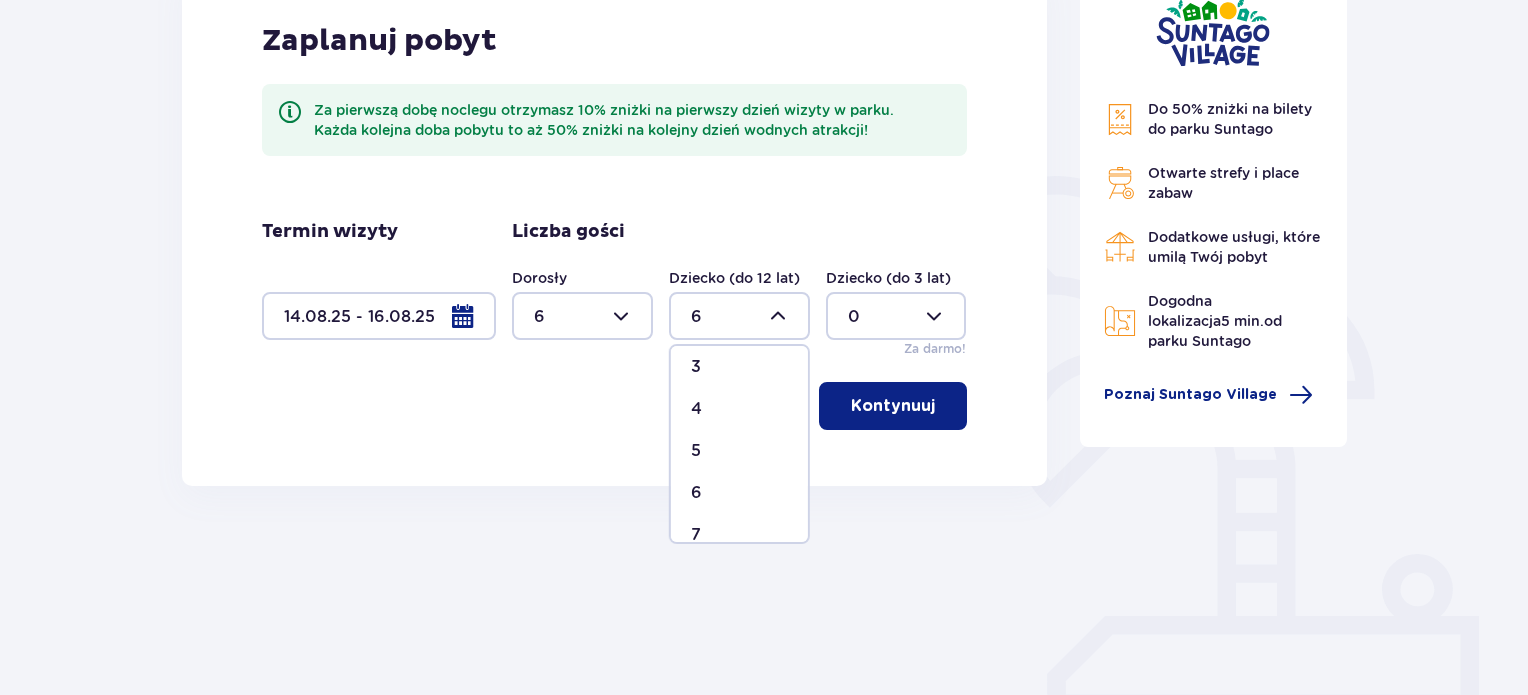 click on "5" at bounding box center (739, 451) 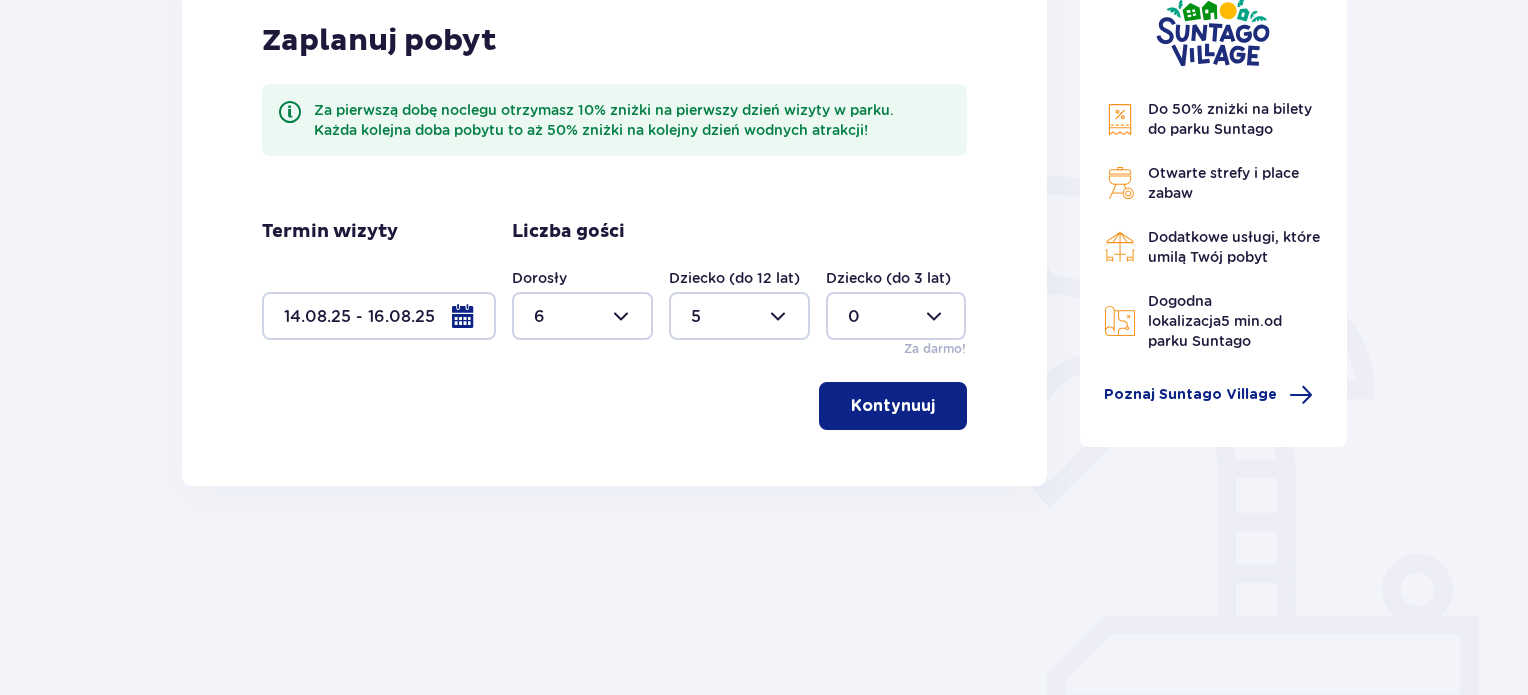click at bounding box center [896, 316] 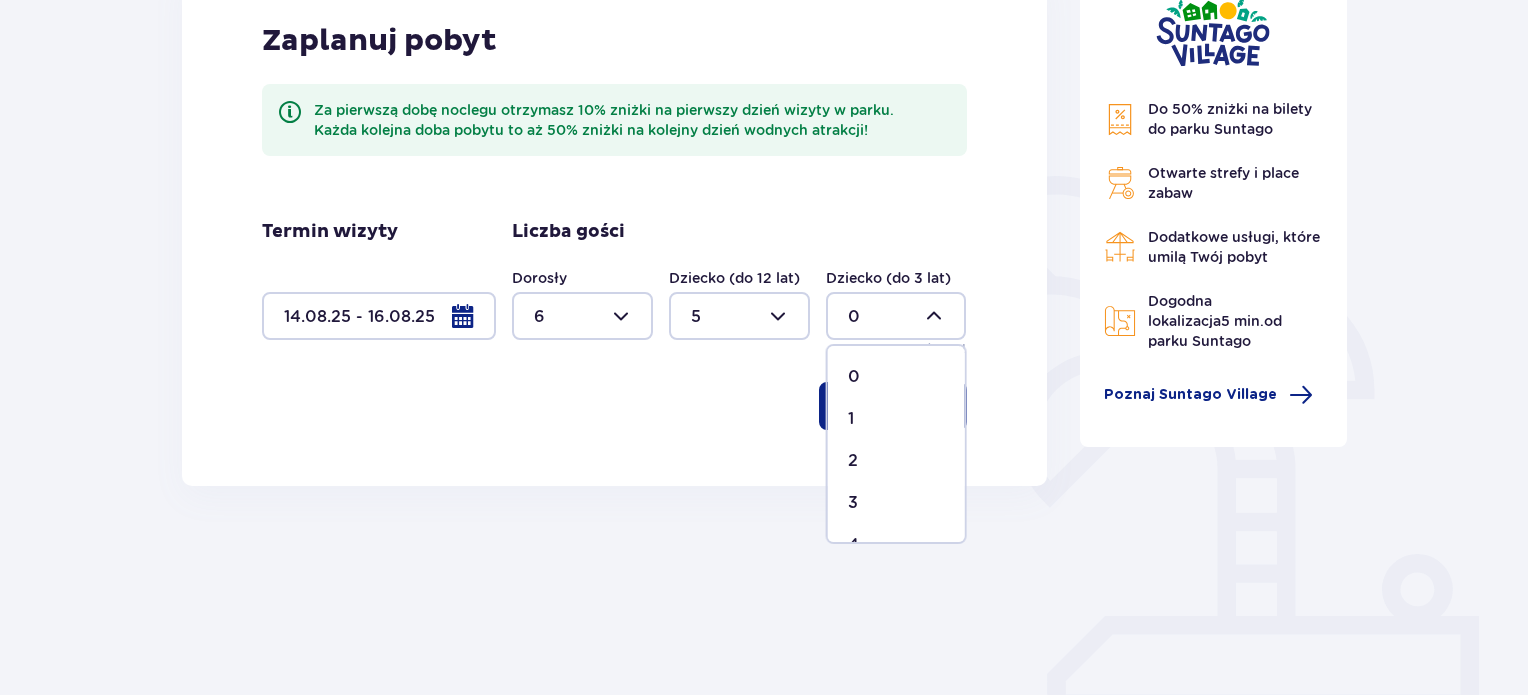 click on "1" at bounding box center [896, 419] 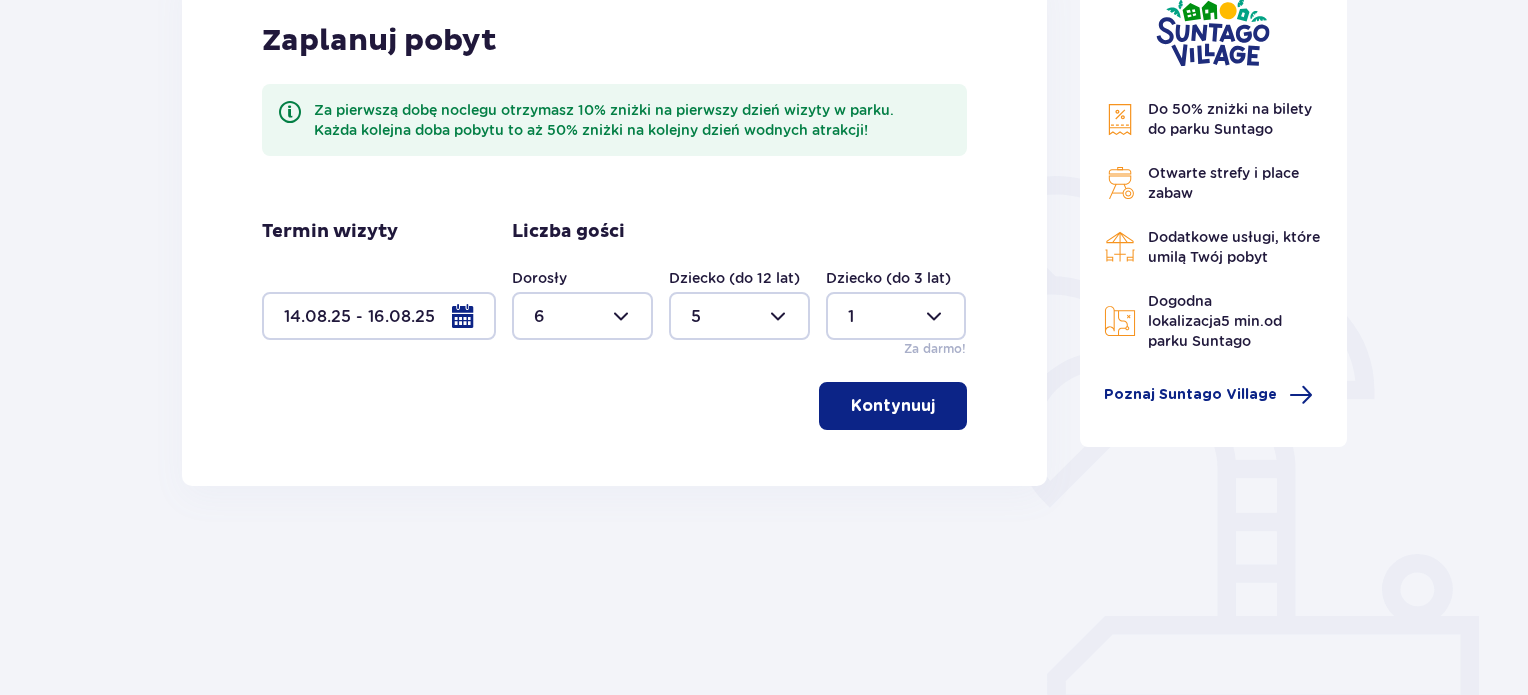 click on "Kontynuuj" at bounding box center (893, 406) 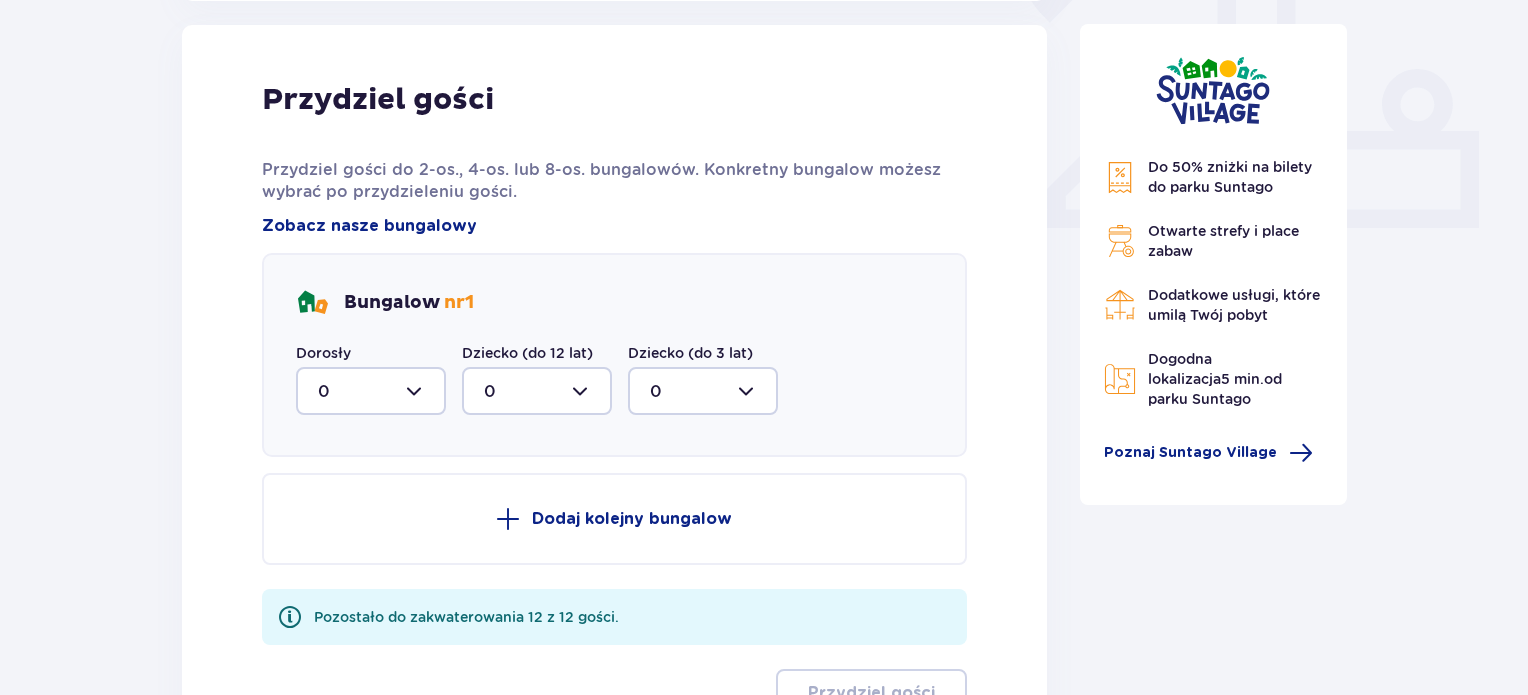 scroll, scrollTop: 806, scrollLeft: 0, axis: vertical 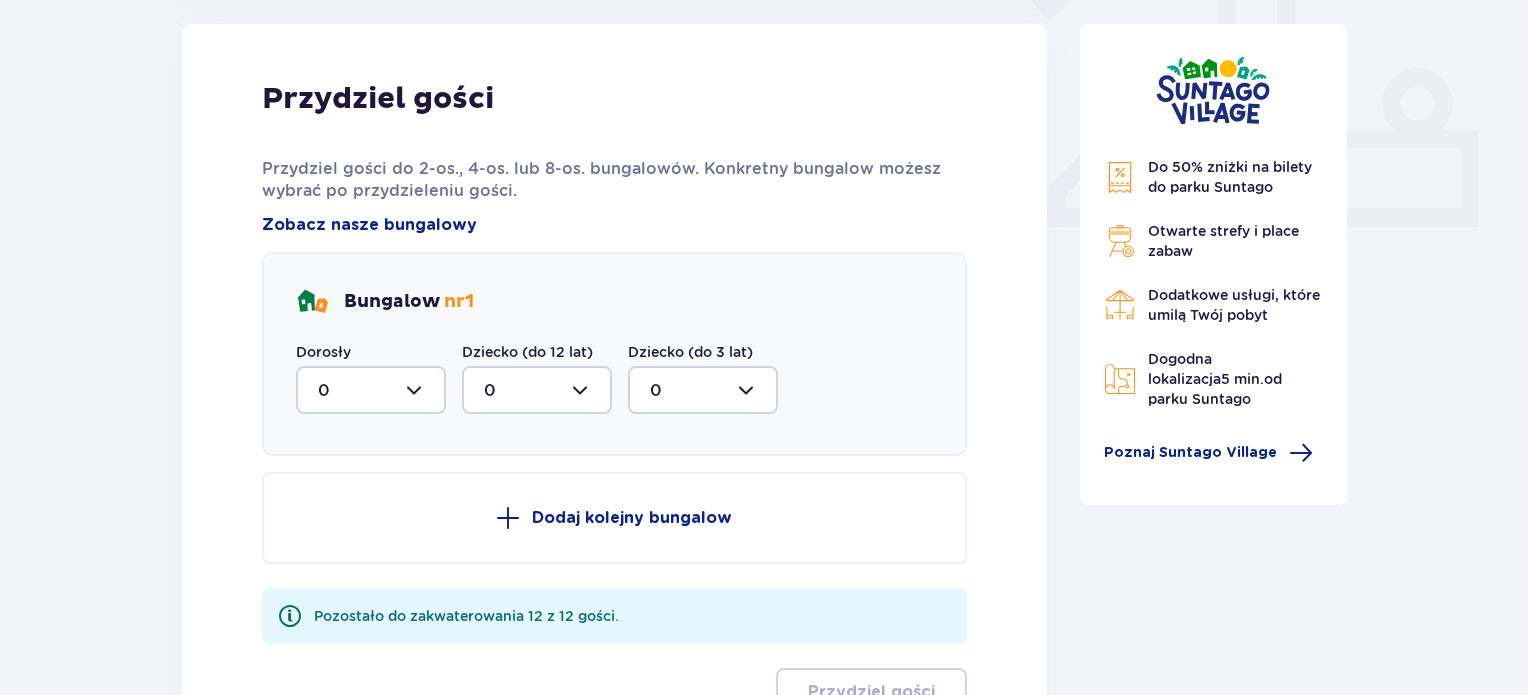 click at bounding box center [371, 390] 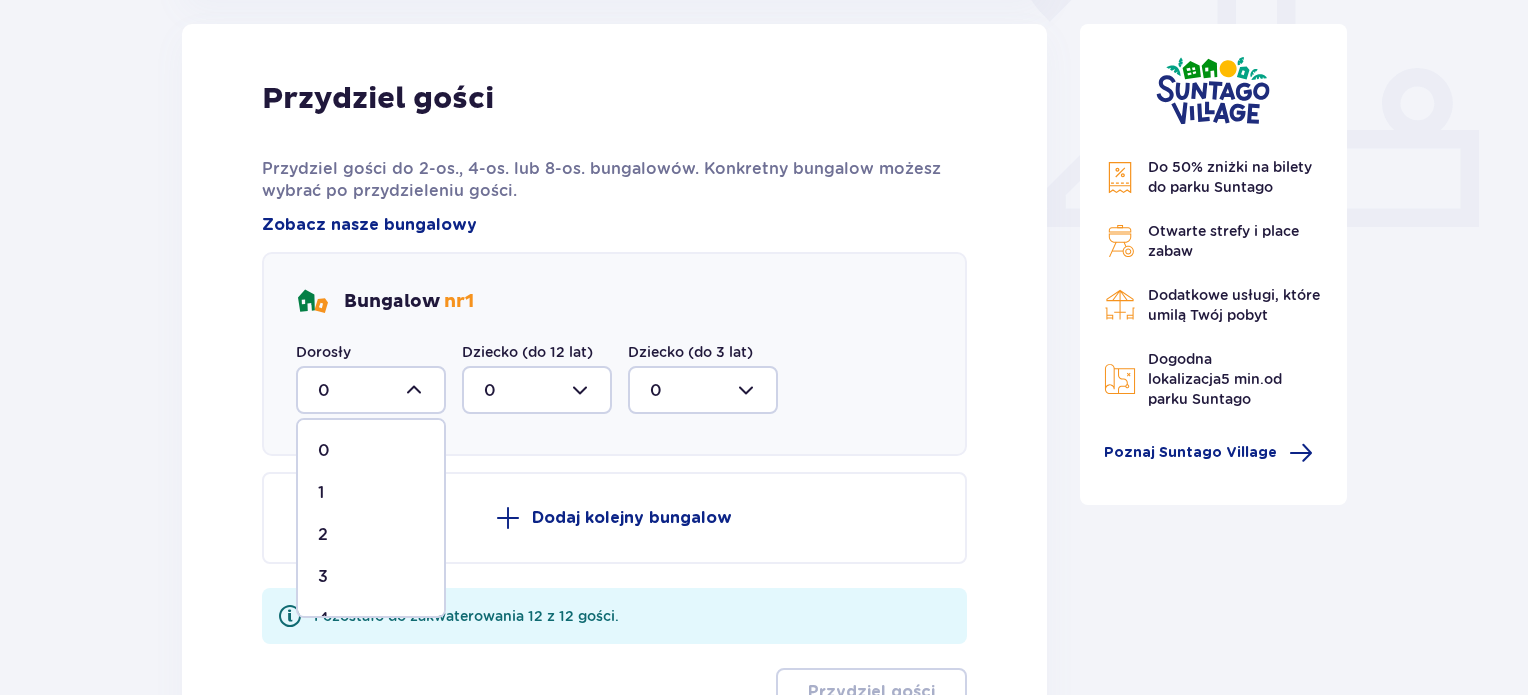click on "2" at bounding box center (371, 535) 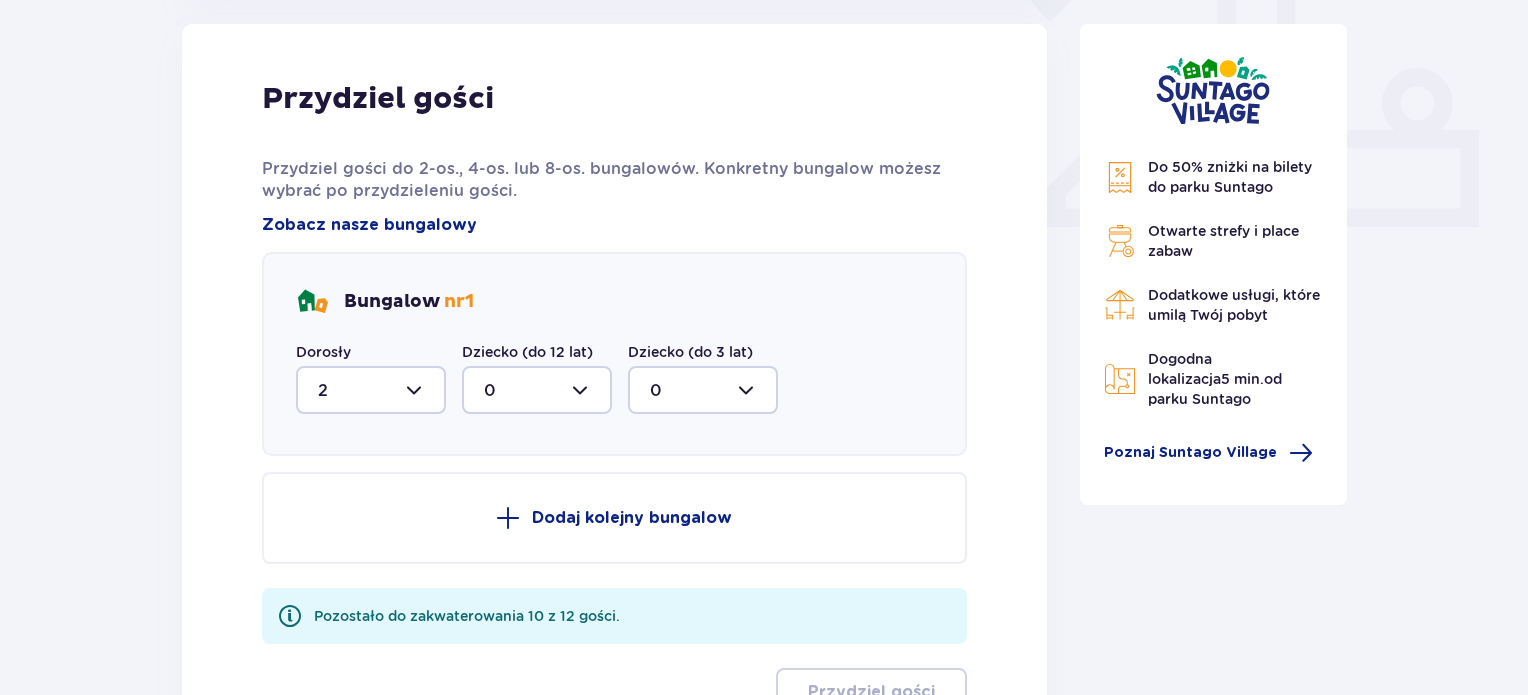 click at bounding box center [537, 390] 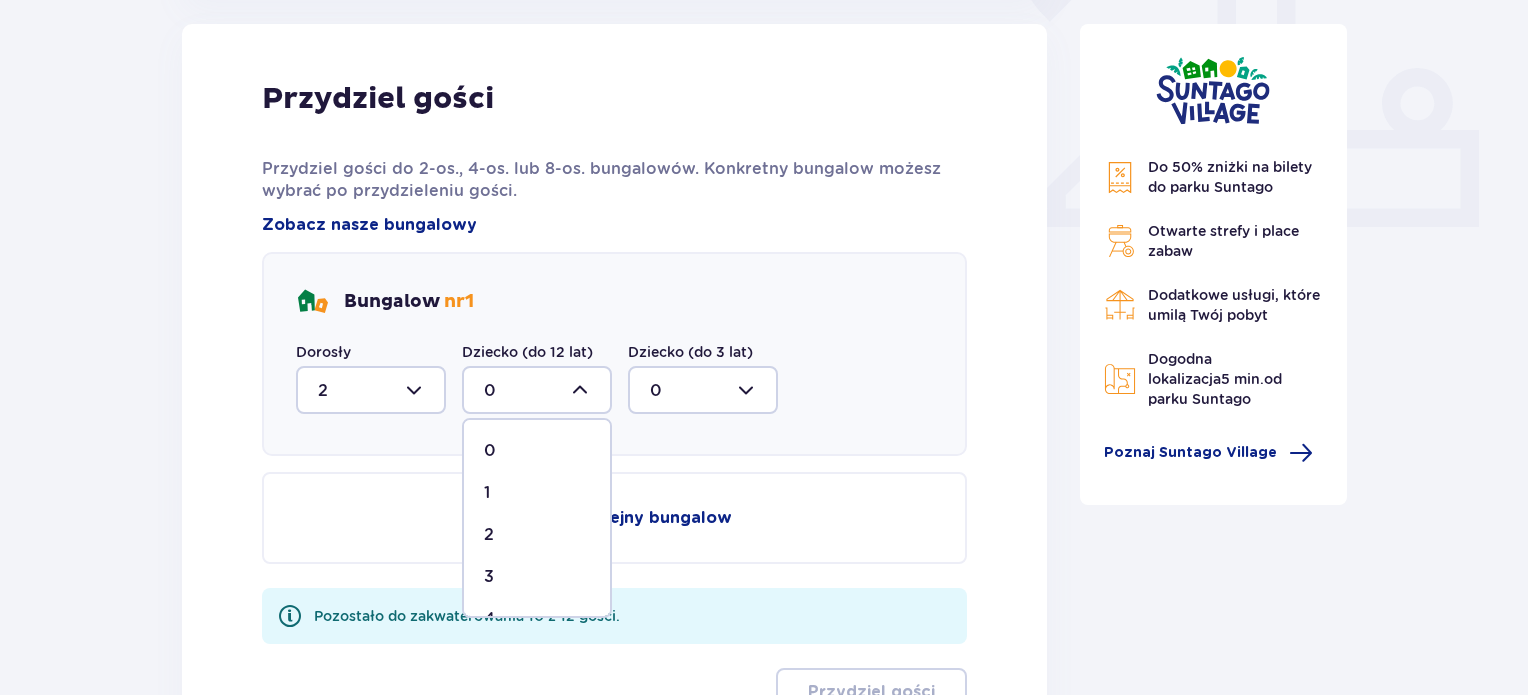 click on "2" at bounding box center (537, 535) 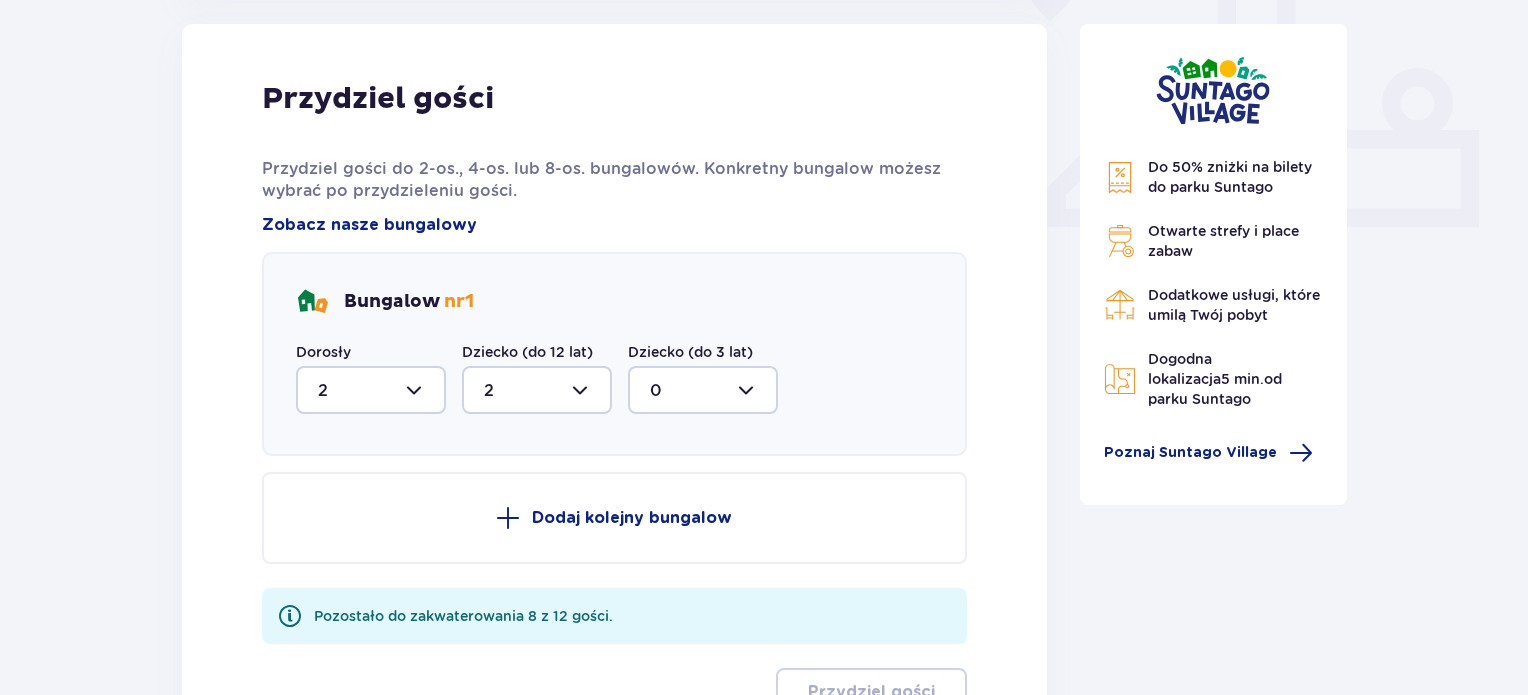 click at bounding box center (508, 518) 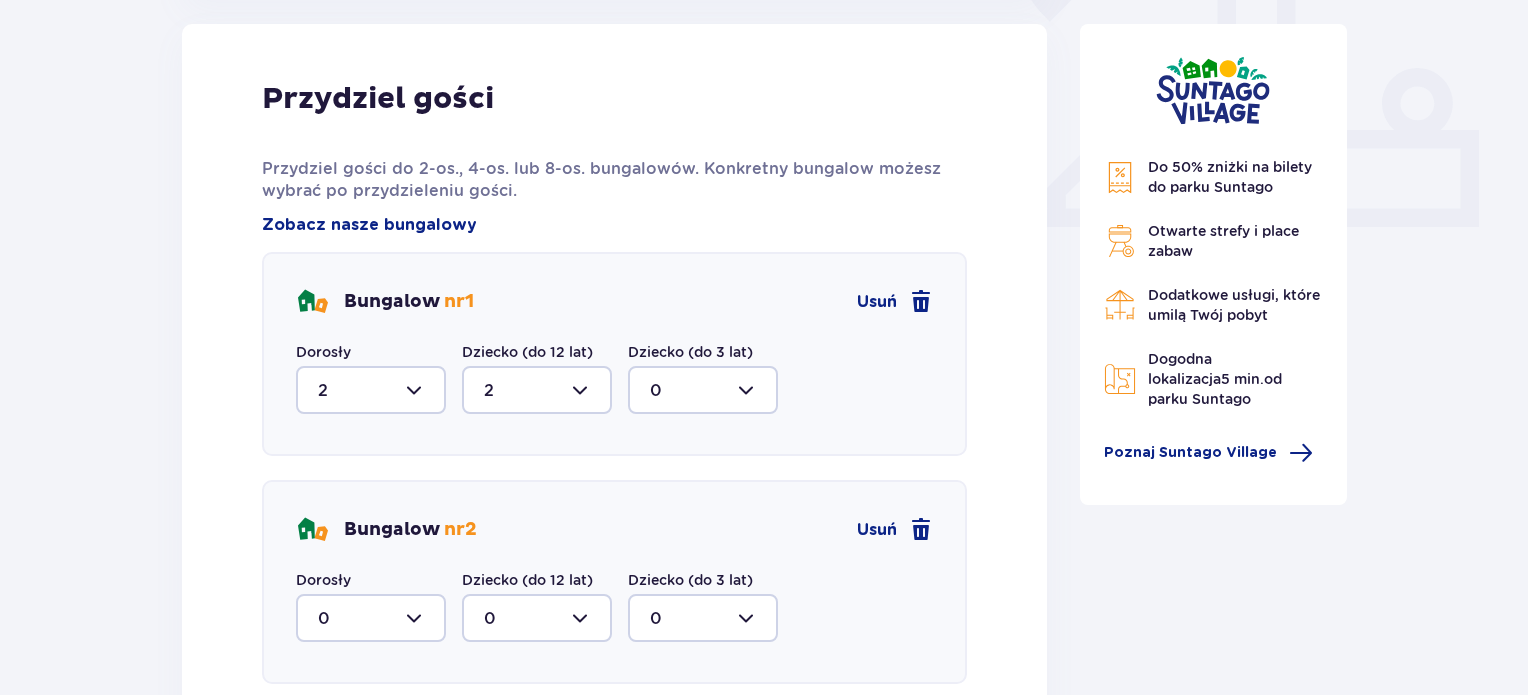 click at bounding box center (371, 618) 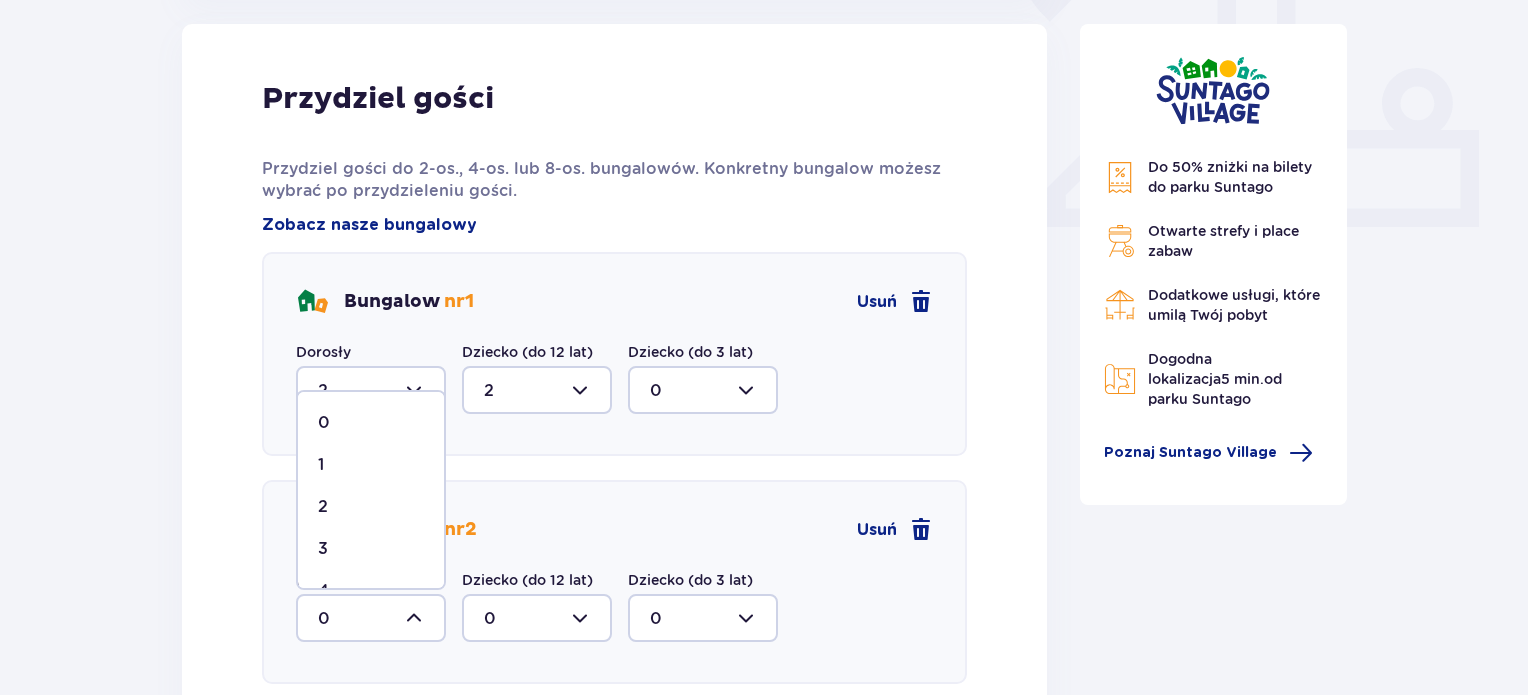 click on "2" at bounding box center (371, 507) 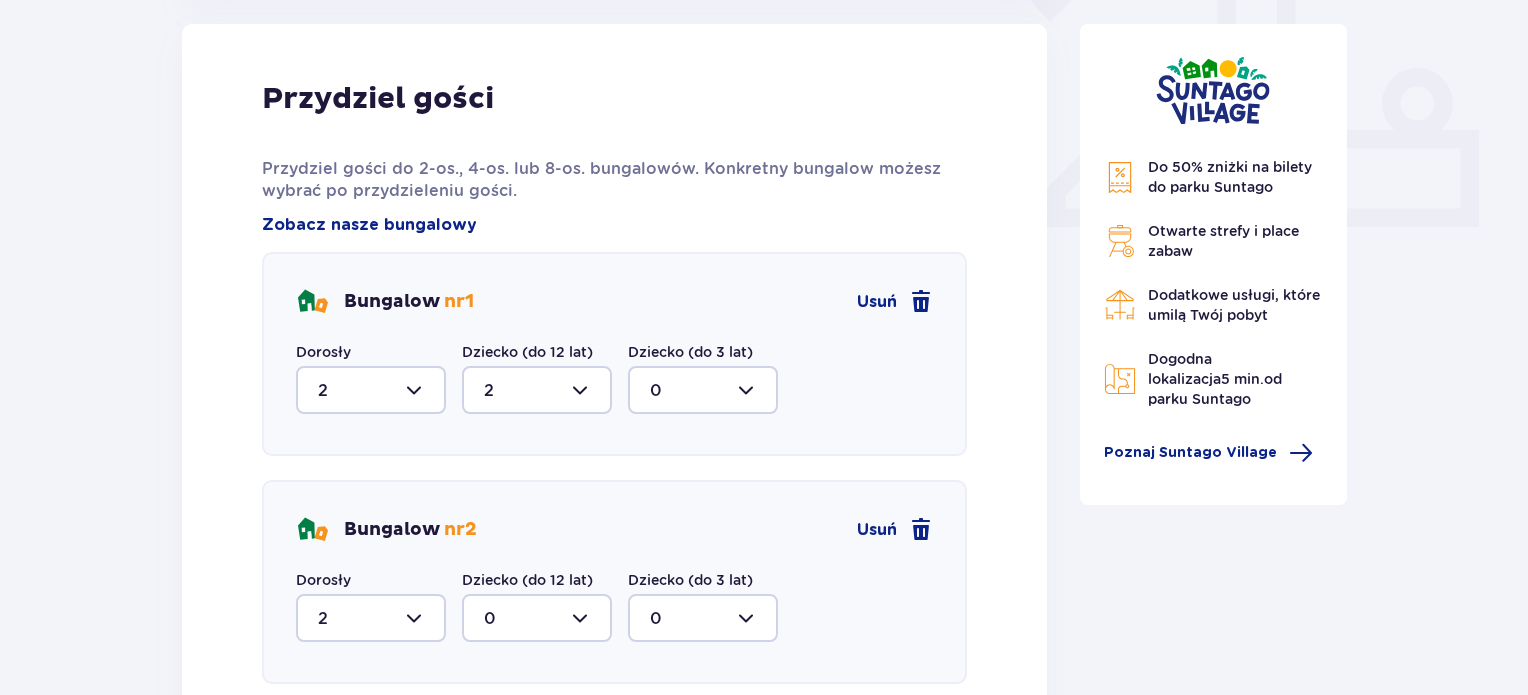 click at bounding box center (537, 618) 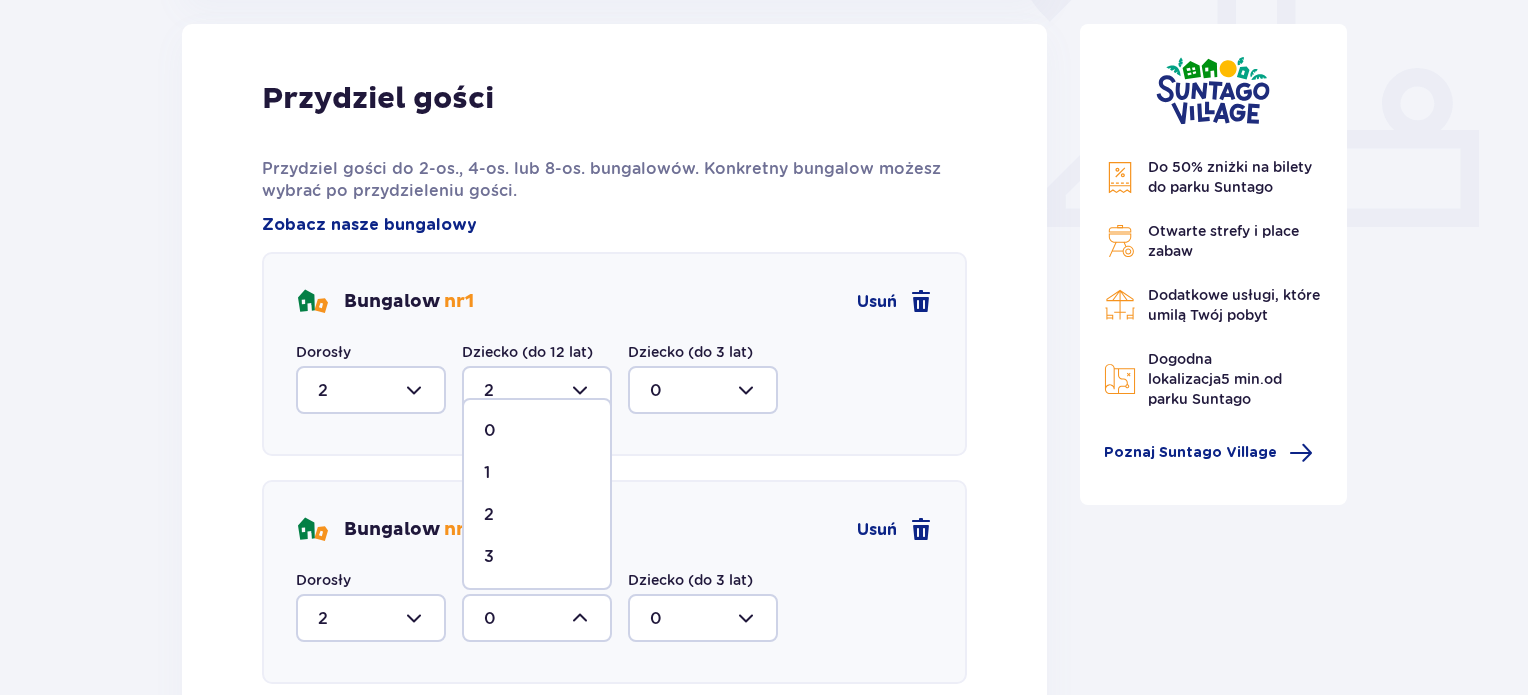 click on "2" at bounding box center (537, 515) 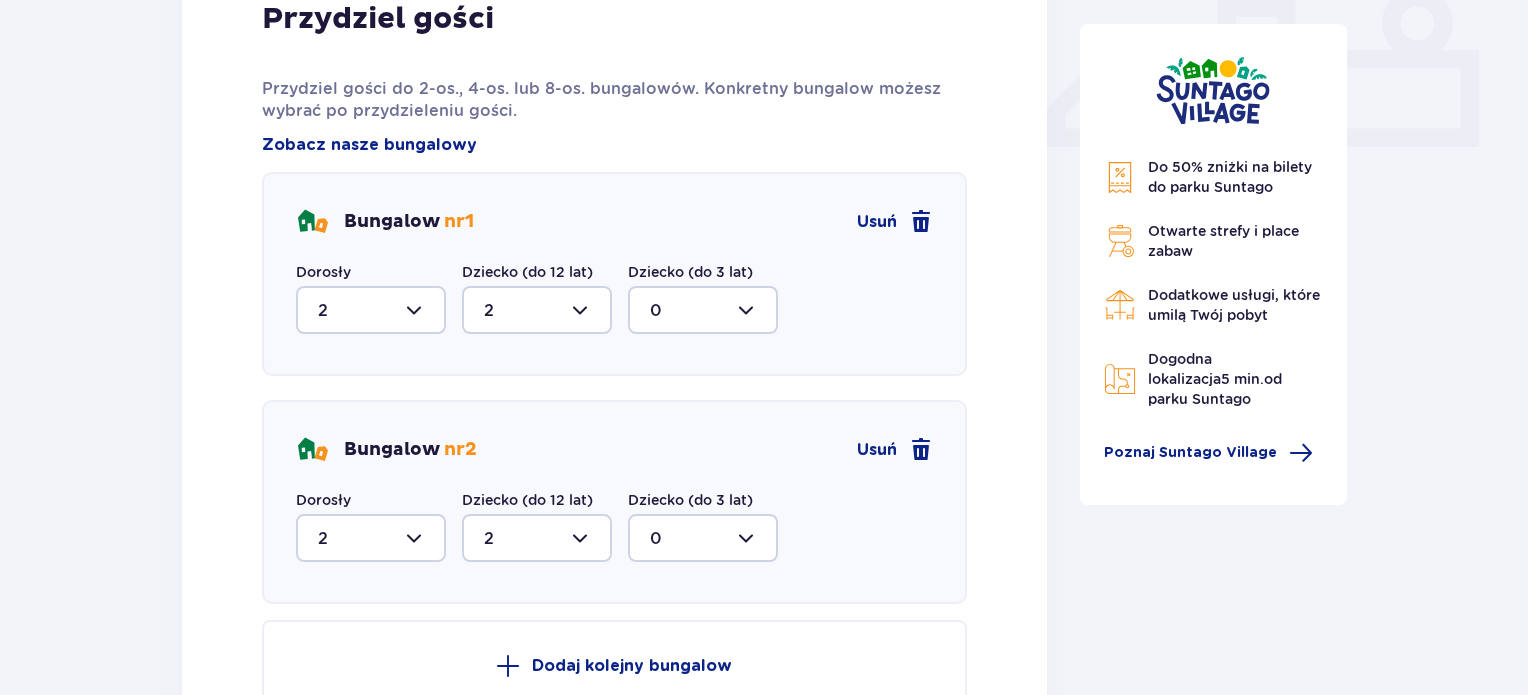 scroll, scrollTop: 1046, scrollLeft: 0, axis: vertical 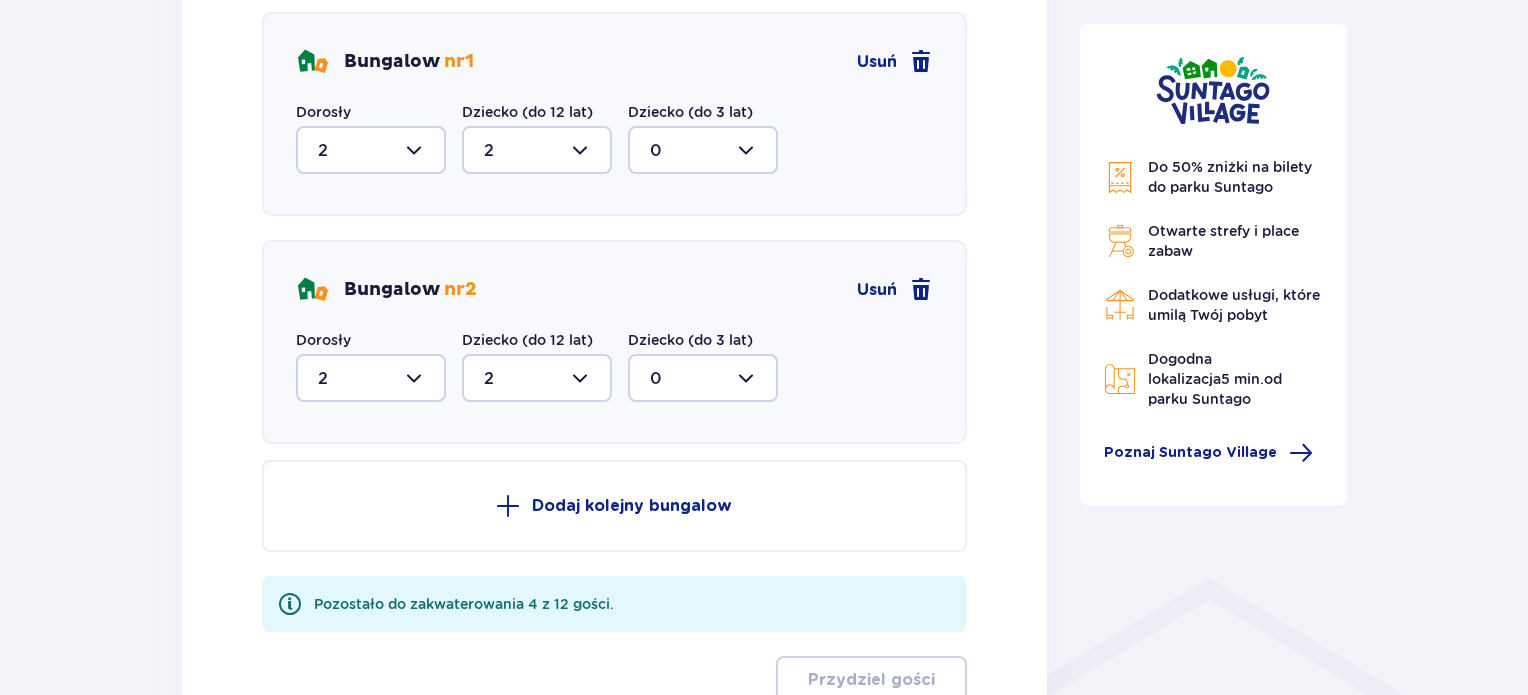 click at bounding box center [508, 506] 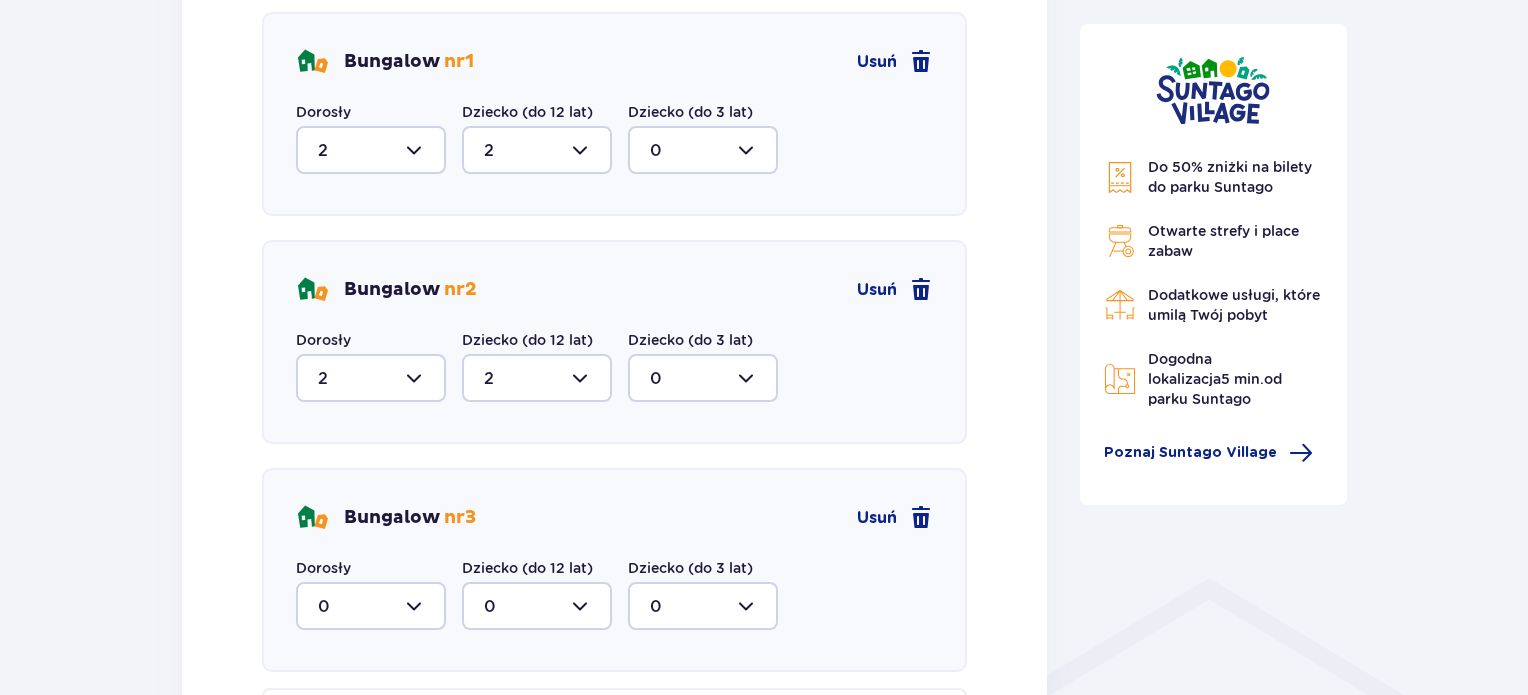 click at bounding box center (371, 606) 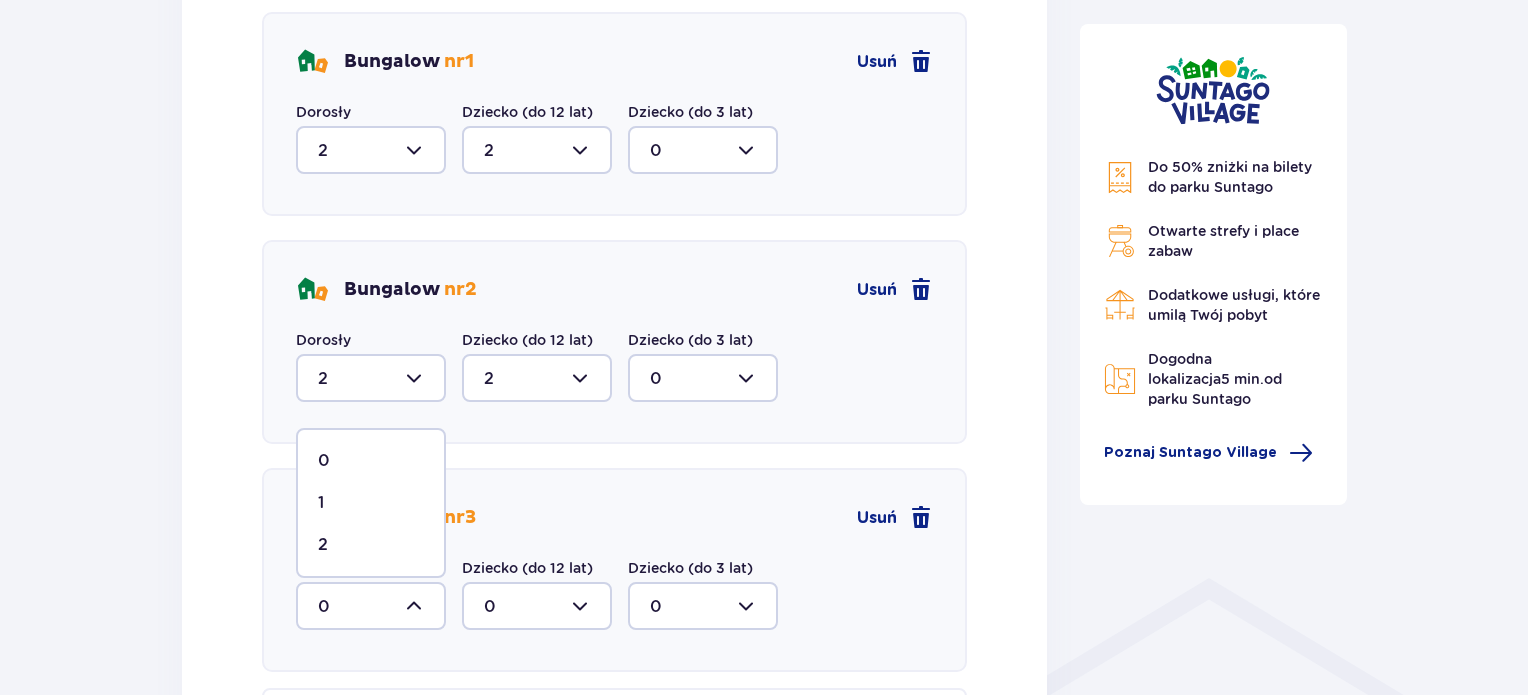 click on "2" at bounding box center (371, 545) 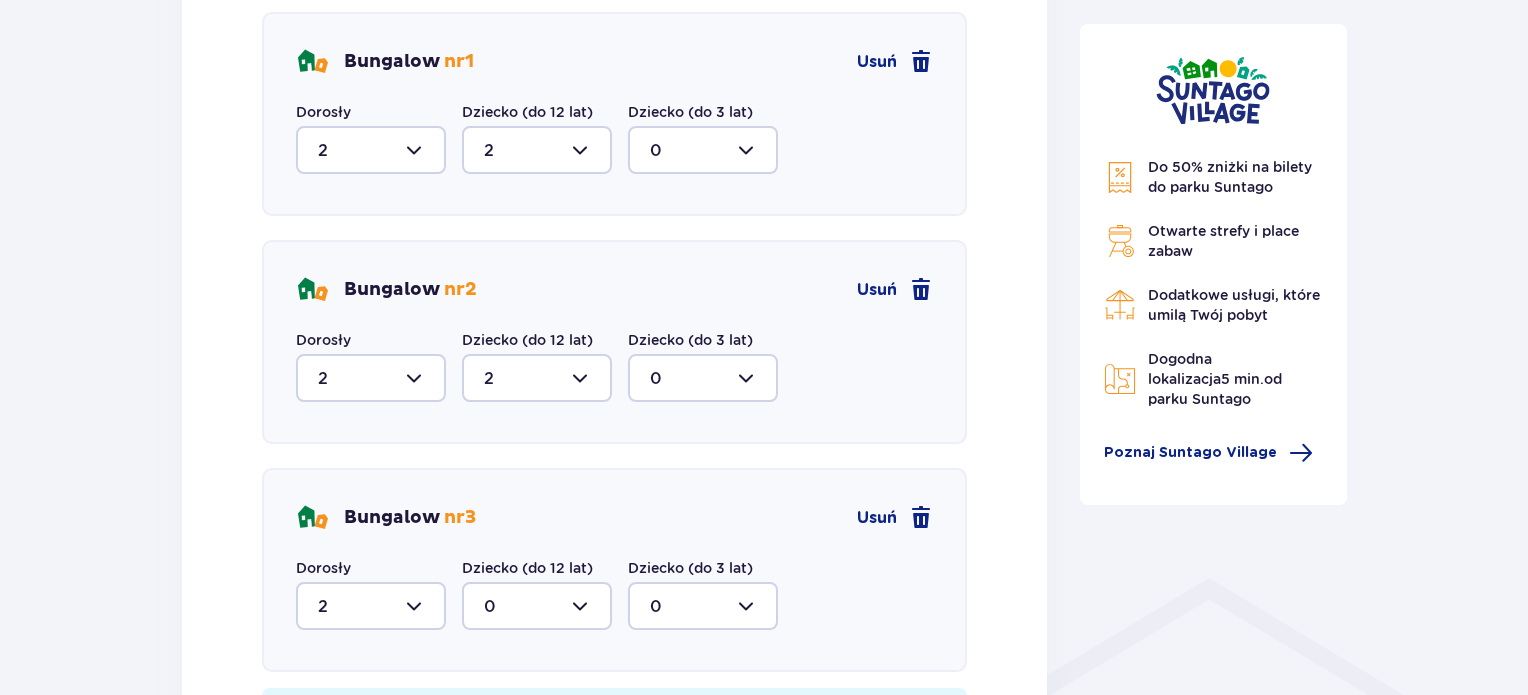 click at bounding box center (537, 606) 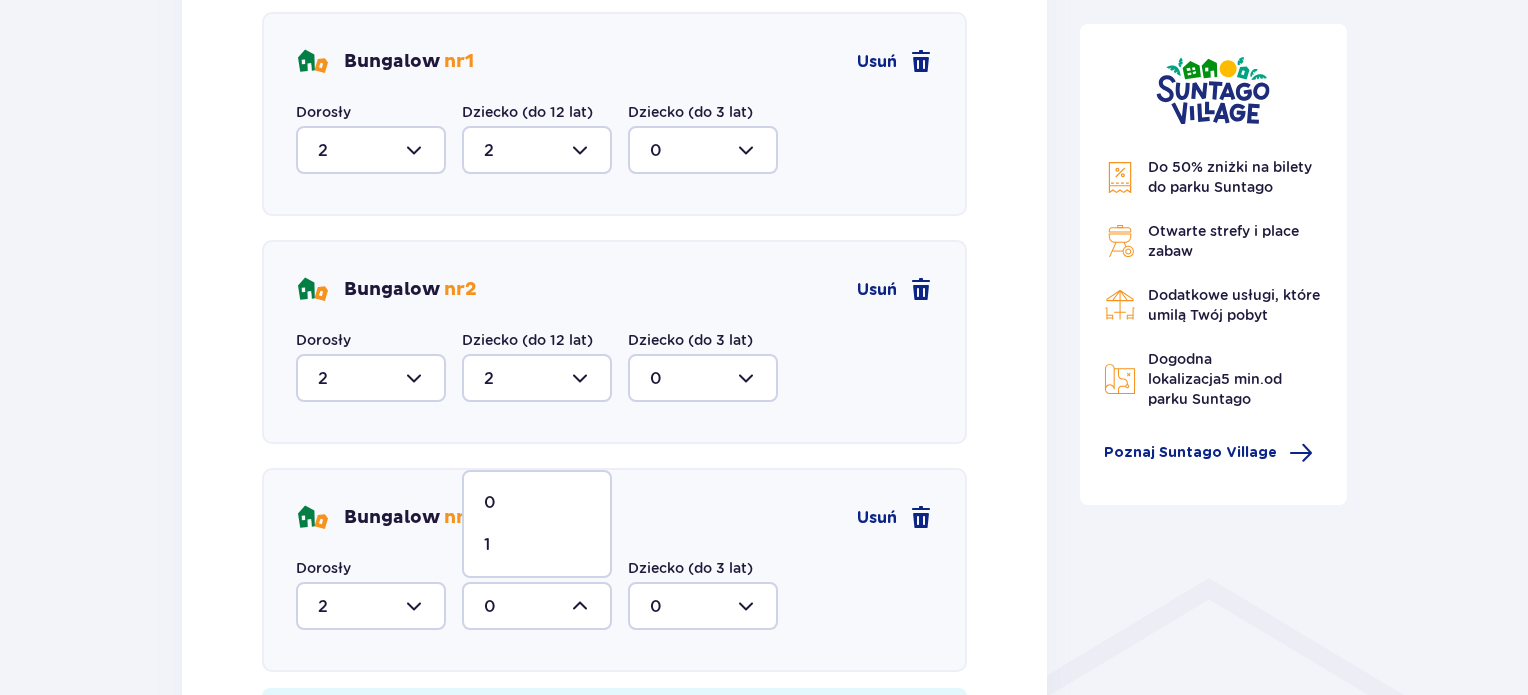 click on "1" at bounding box center [537, 545] 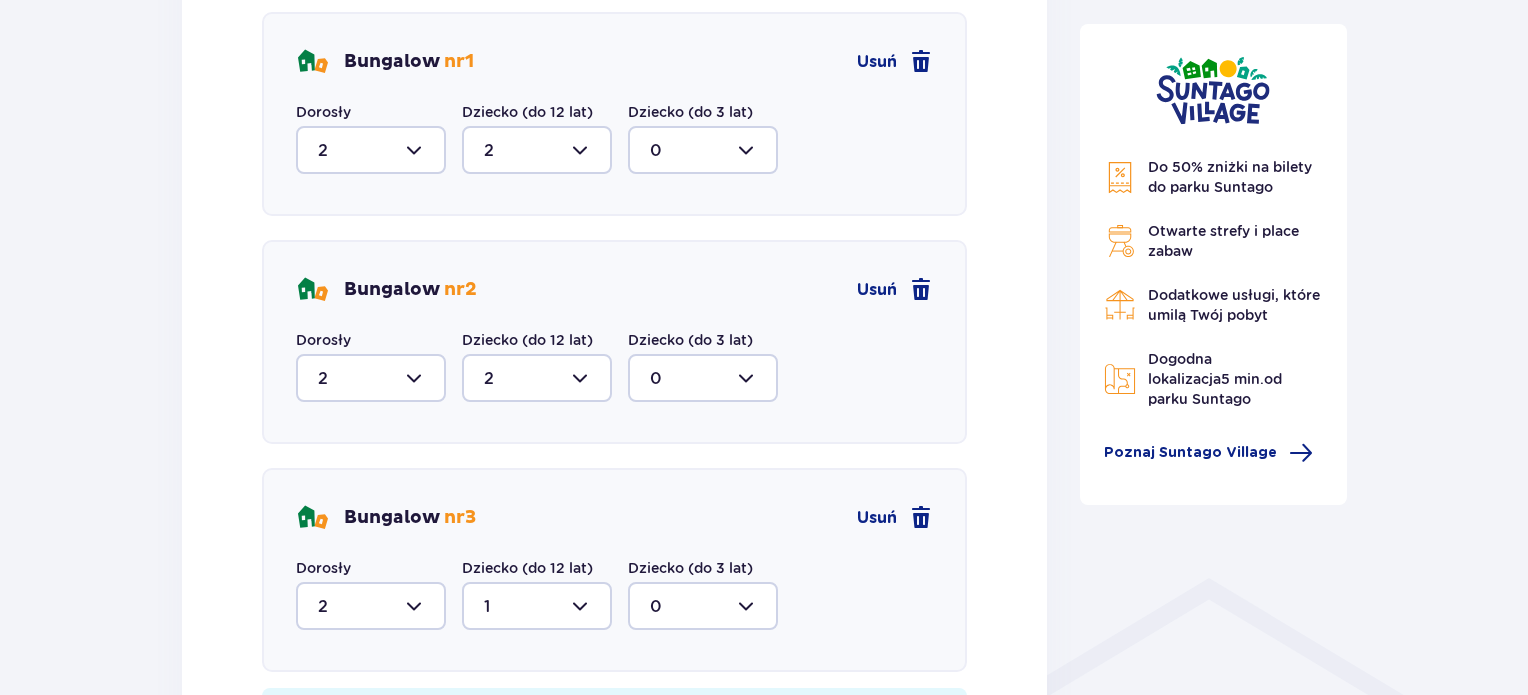 click at bounding box center [703, 606] 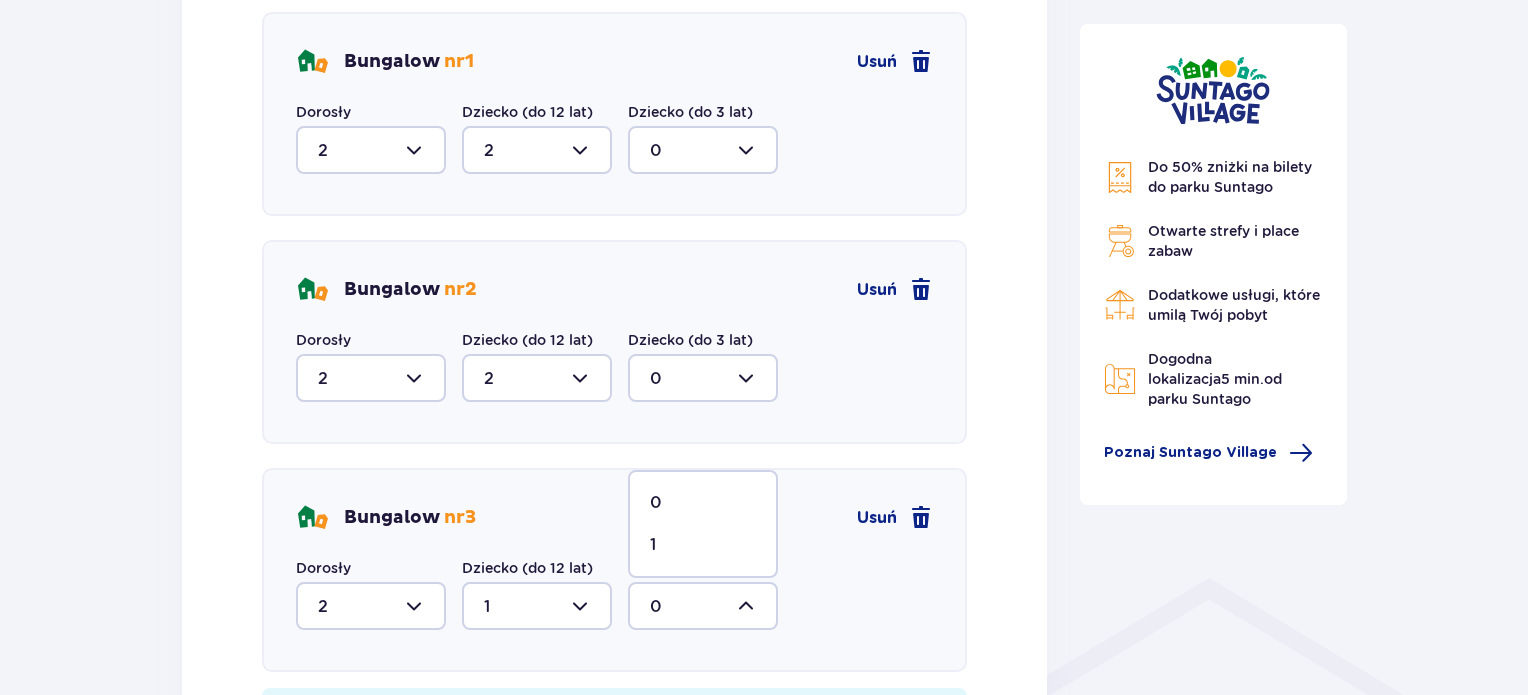 click on "1" at bounding box center (703, 545) 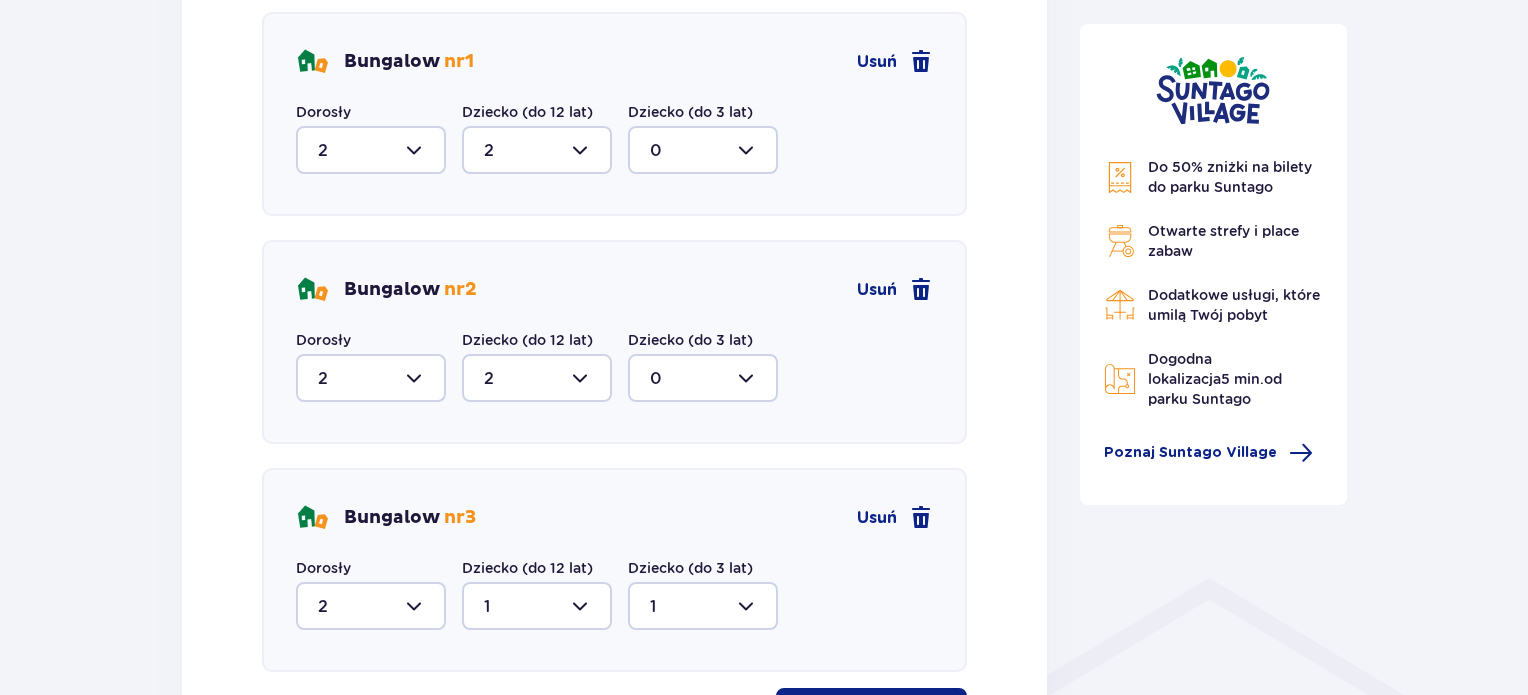 click on "Przydziel gości Przydziel gości do 2-os., 4-os. lub 8-os. bungalowów. Konkretny bungalow możesz wybrać po przydzieleniu gości. Zobacz nasze bungalowy Bungalow   nr  1 Usuń Dorosły   2 Dziecko (do 12 lat)   2 Dziecko (do 3 lat)   0 Bungalow   nr  2 Usuń Dorosły   2 Dziecko (do 12 lat)   2 Dziecko (do 3 lat)   0 Bungalow   nr  3 Usuń Dorosły   2 Dziecko (do 12 lat)   1 Dziecko (do 3 lat)   1 Przydziel gości" at bounding box center (614, 288) 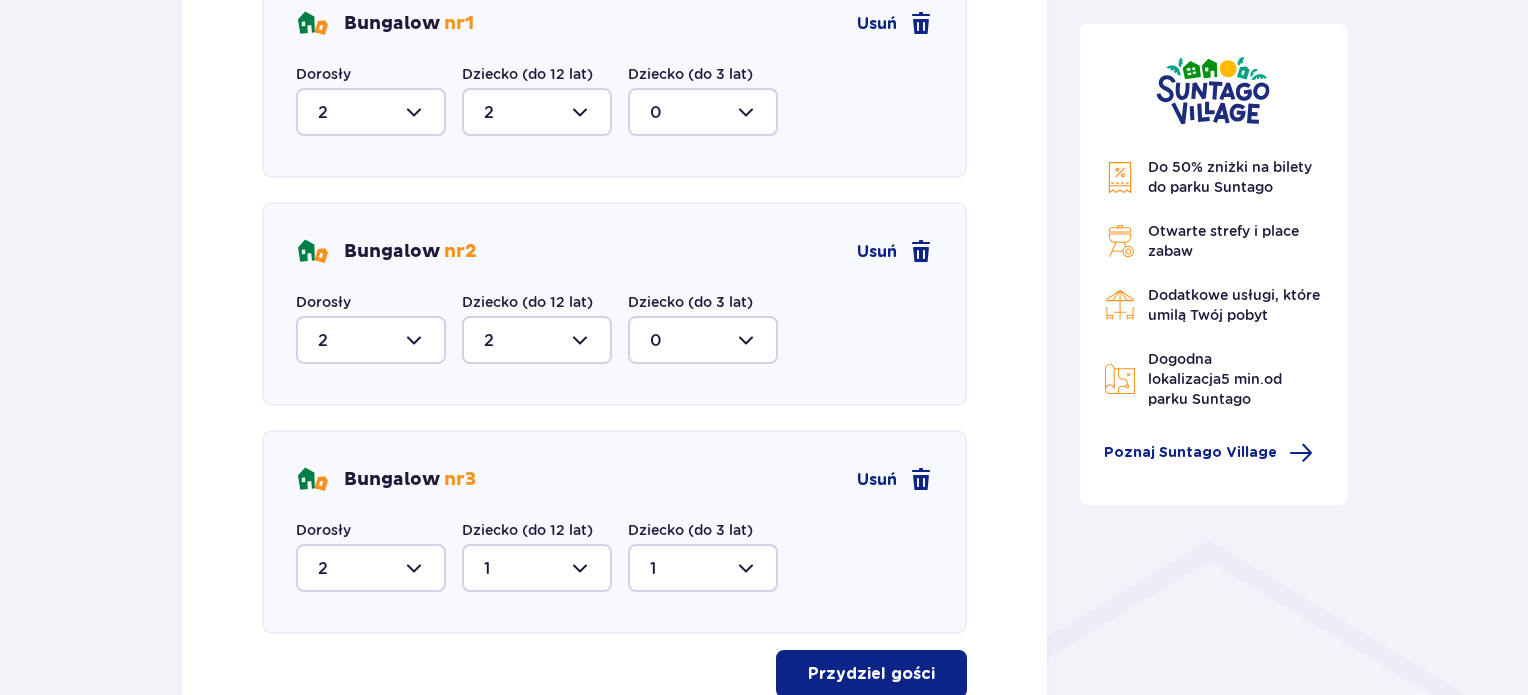 scroll, scrollTop: 1086, scrollLeft: 0, axis: vertical 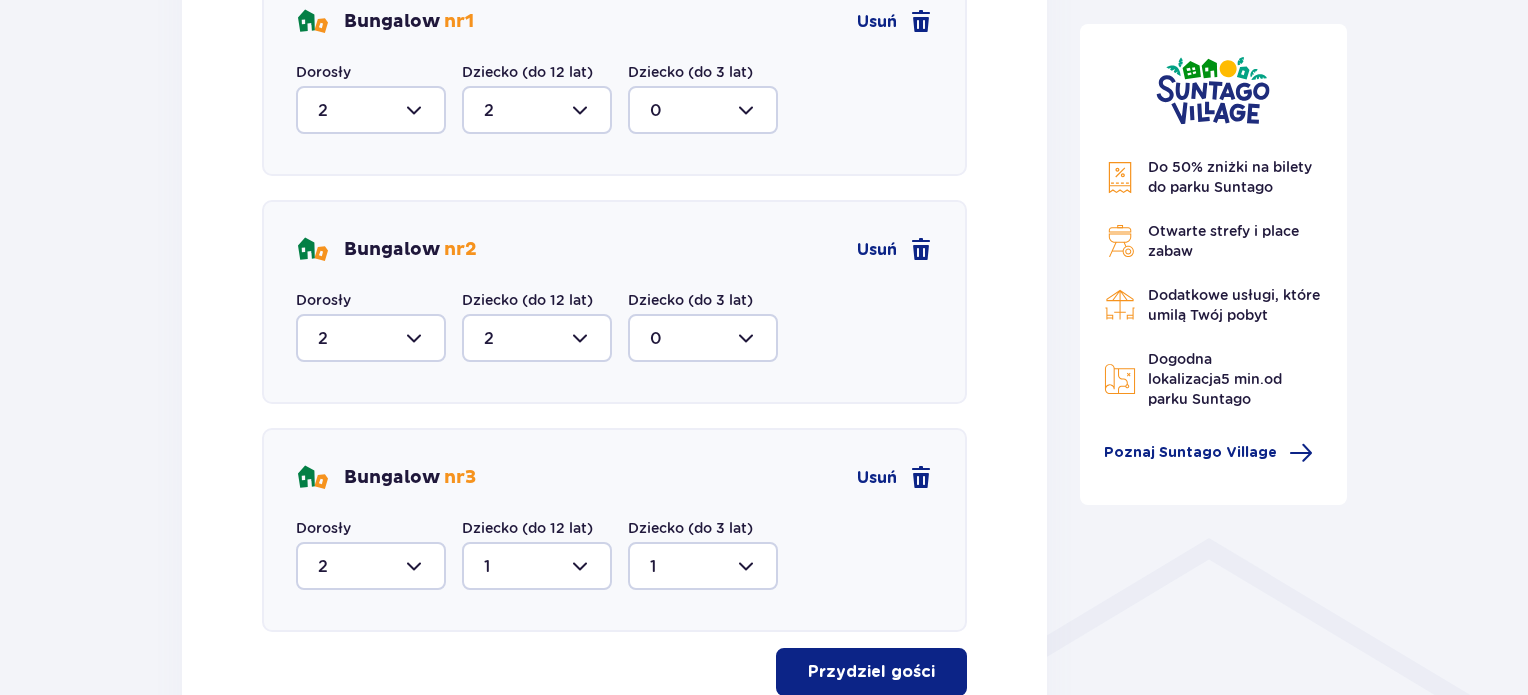 click on "Przydziel gości Przydziel gości do 2-os., 4-os. lub 8-os. bungalowów. Konkretny bungalow możesz wybrać po przydzieleniu gości. Zobacz nasze bungalowy Bungalow   nr  1 Usuń Dorosły   2 Dziecko (do 12 lat)   2 Dziecko (do 3 lat)   0 Bungalow   nr  2 Usuń Dorosły   2 Dziecko (do 12 lat)   2 Dziecko (do 3 lat)   0 Bungalow   nr  3 Usuń Dorosły   2 Dziecko (do 12 lat)   1 Dziecko (do 3 lat)   1 Przydziel gości" at bounding box center [614, 248] 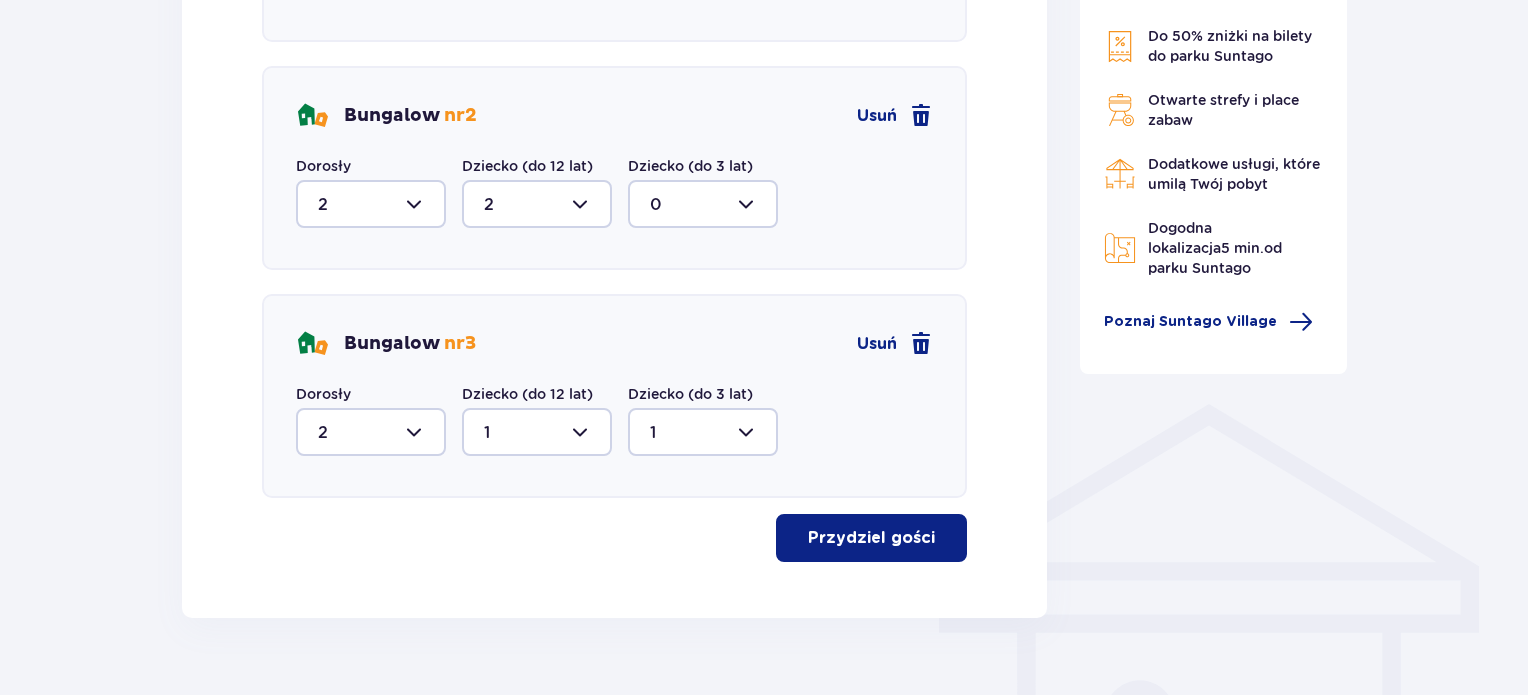 scroll, scrollTop: 1246, scrollLeft: 0, axis: vertical 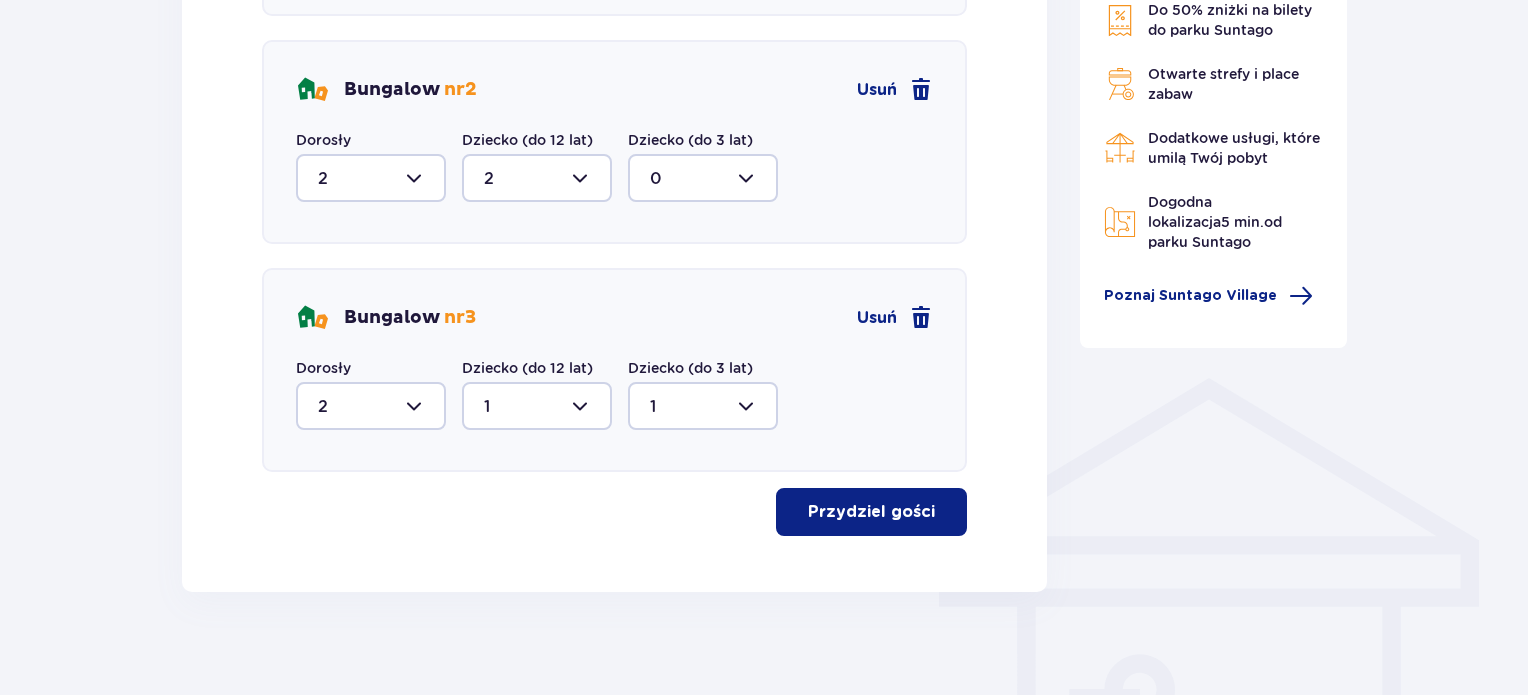 click on "Przydziel gości" at bounding box center [871, 512] 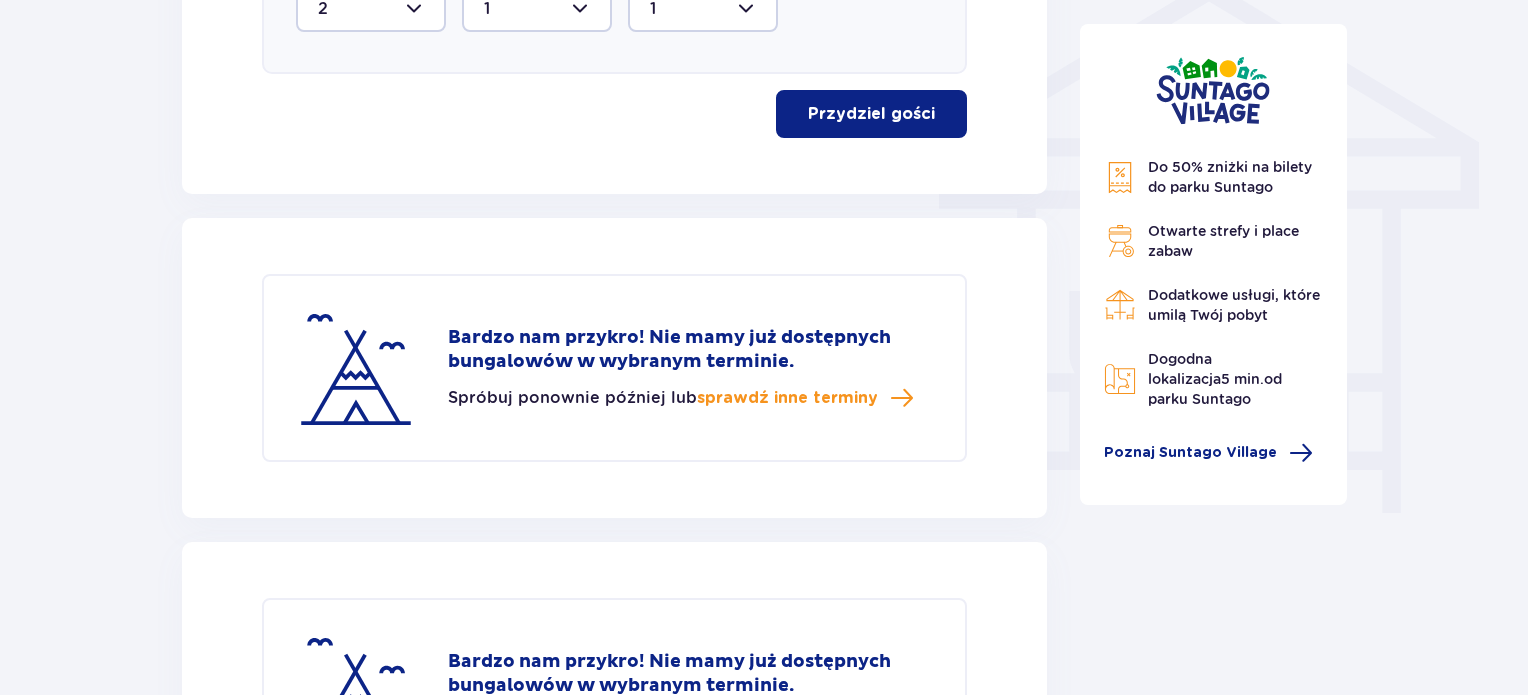 scroll, scrollTop: 1590, scrollLeft: 0, axis: vertical 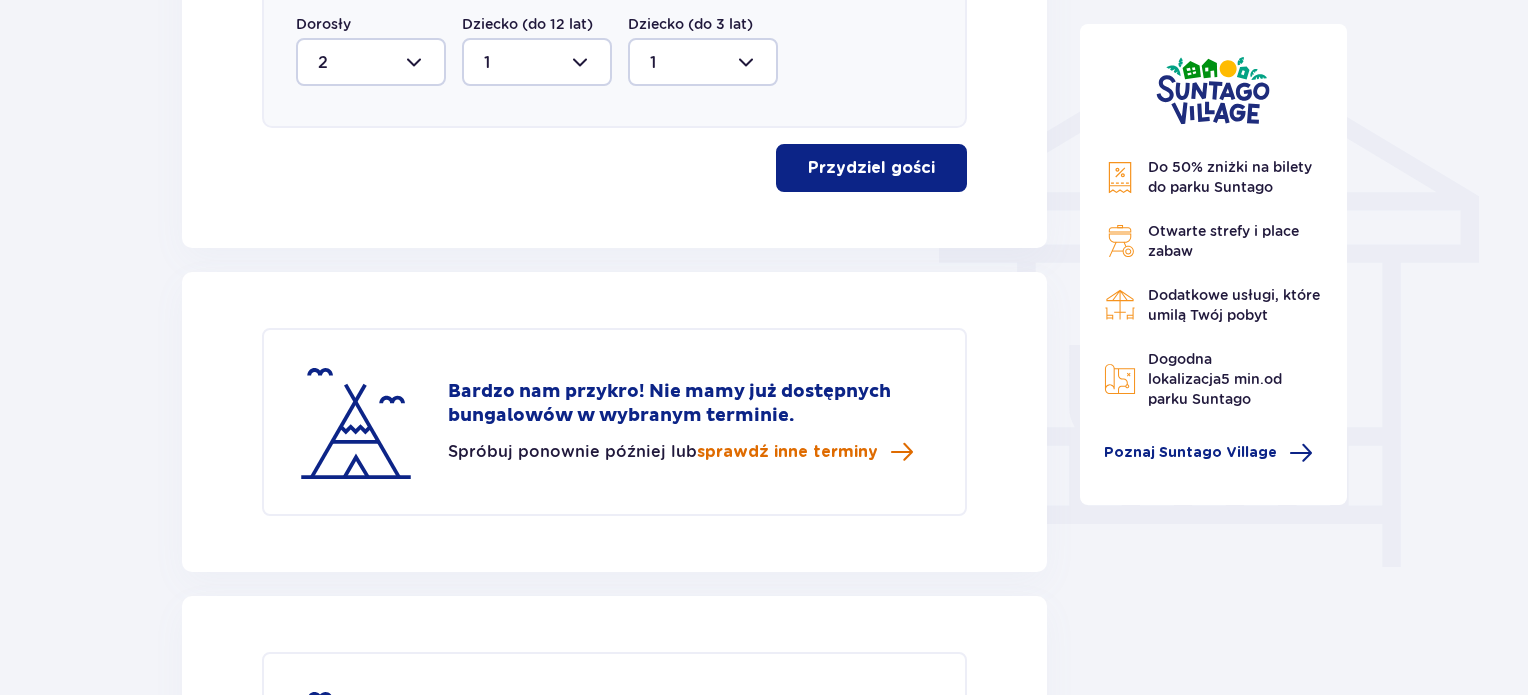 click on "sprawdź inne terminy" at bounding box center [787, 452] 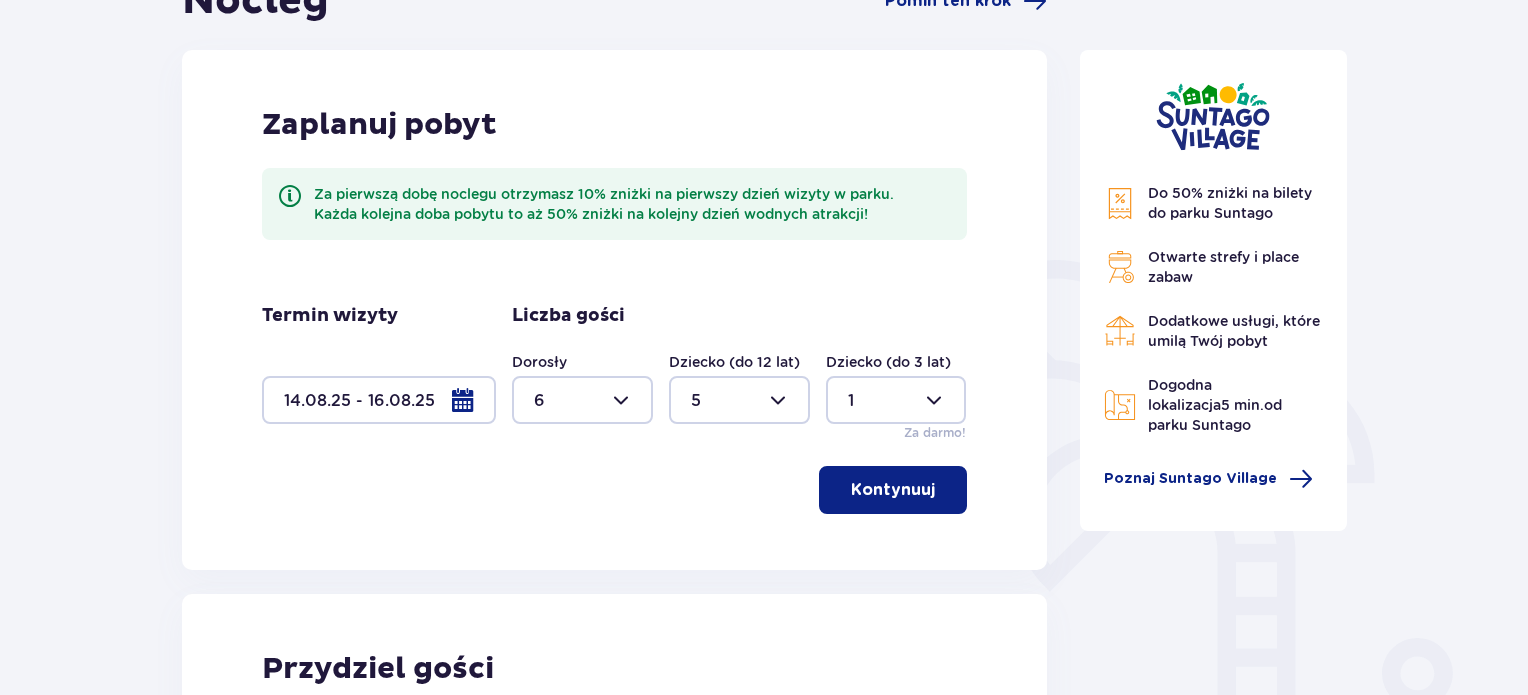 scroll, scrollTop: 236, scrollLeft: 0, axis: vertical 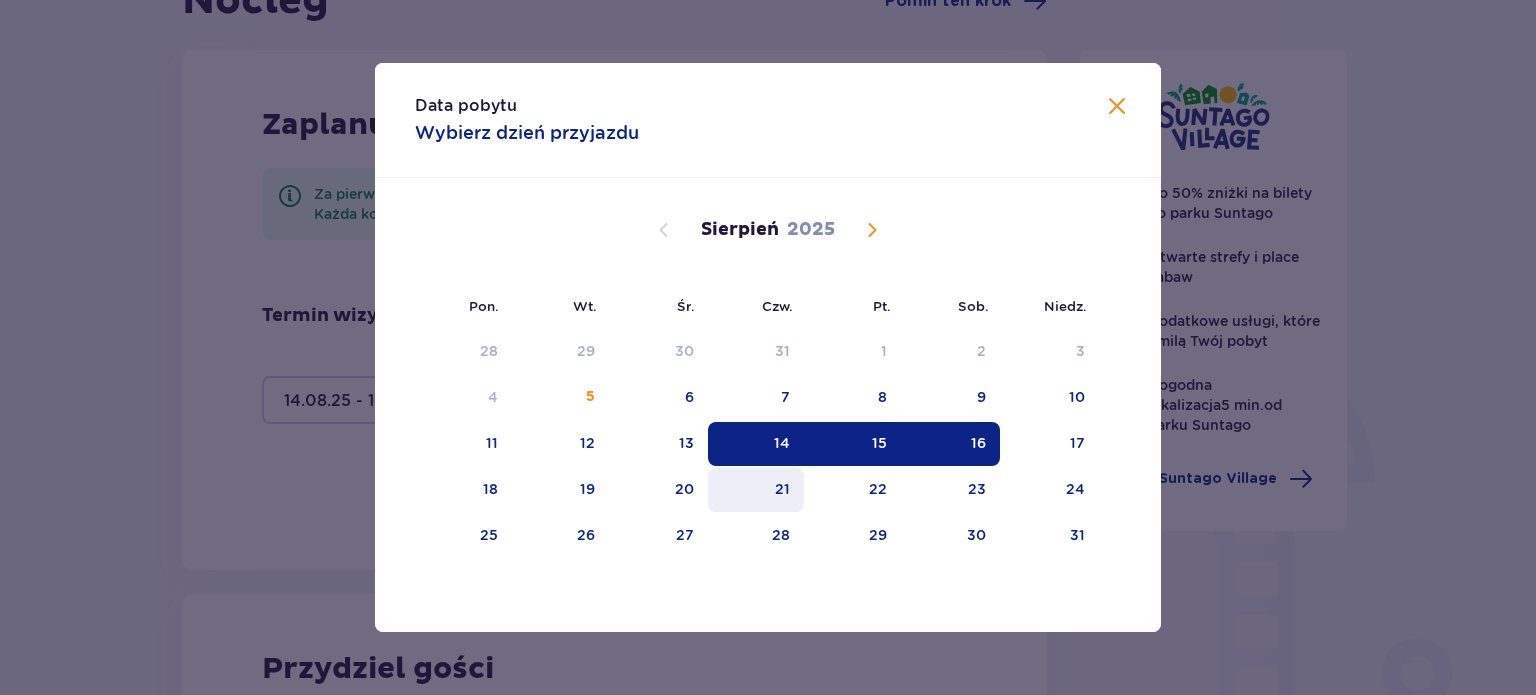 click on "21" at bounding box center (756, 490) 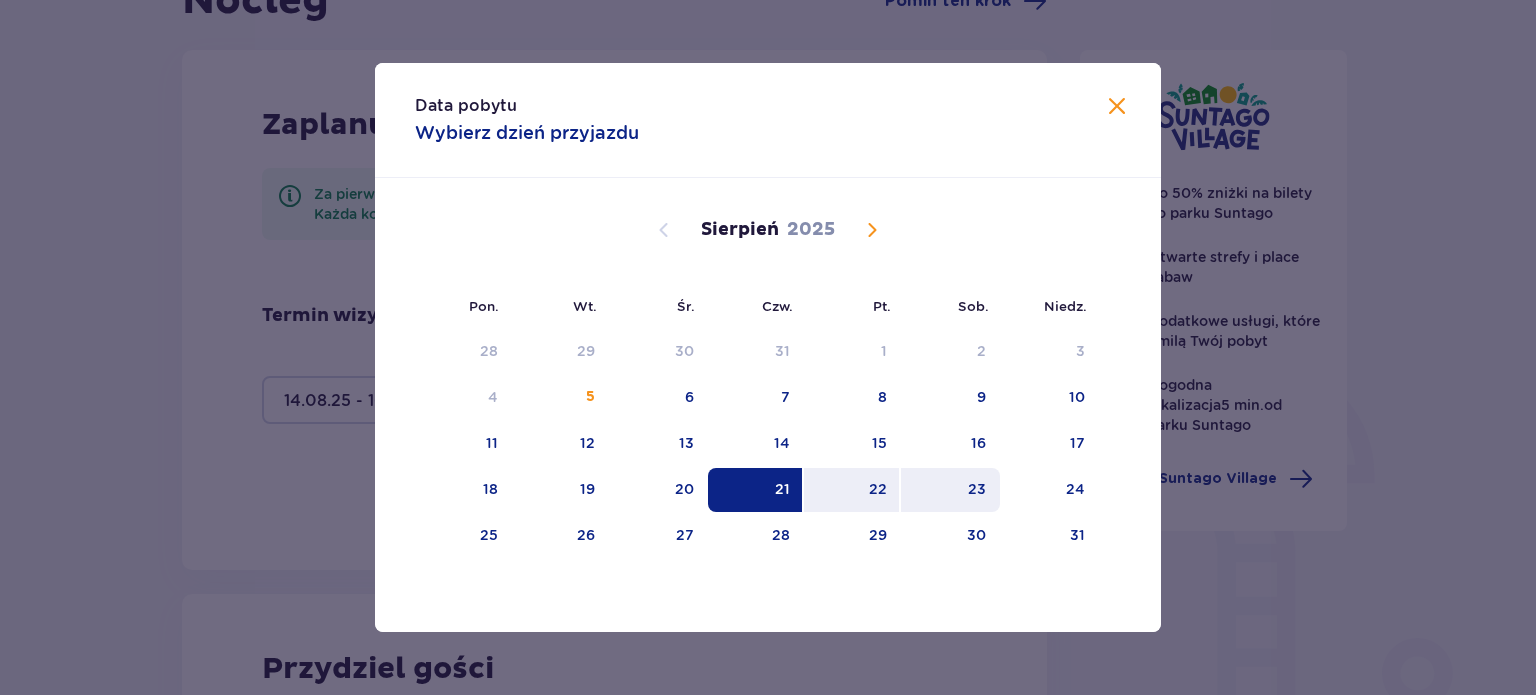 click on "23" at bounding box center (950, 490) 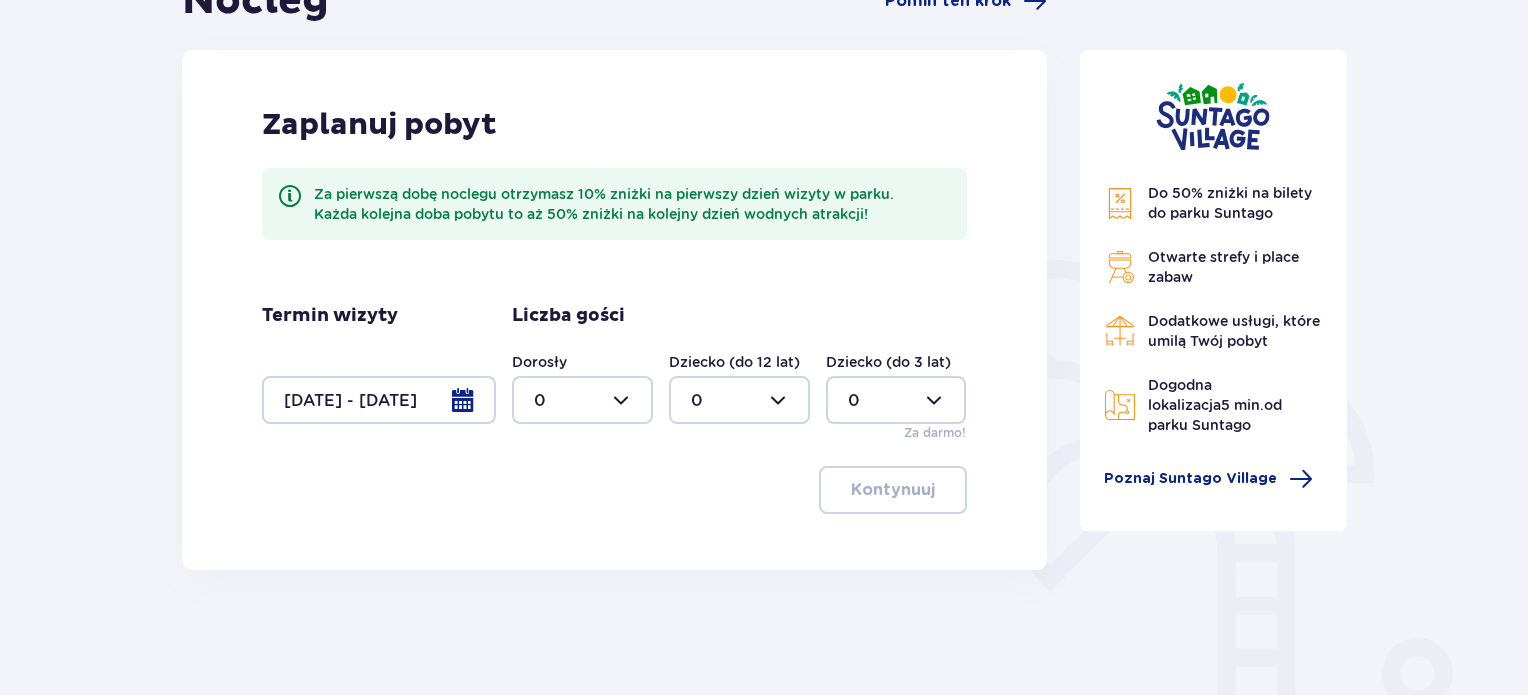 click at bounding box center (582, 400) 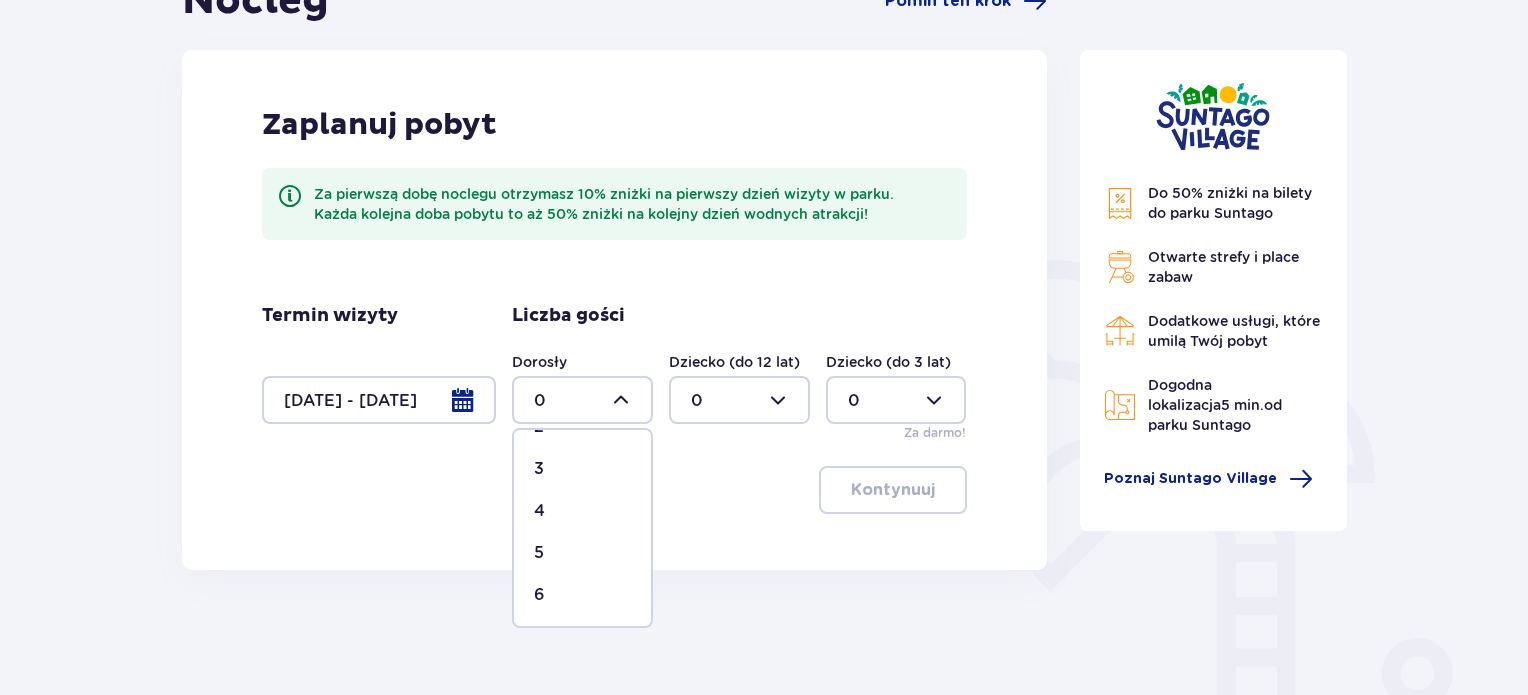 scroll, scrollTop: 172, scrollLeft: 0, axis: vertical 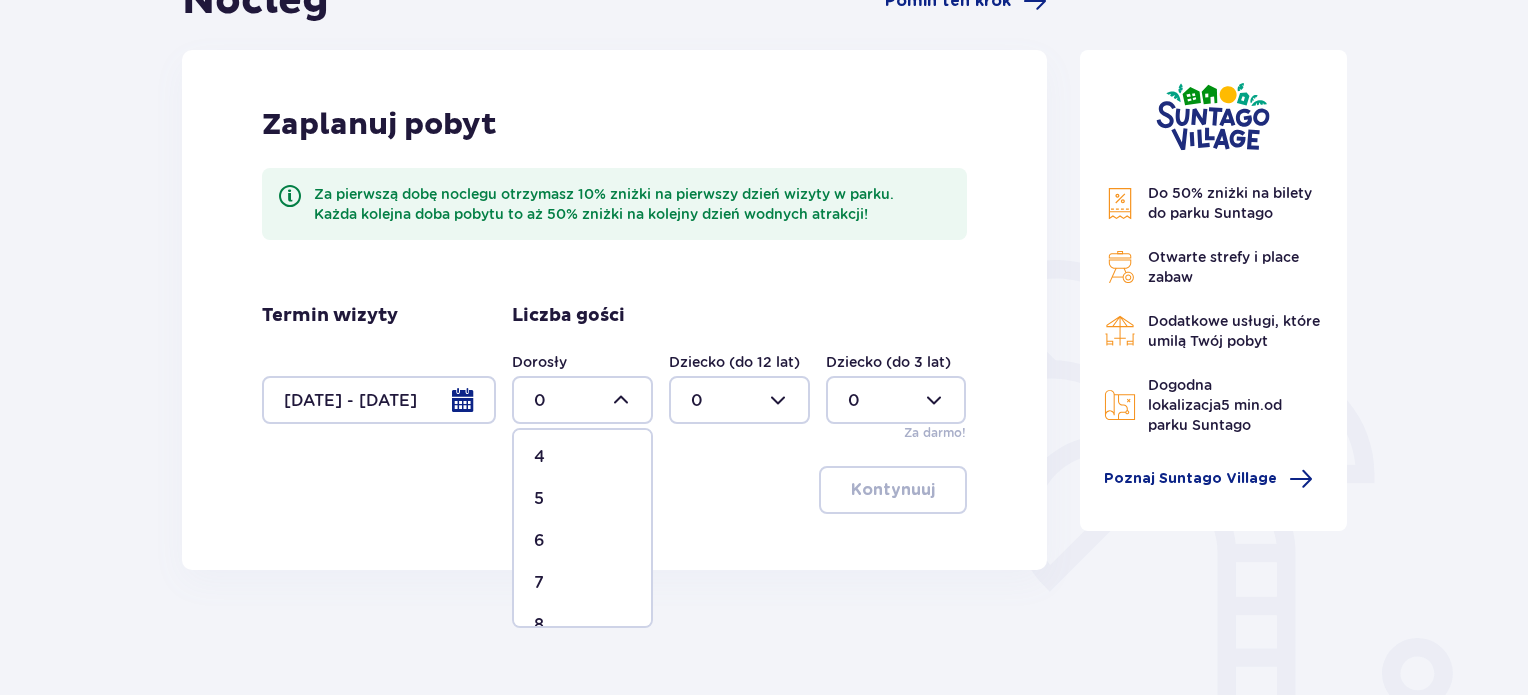 click on "6" at bounding box center [582, 541] 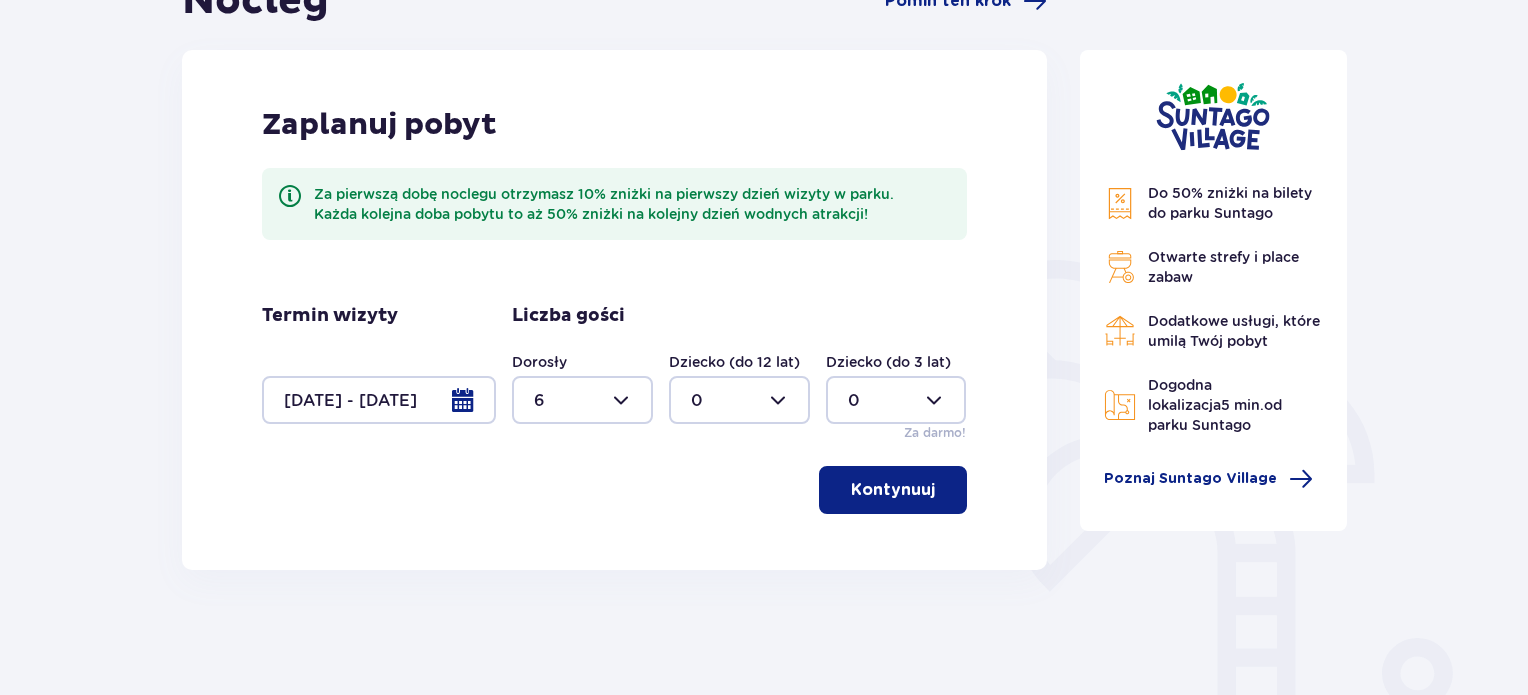 click at bounding box center (739, 400) 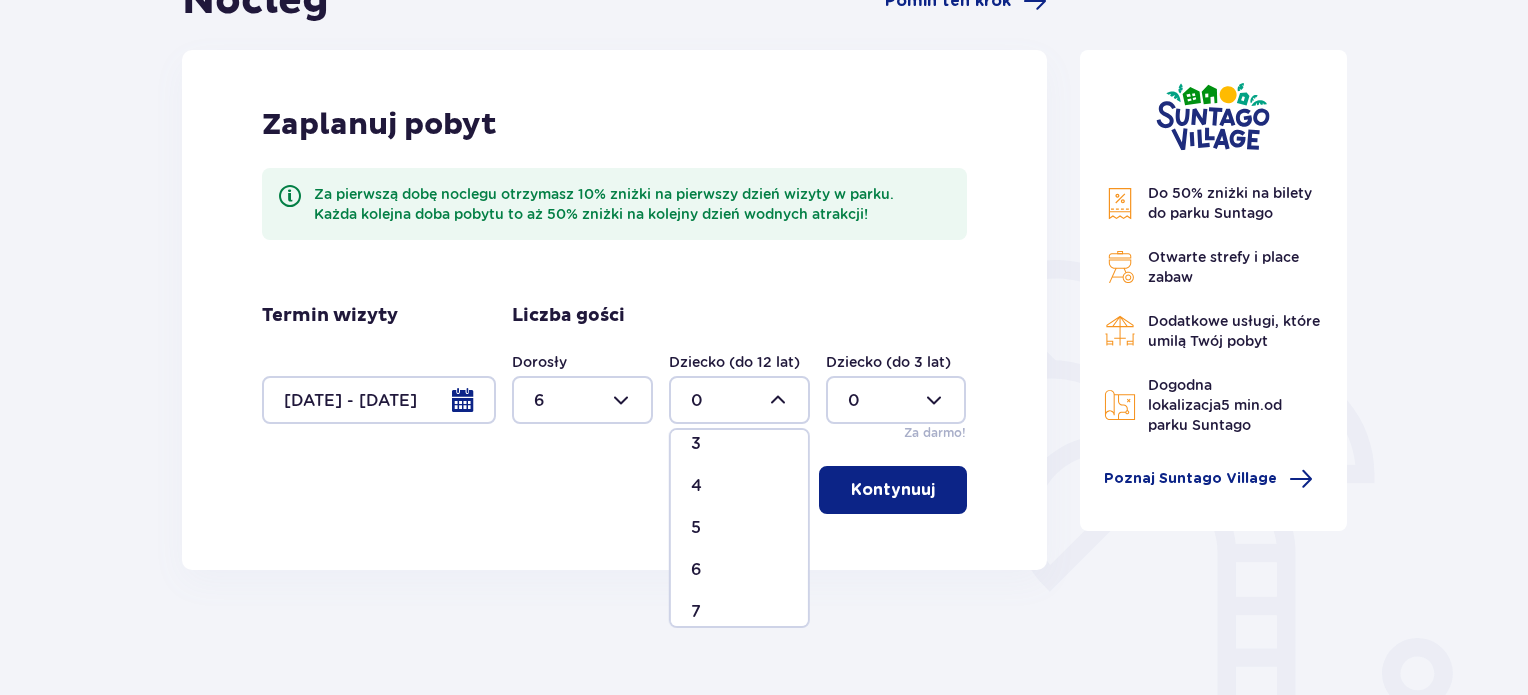 scroll, scrollTop: 172, scrollLeft: 0, axis: vertical 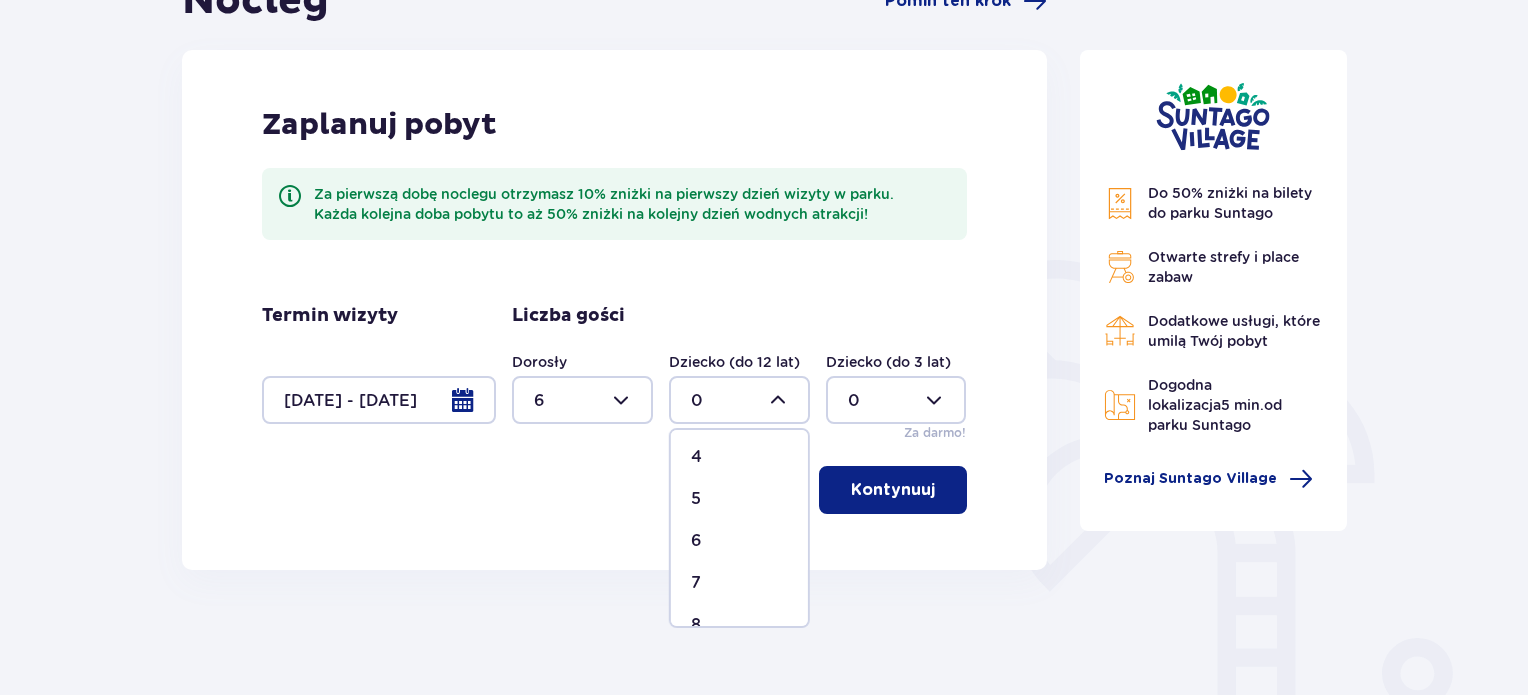 click on "5" at bounding box center (696, 499) 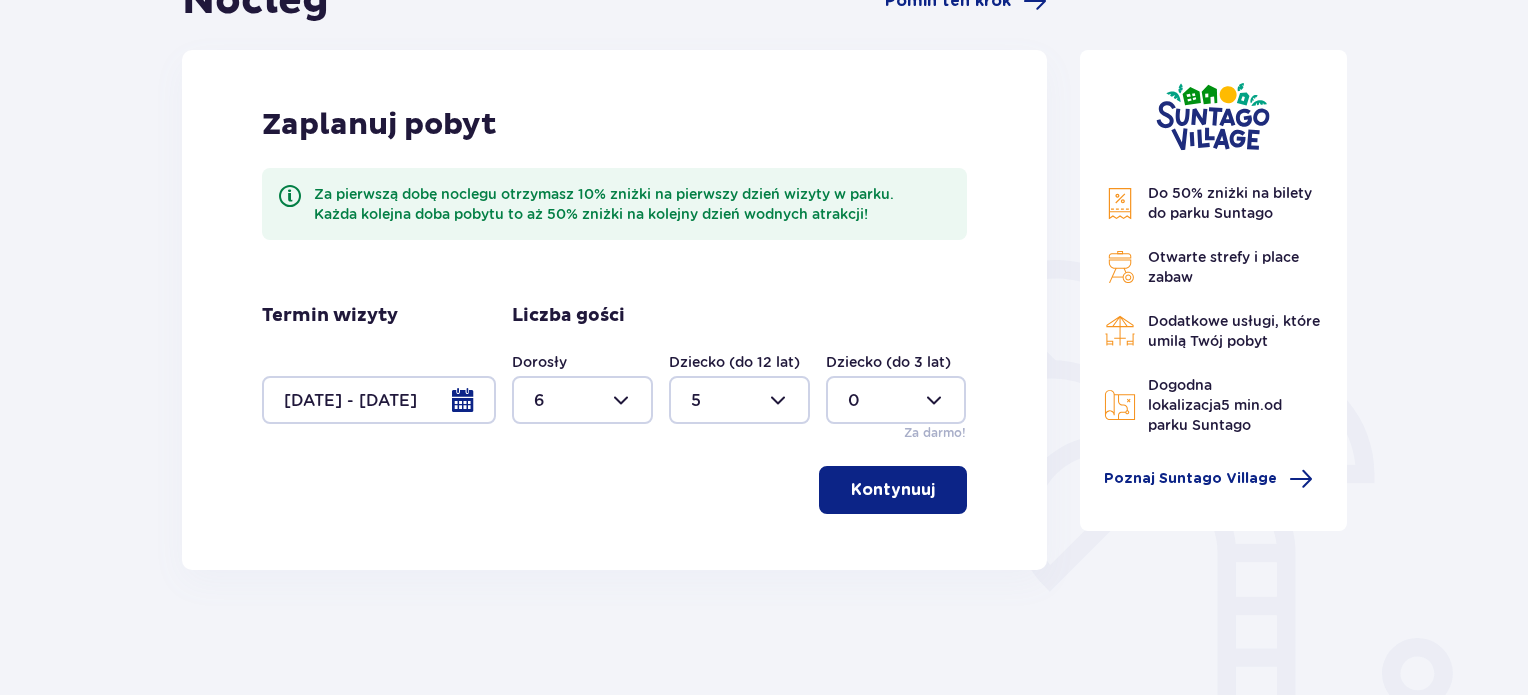 click at bounding box center (896, 400) 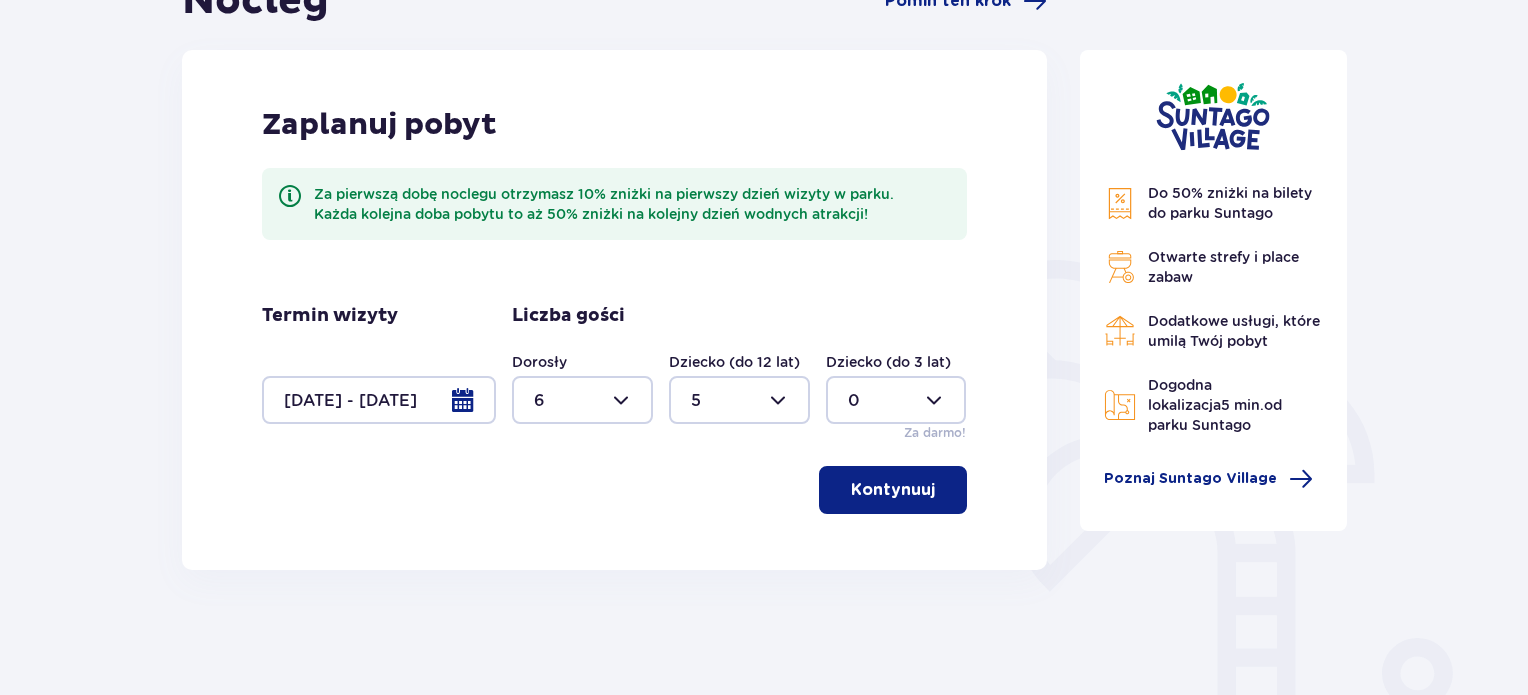 click at bounding box center [739, 400] 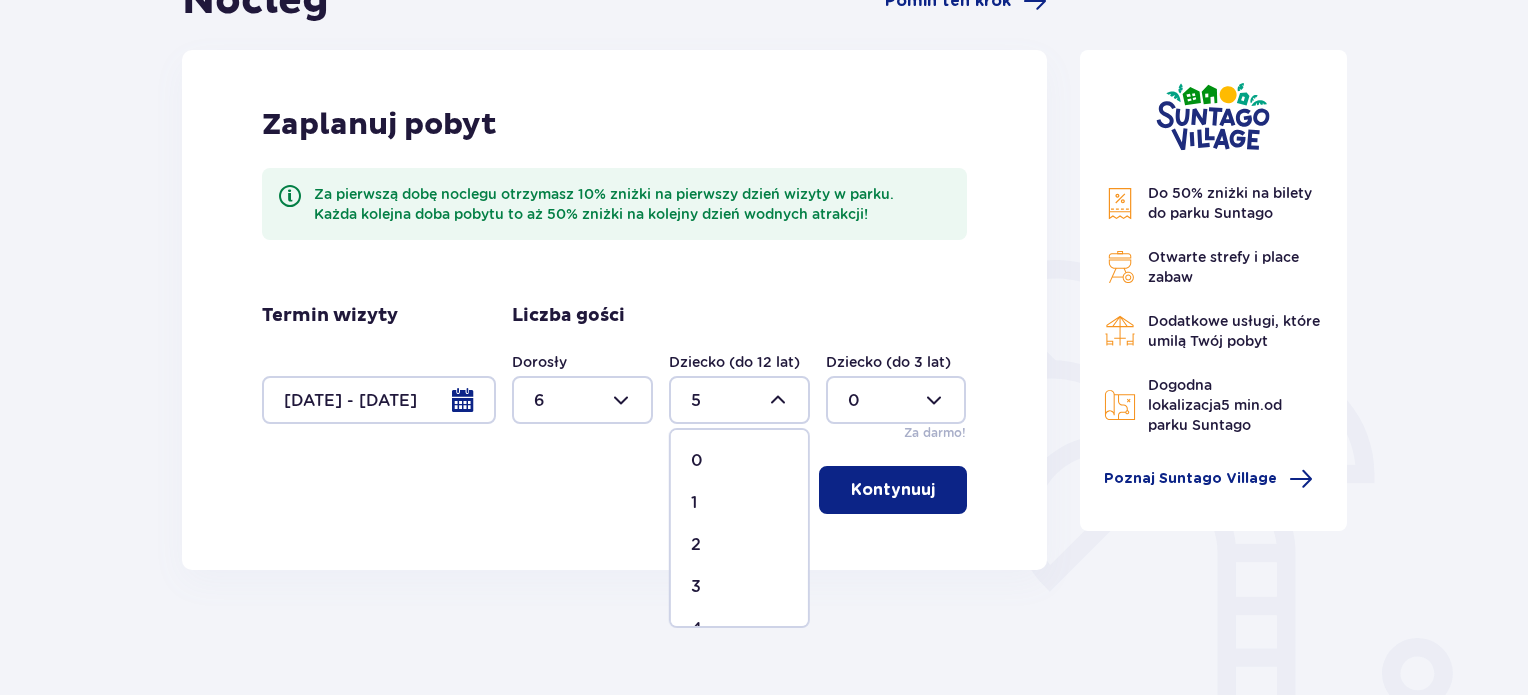 click on "4" at bounding box center (739, 629) 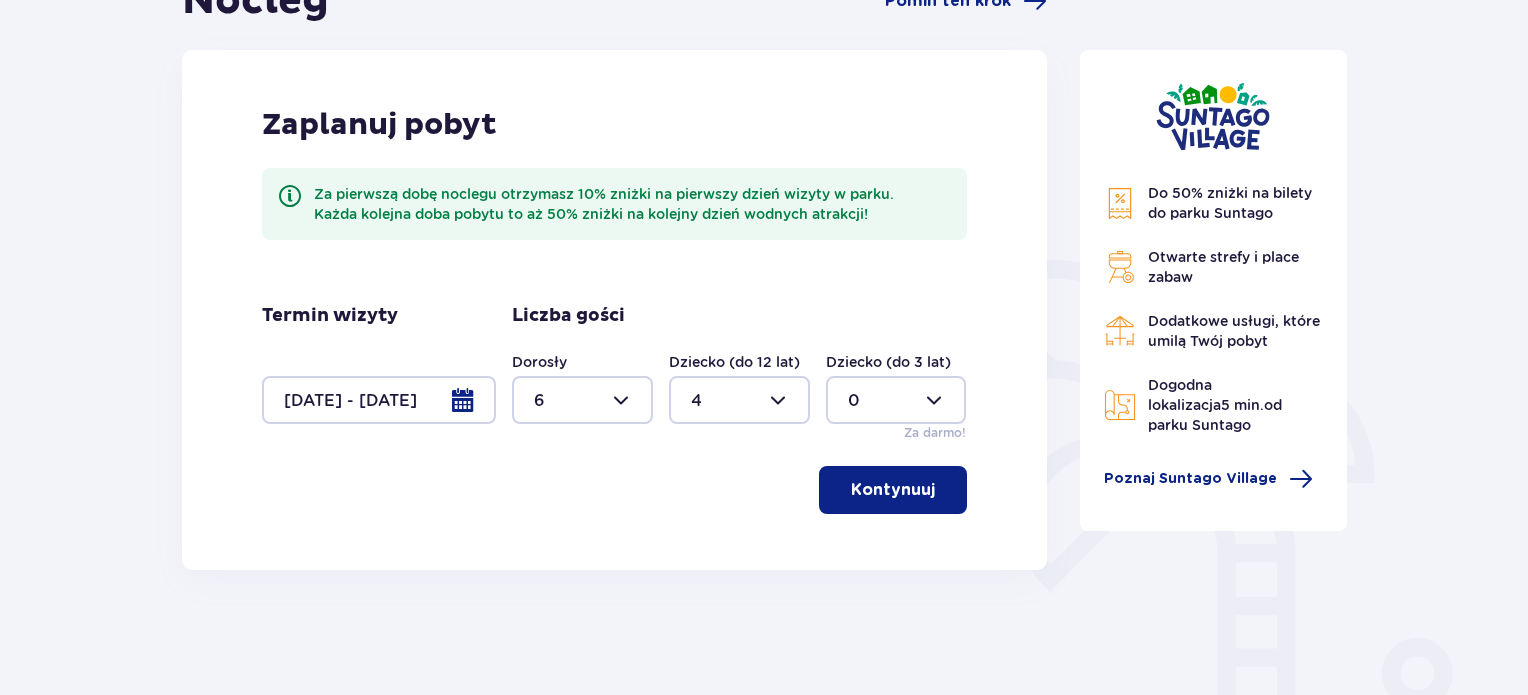 click at bounding box center (896, 400) 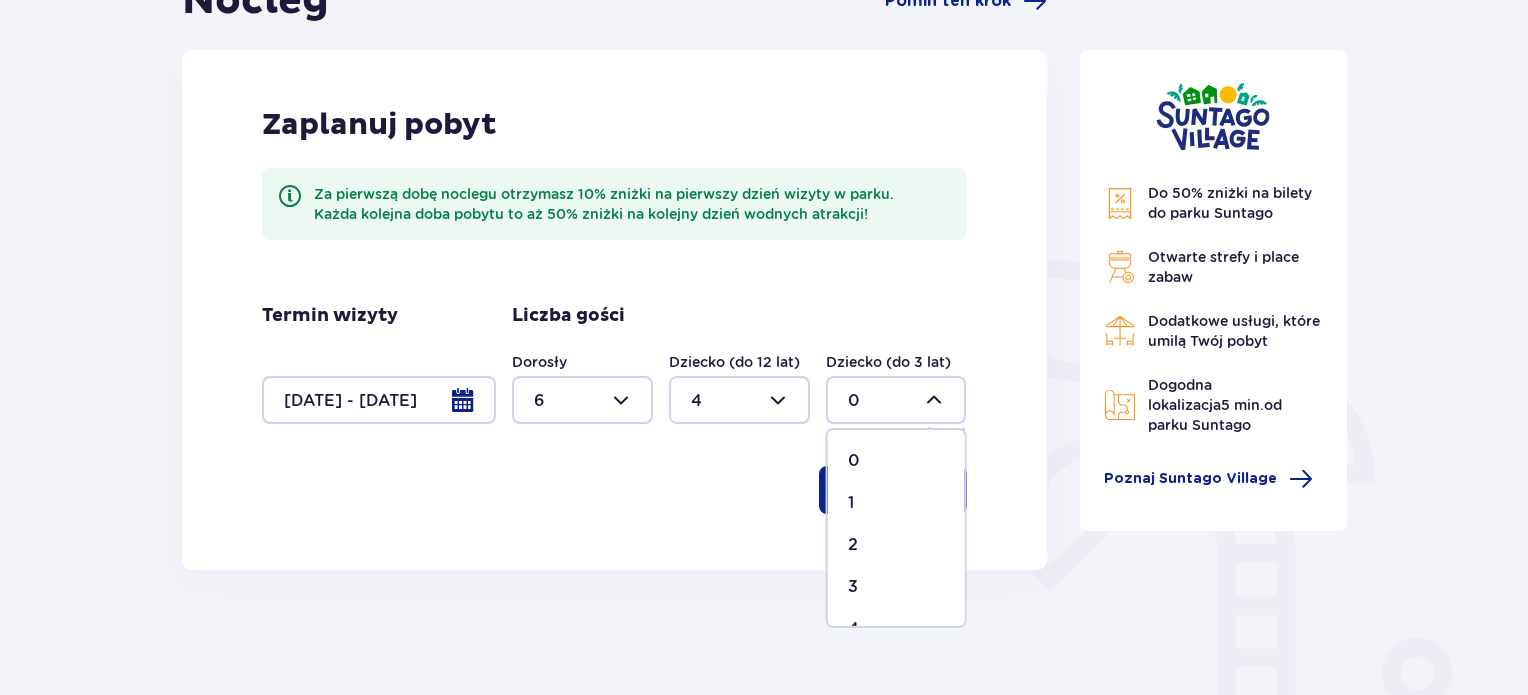 click on "1" at bounding box center [896, 503] 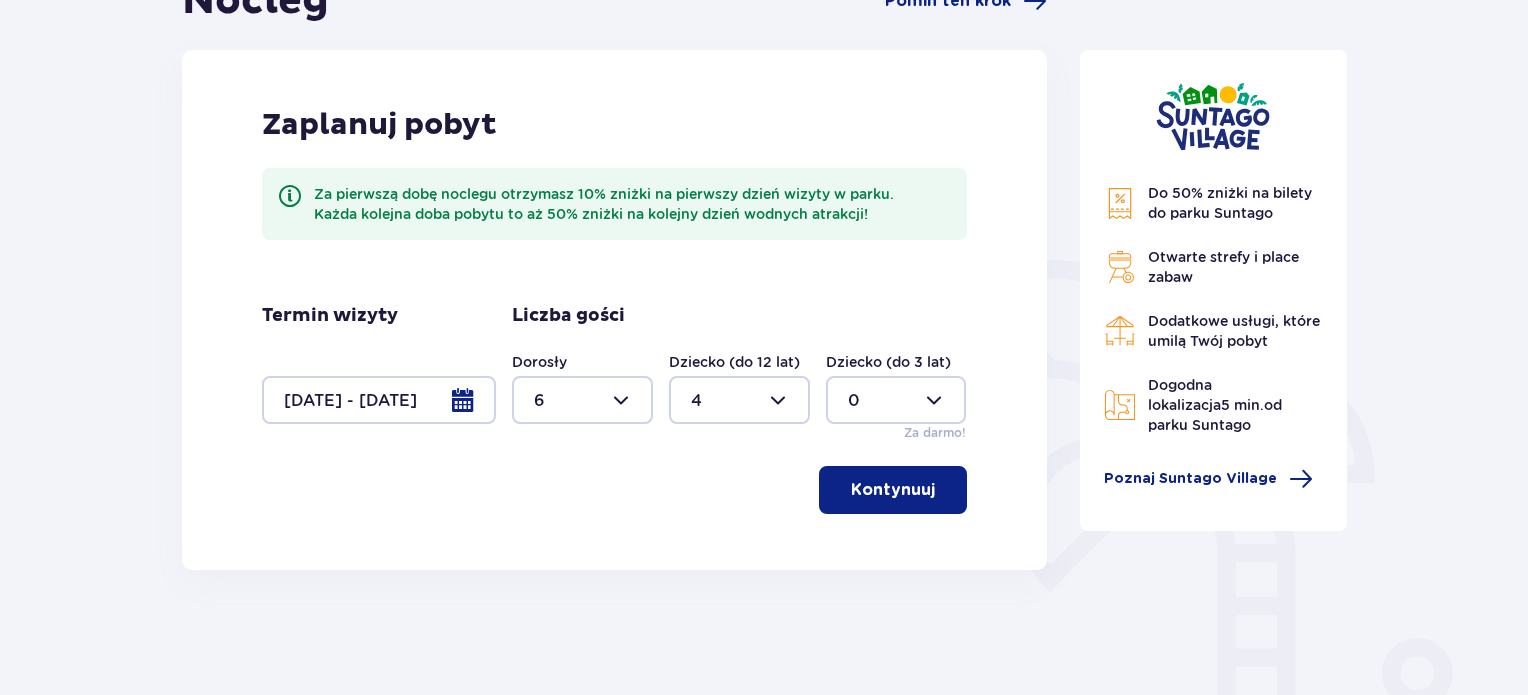 type on "1" 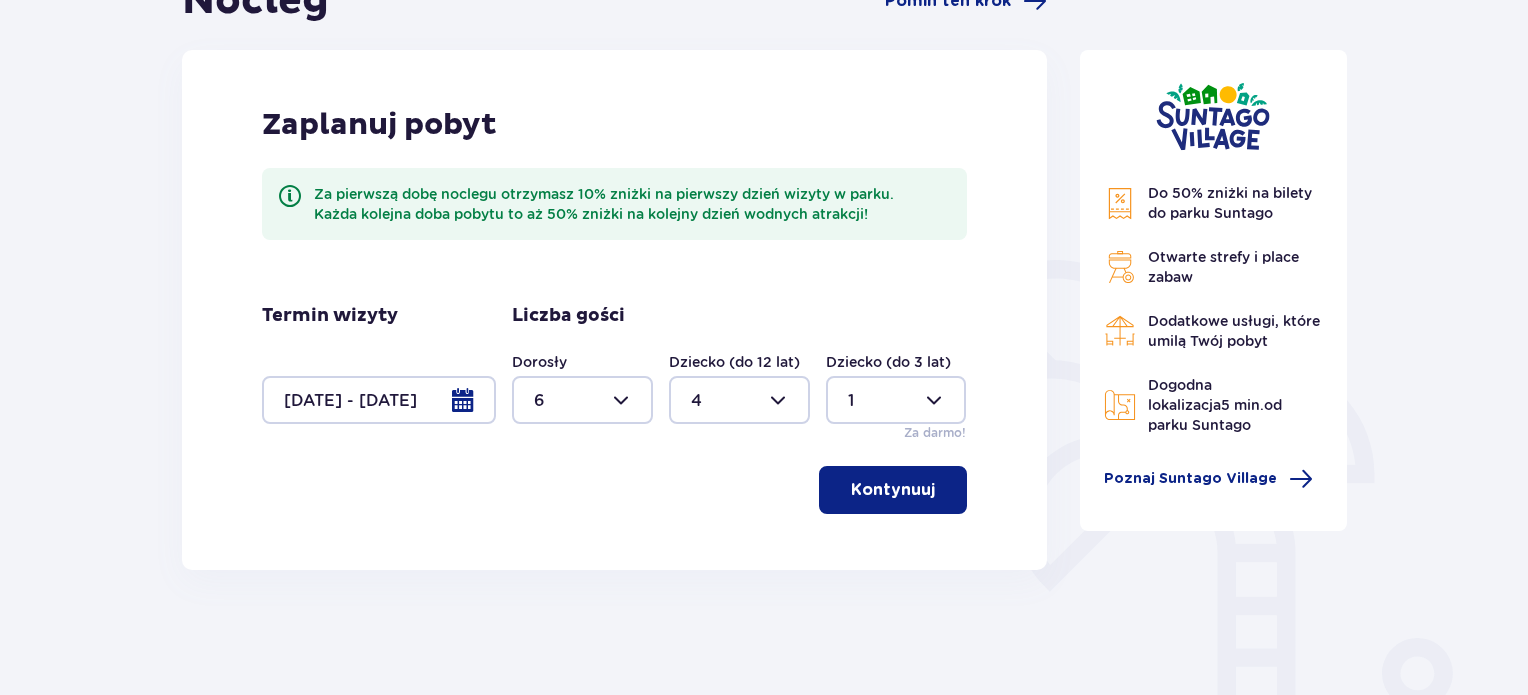 click on "Kontynuuj" at bounding box center (893, 490) 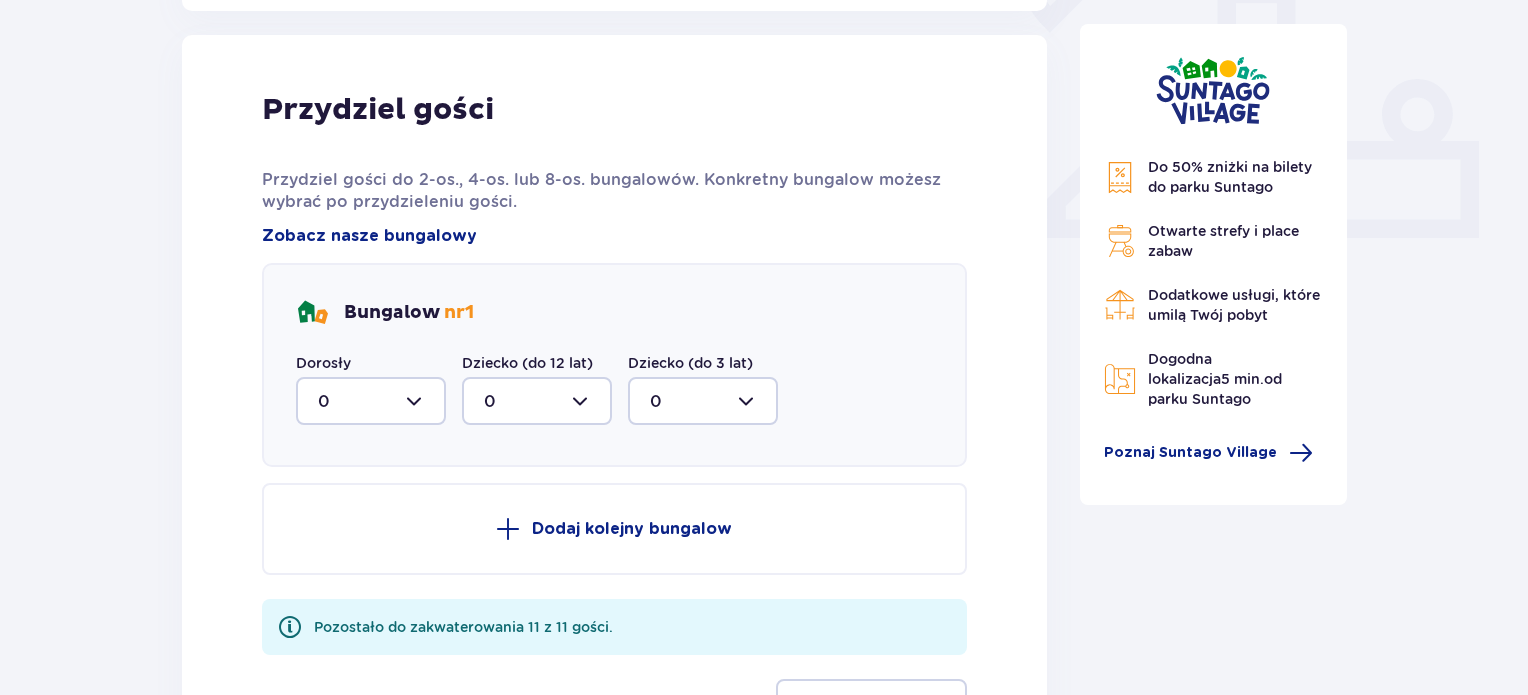 scroll, scrollTop: 806, scrollLeft: 0, axis: vertical 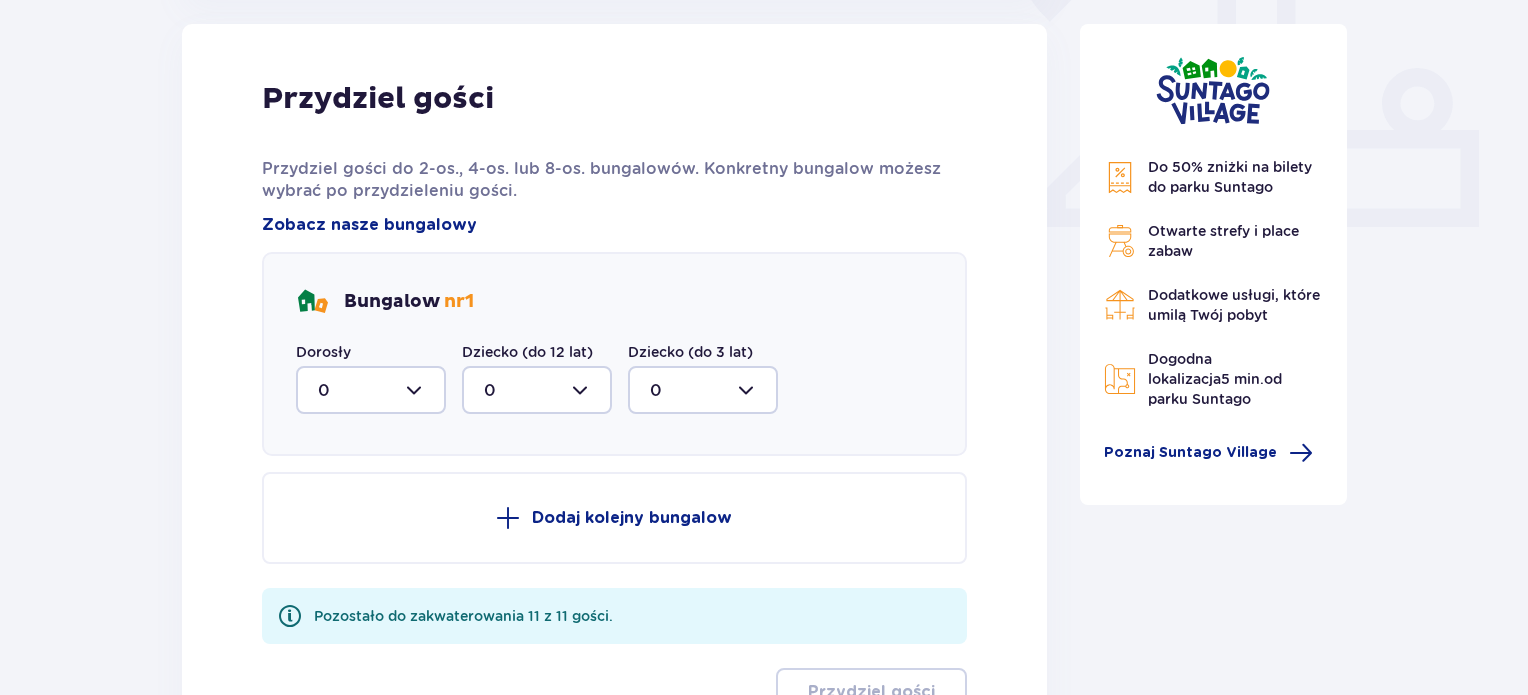 click at bounding box center [371, 390] 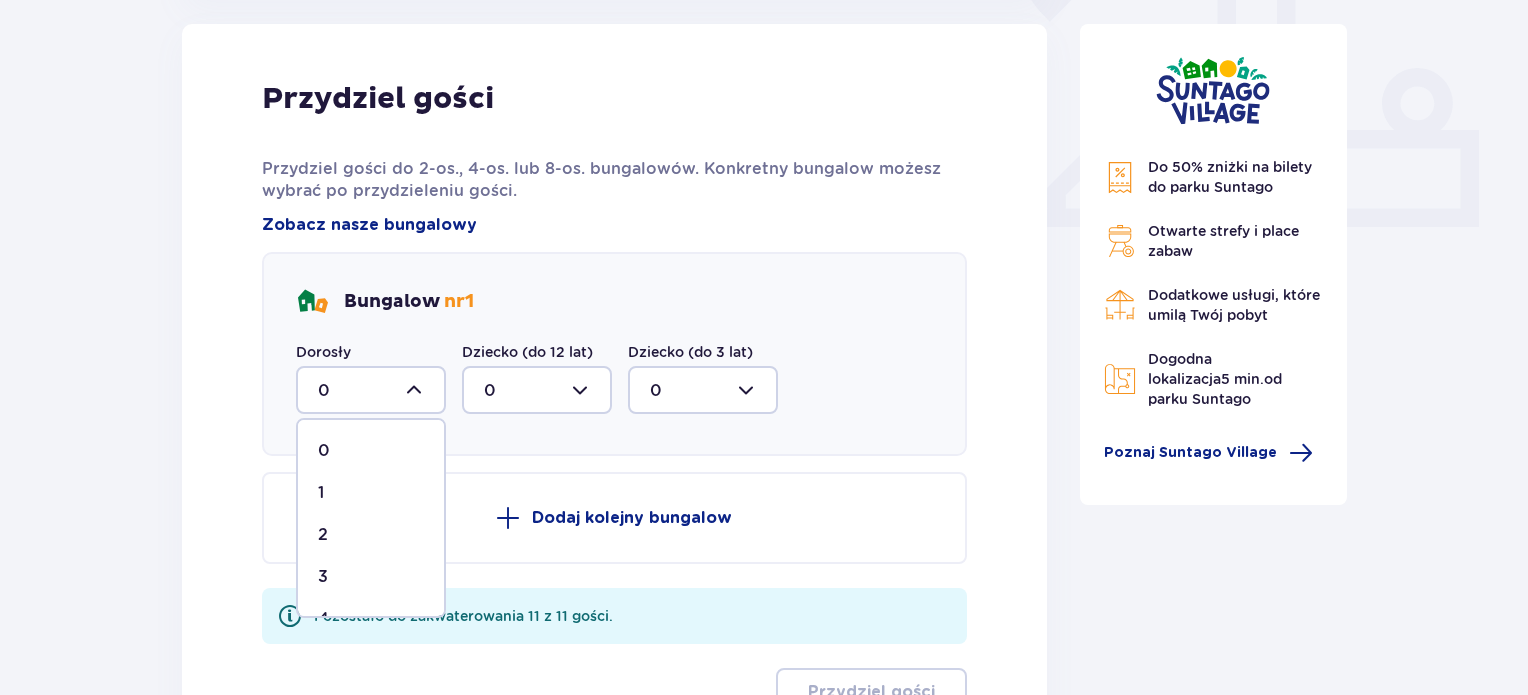 click on "2" at bounding box center [371, 535] 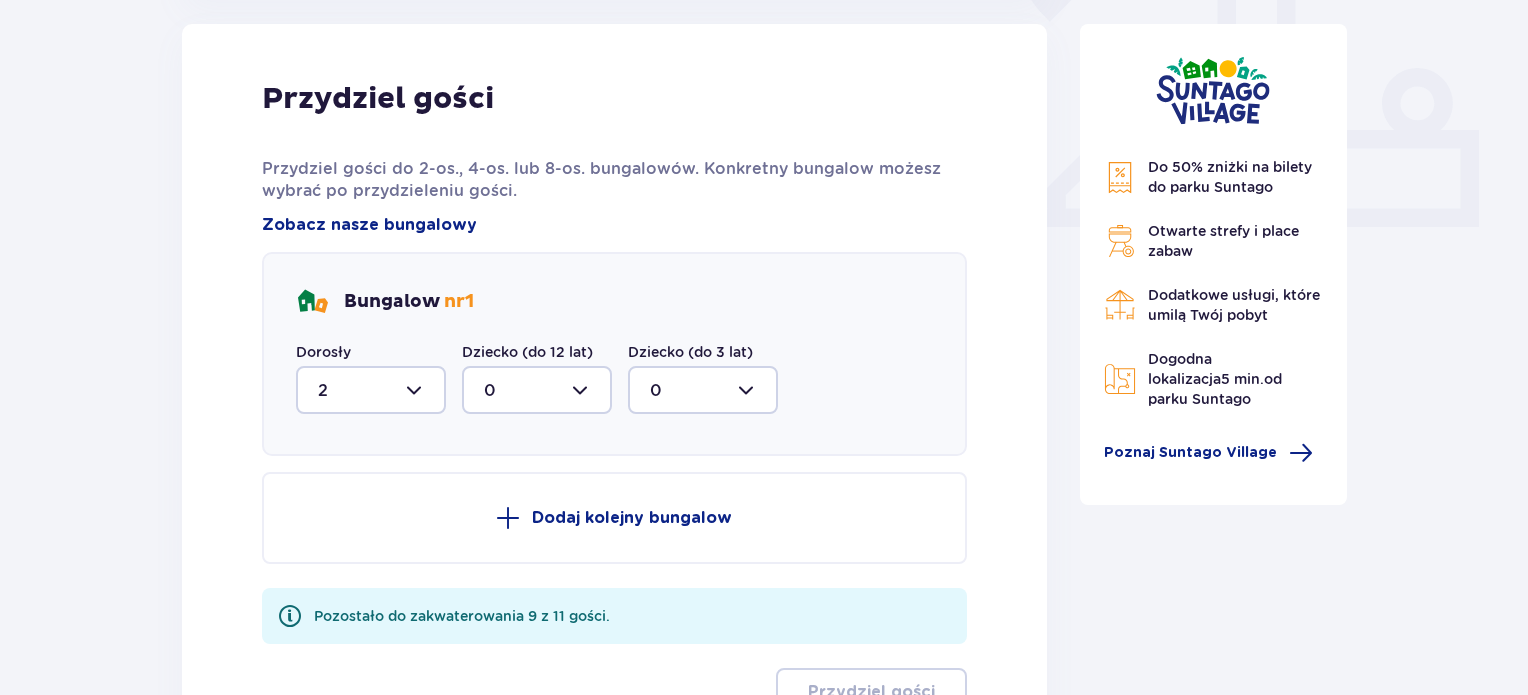 click at bounding box center [537, 390] 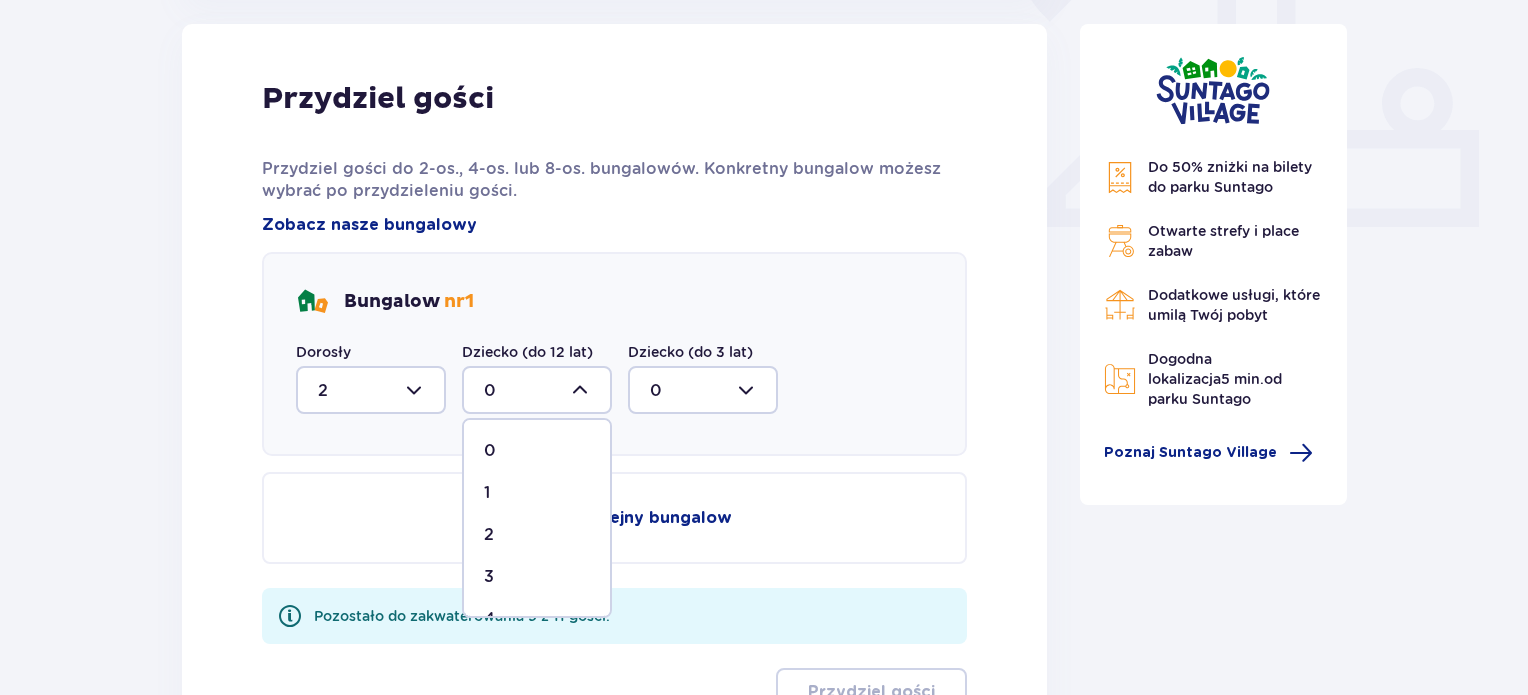 click on "2" at bounding box center (537, 535) 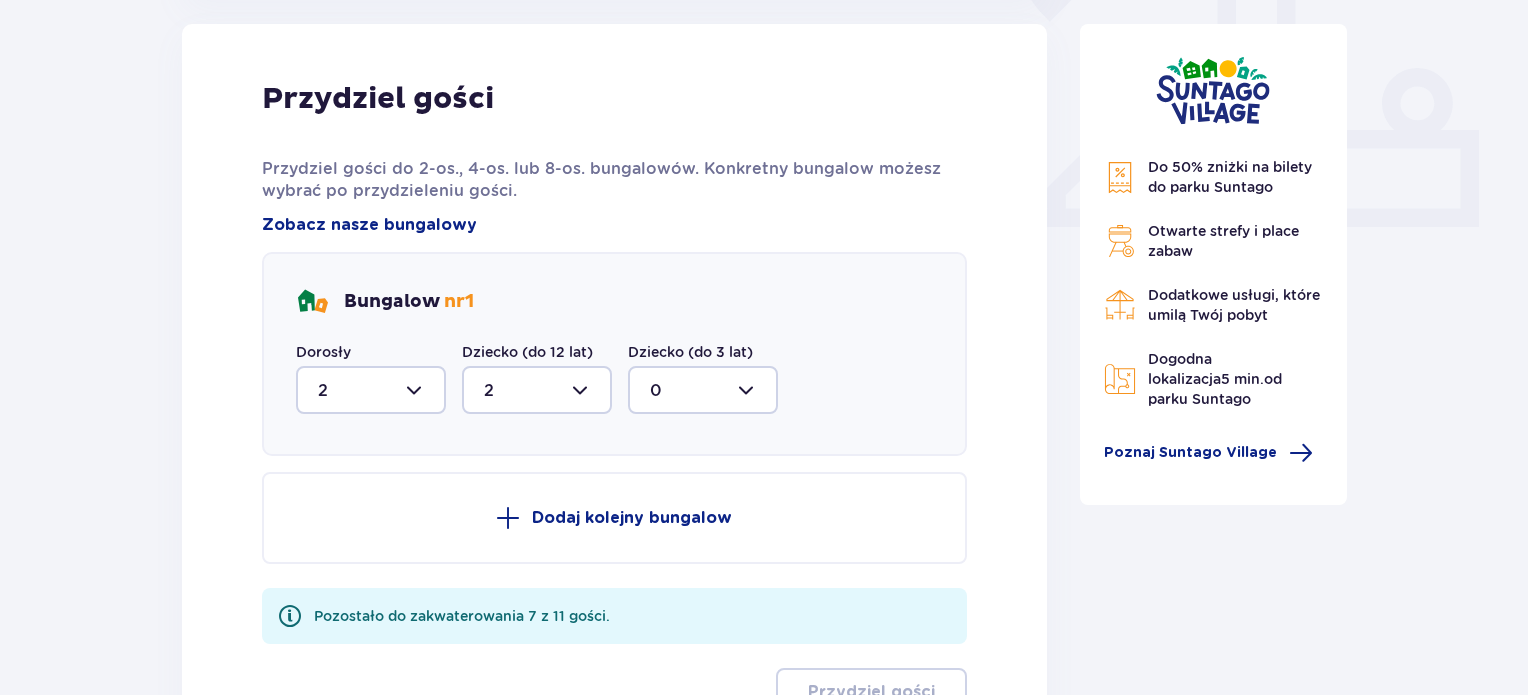 click on "Dodaj kolejny bungalow" at bounding box center [614, 518] 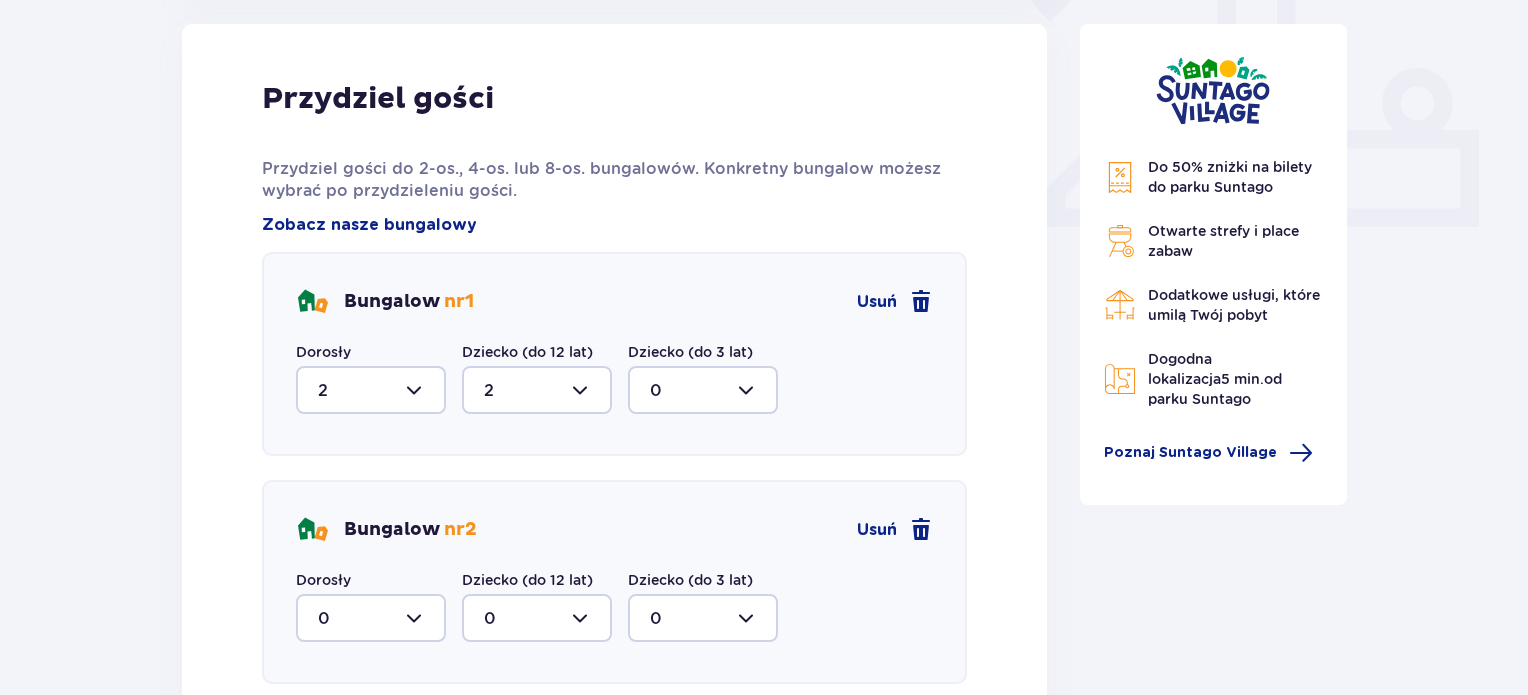 click at bounding box center (371, 618) 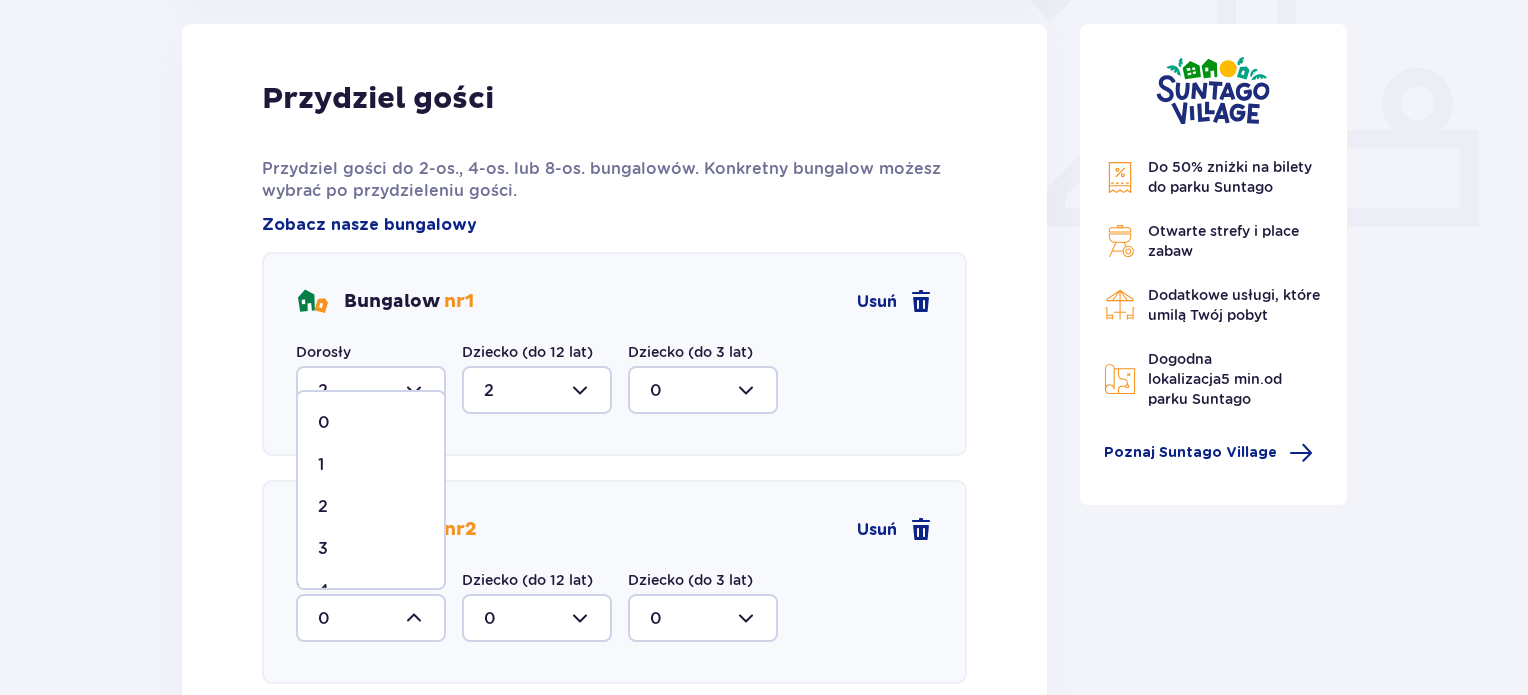 click on "2" at bounding box center [371, 507] 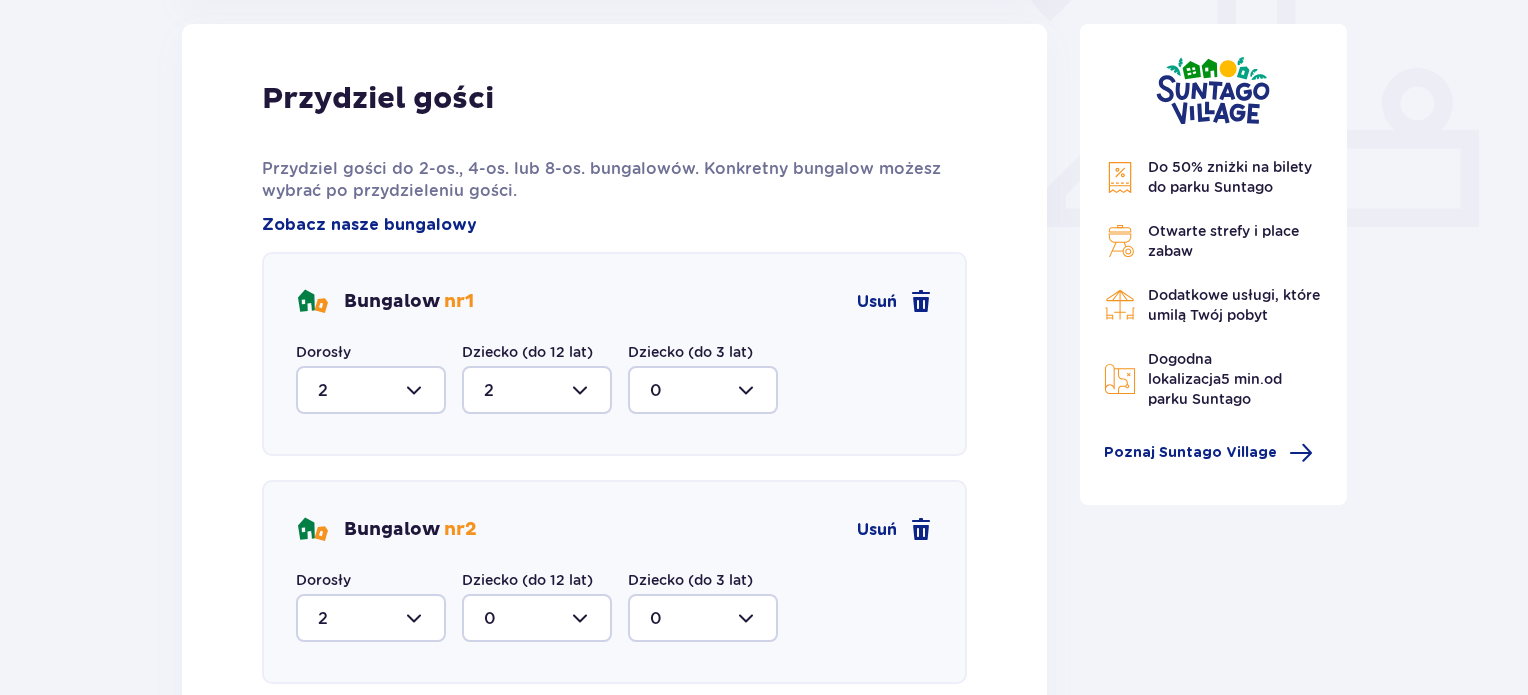 click at bounding box center (537, 618) 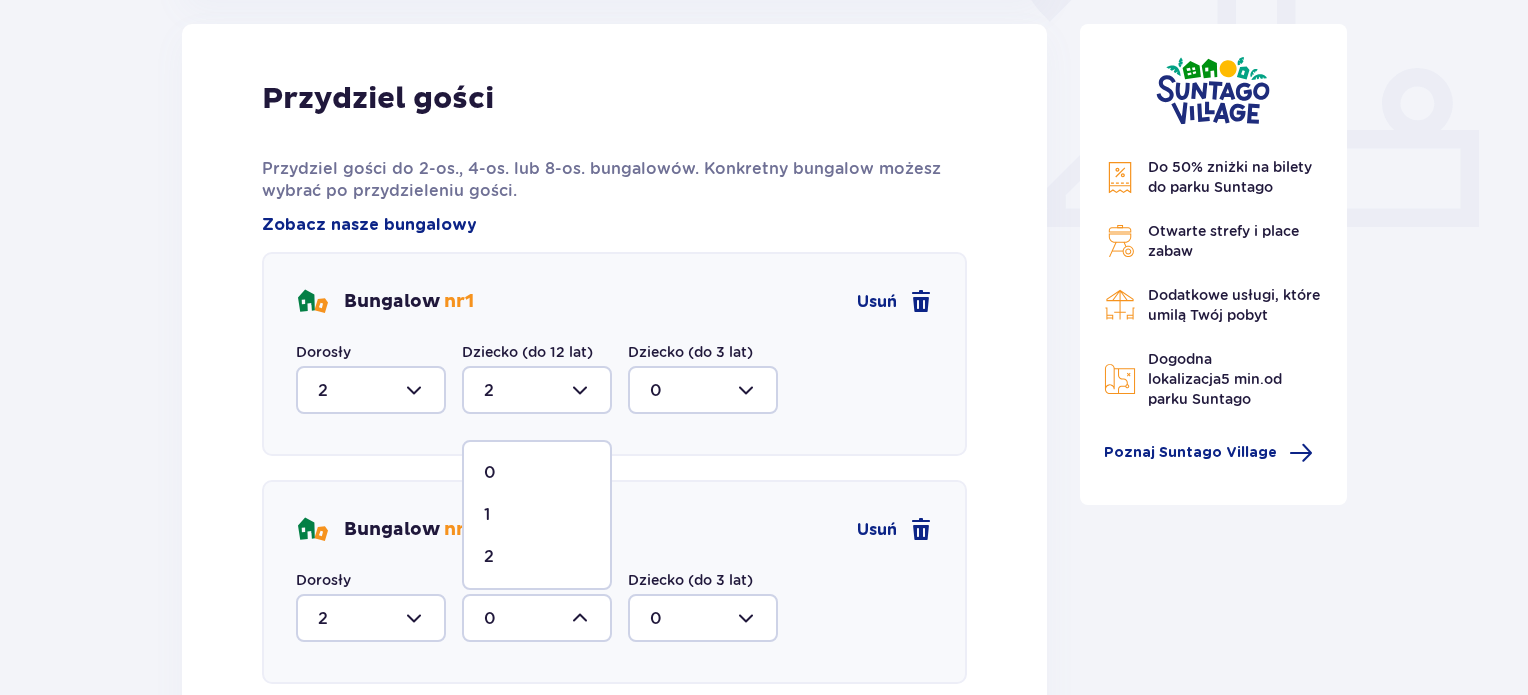 click on "2" at bounding box center (537, 557) 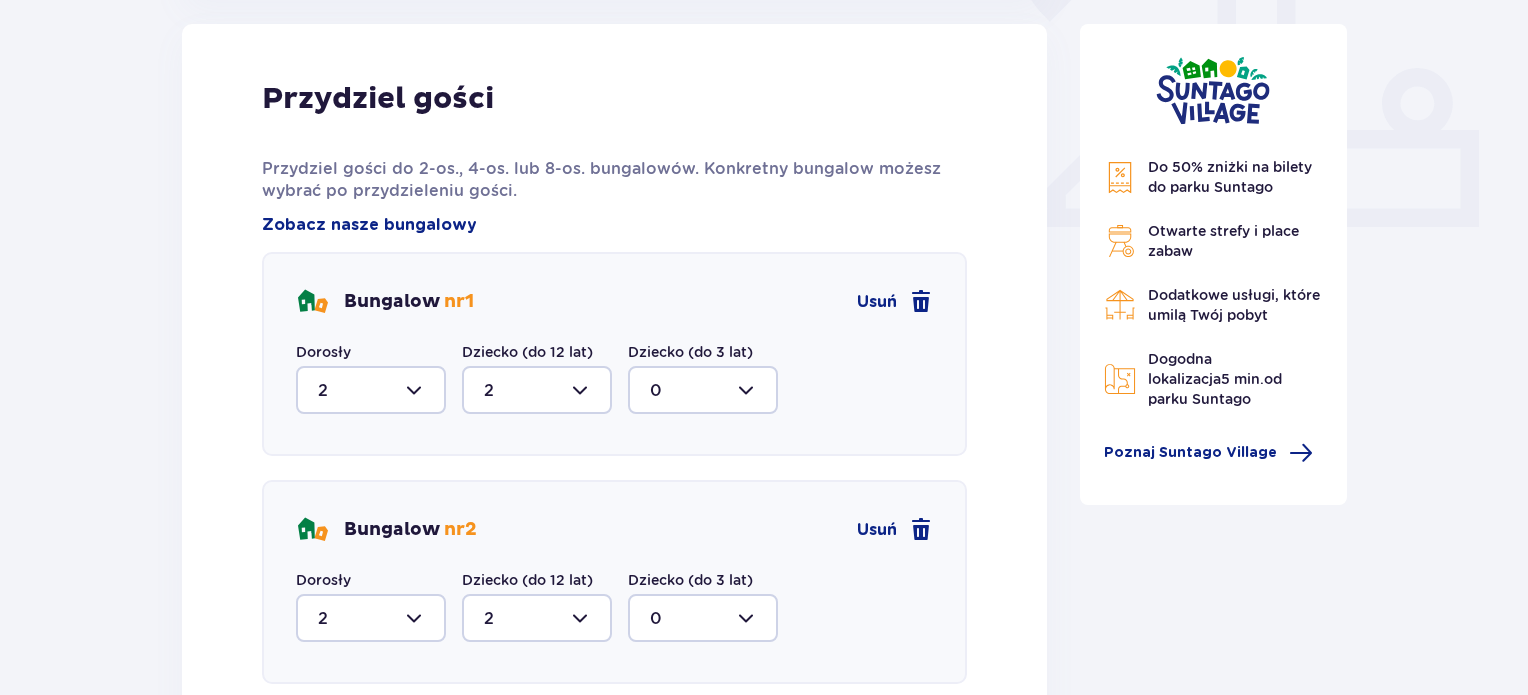 click on "Przydziel gości Przydziel gości do 2-os., 4-os. lub 8-os. bungalowów. Konkretny bungalow możesz wybrać po przydzieleniu gości. Zobacz nasze bungalowy Bungalow   nr  1 Usuń Dorosły   2 Dziecko (do 12 lat)   2 Dziecko (do 3 lat)   0 Bungalow   nr  2 Usuń Dorosły   2 Dziecko (do 12 lat)   2 Dziecko (do 3 lat)   0 Dodaj kolejny bungalow Pozostało do zakwaterowania 3 z 11 gości. Przydziel gości" at bounding box center [614, 512] 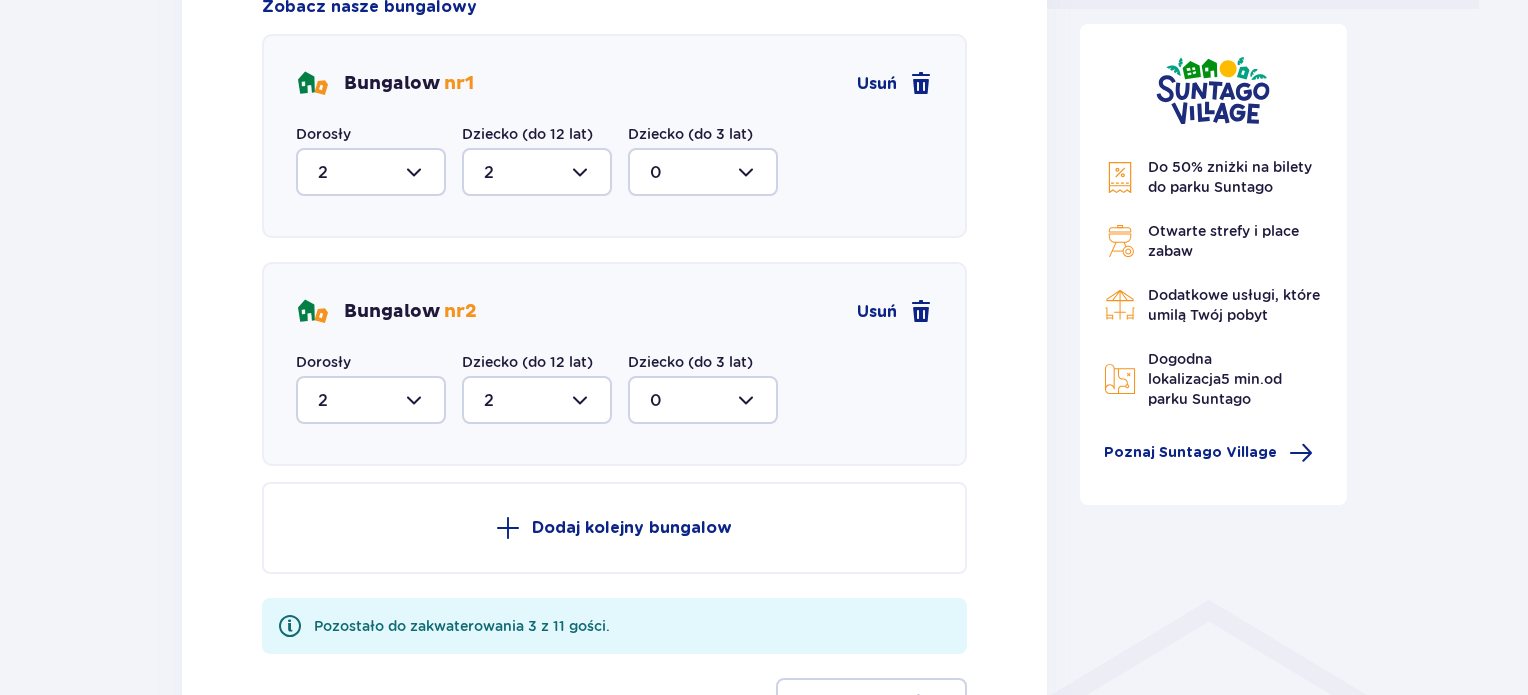 scroll, scrollTop: 1126, scrollLeft: 0, axis: vertical 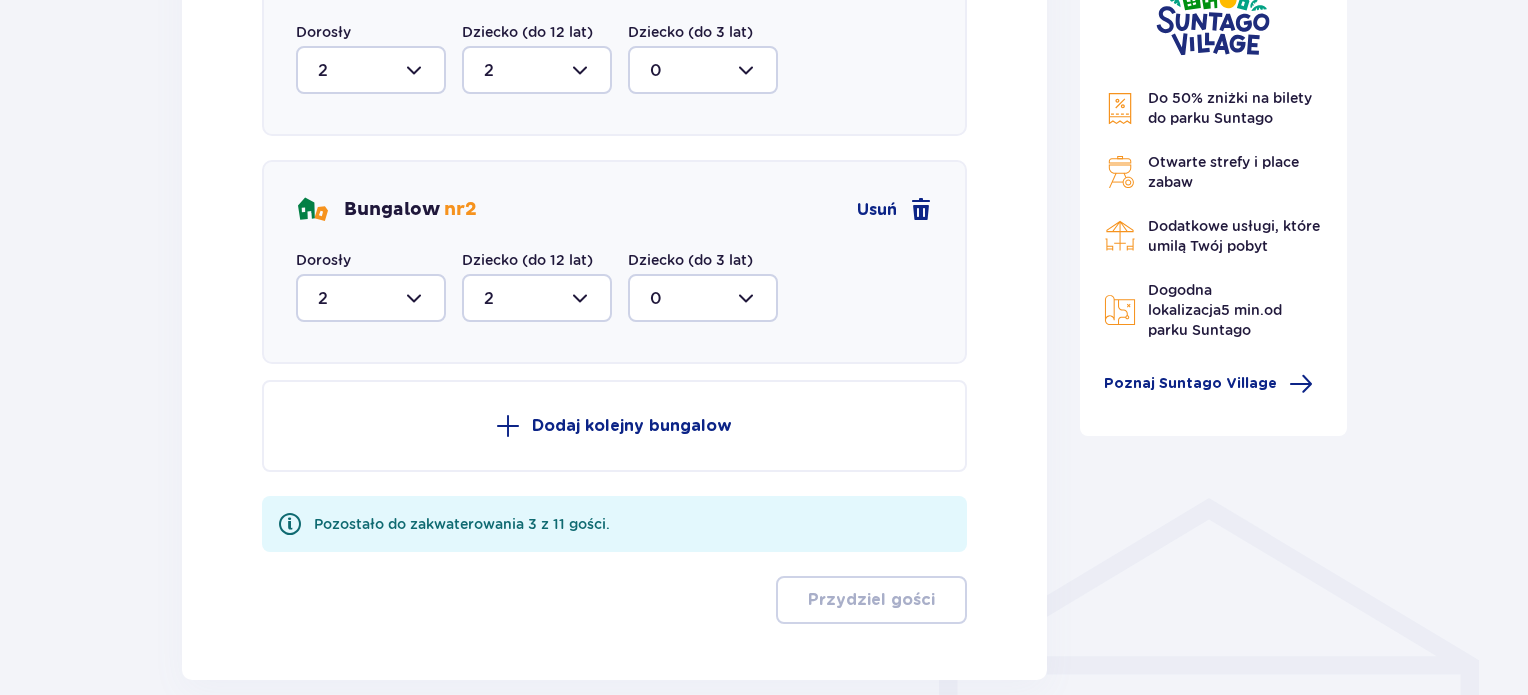 click on "Dodaj kolejny bungalow" at bounding box center (632, 426) 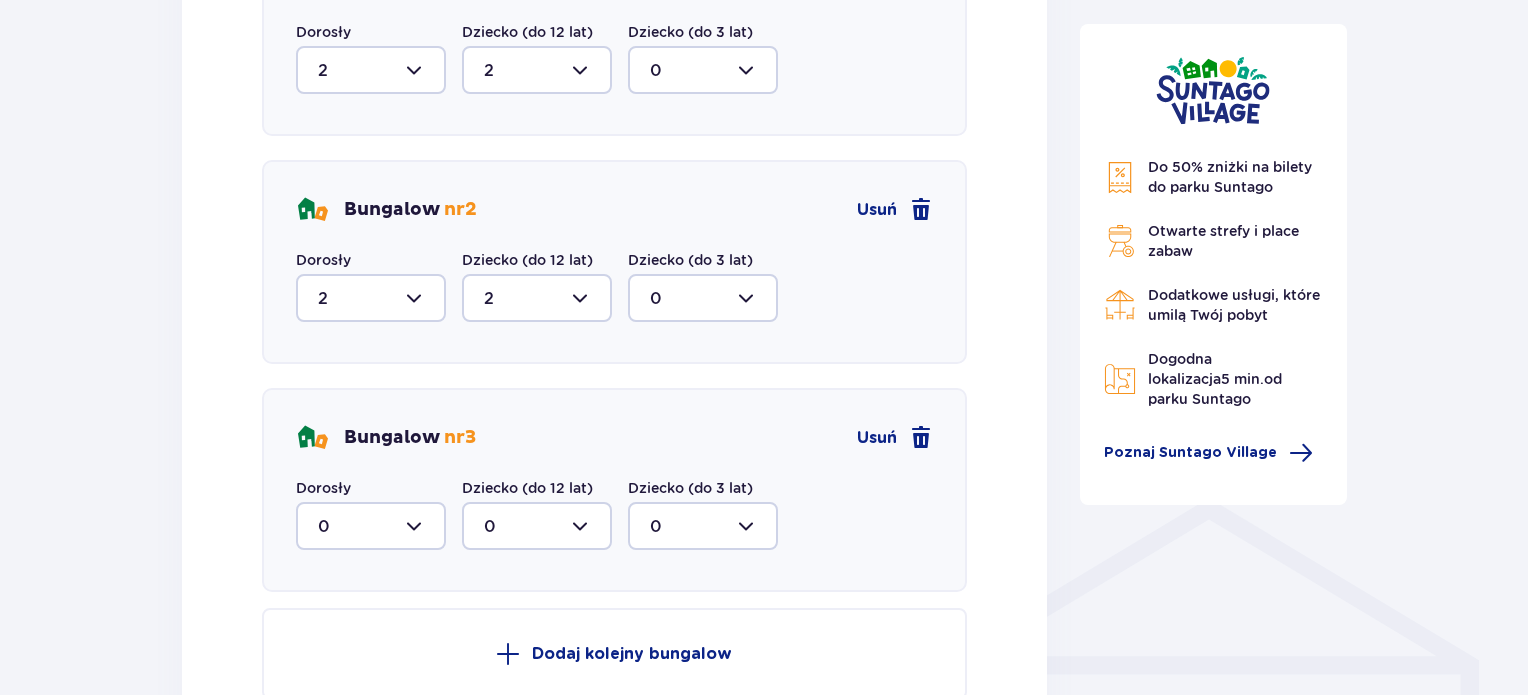 click at bounding box center (371, 526) 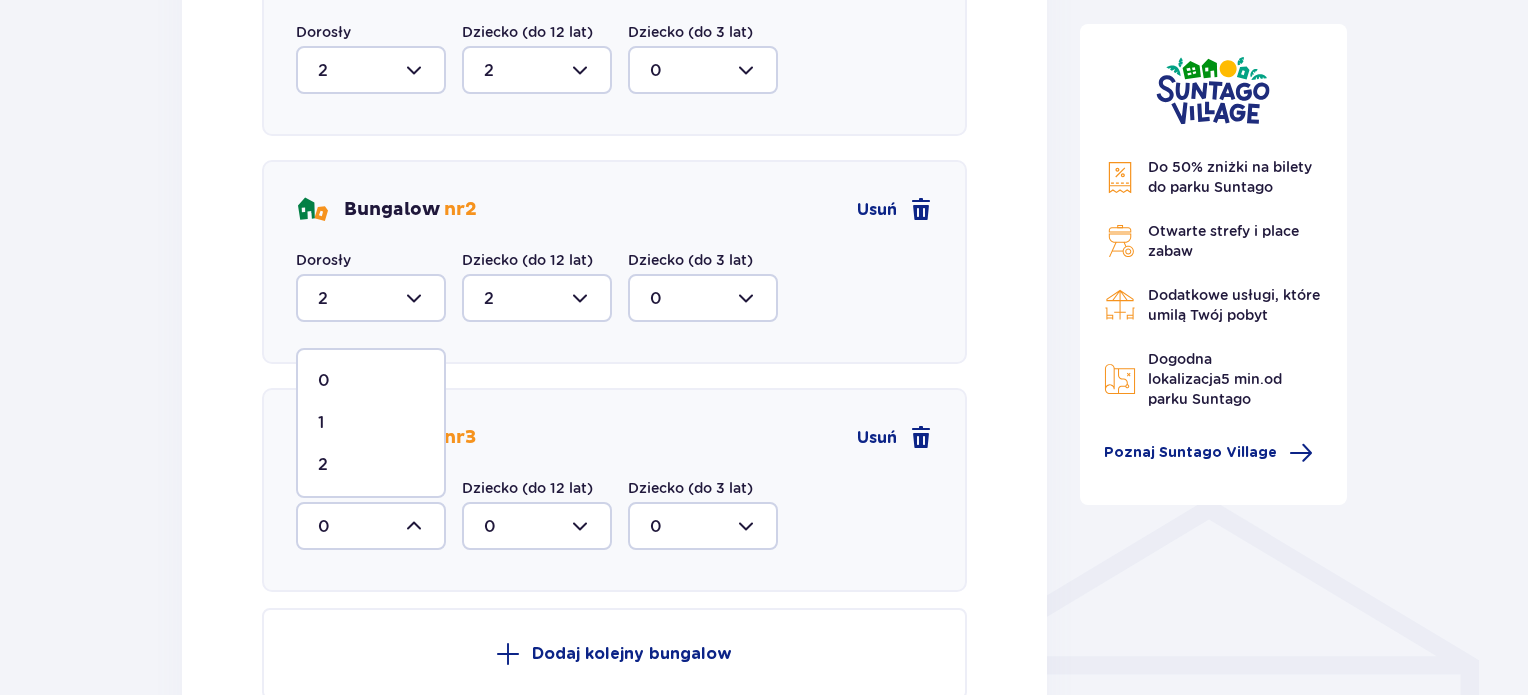 click on "2" at bounding box center [371, 465] 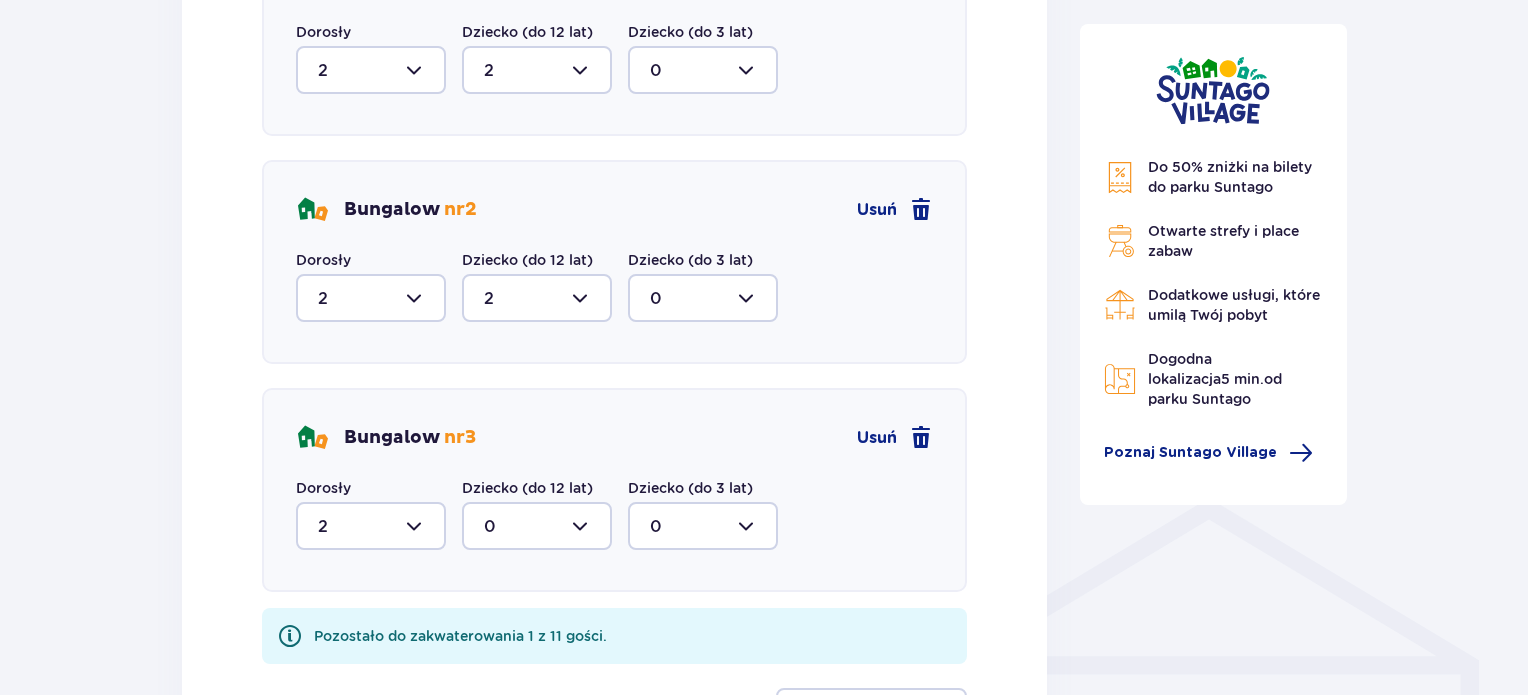 click at bounding box center [537, 526] 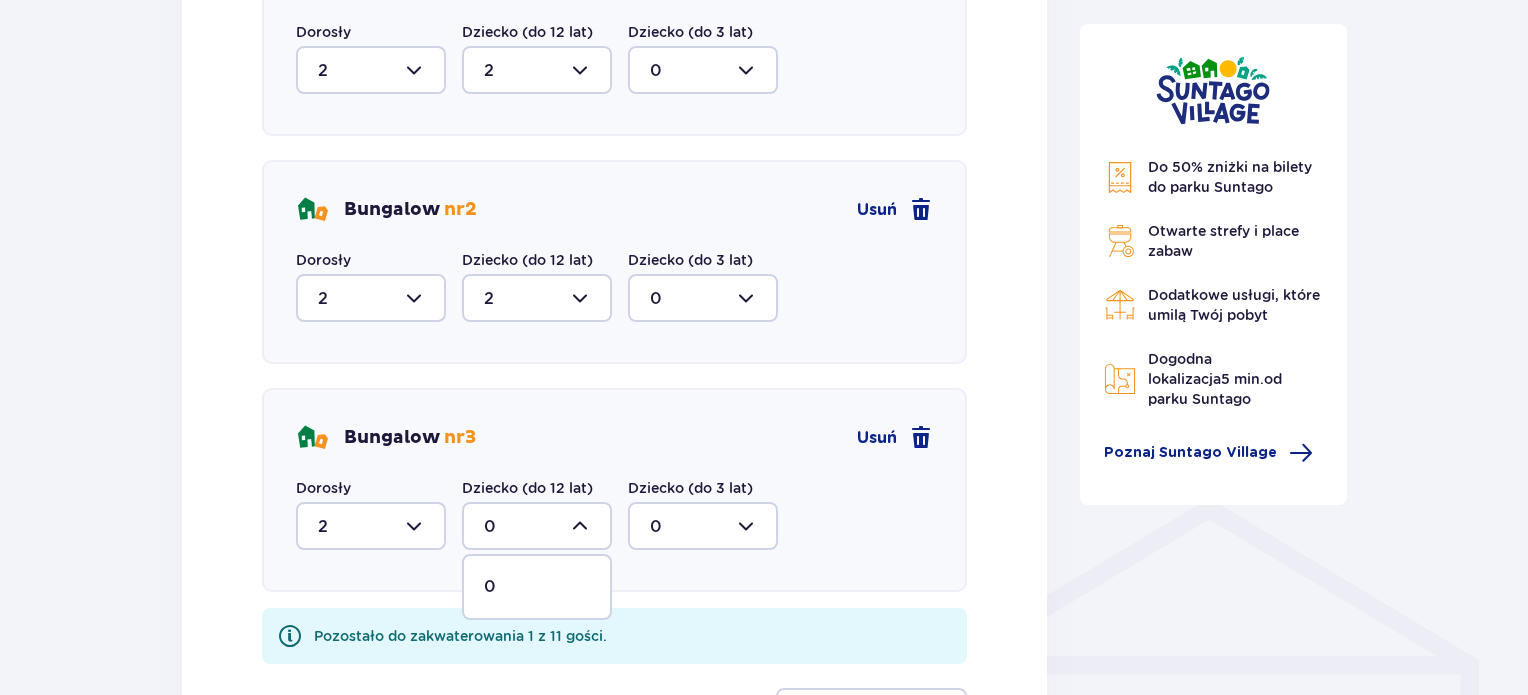 click at bounding box center (537, 526) 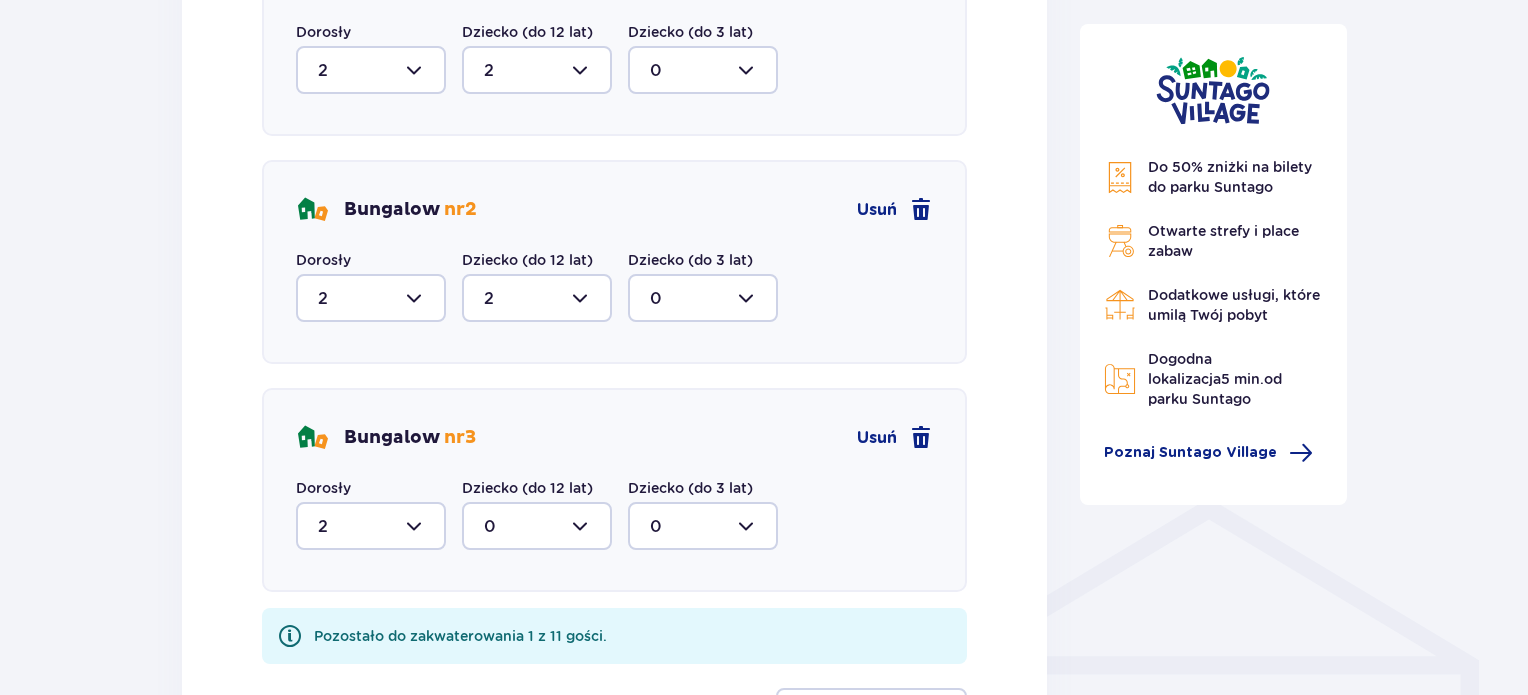 click at bounding box center (703, 526) 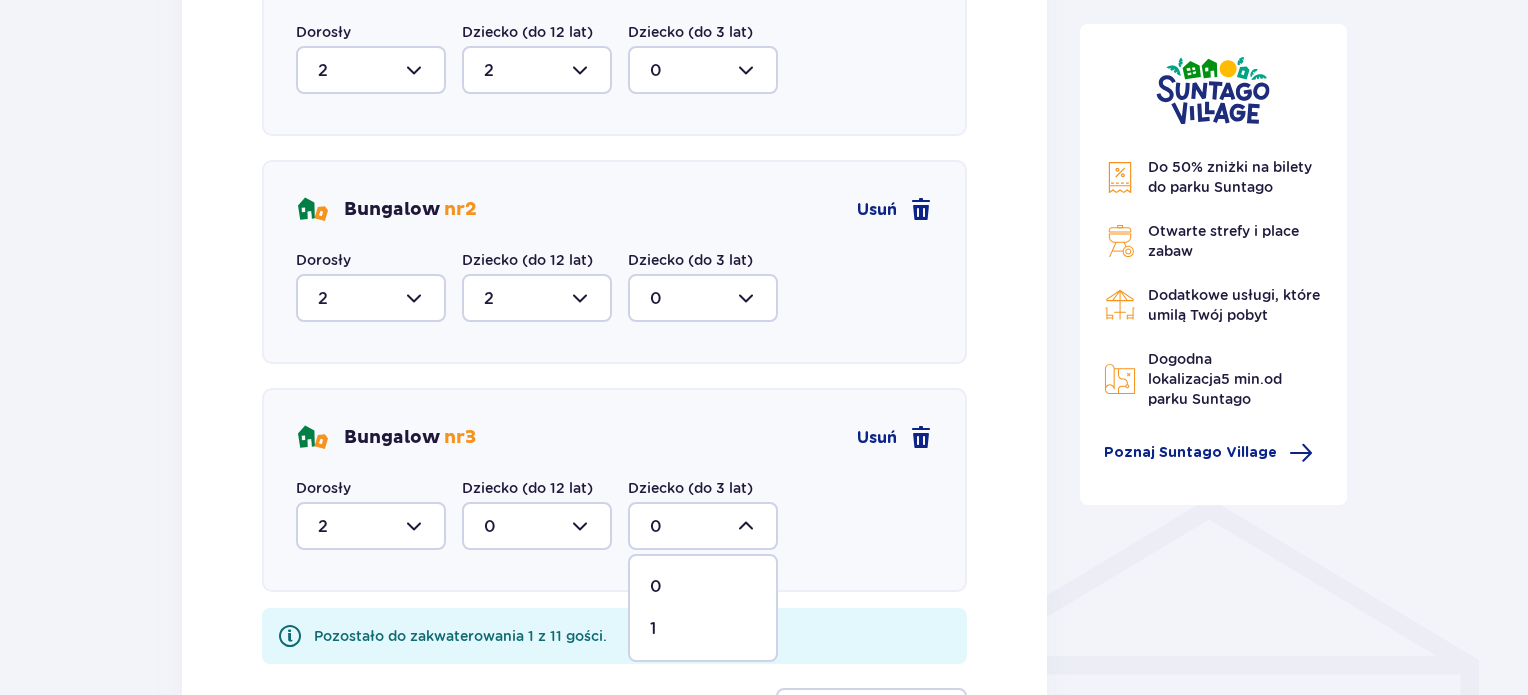 click on "1" at bounding box center (703, 629) 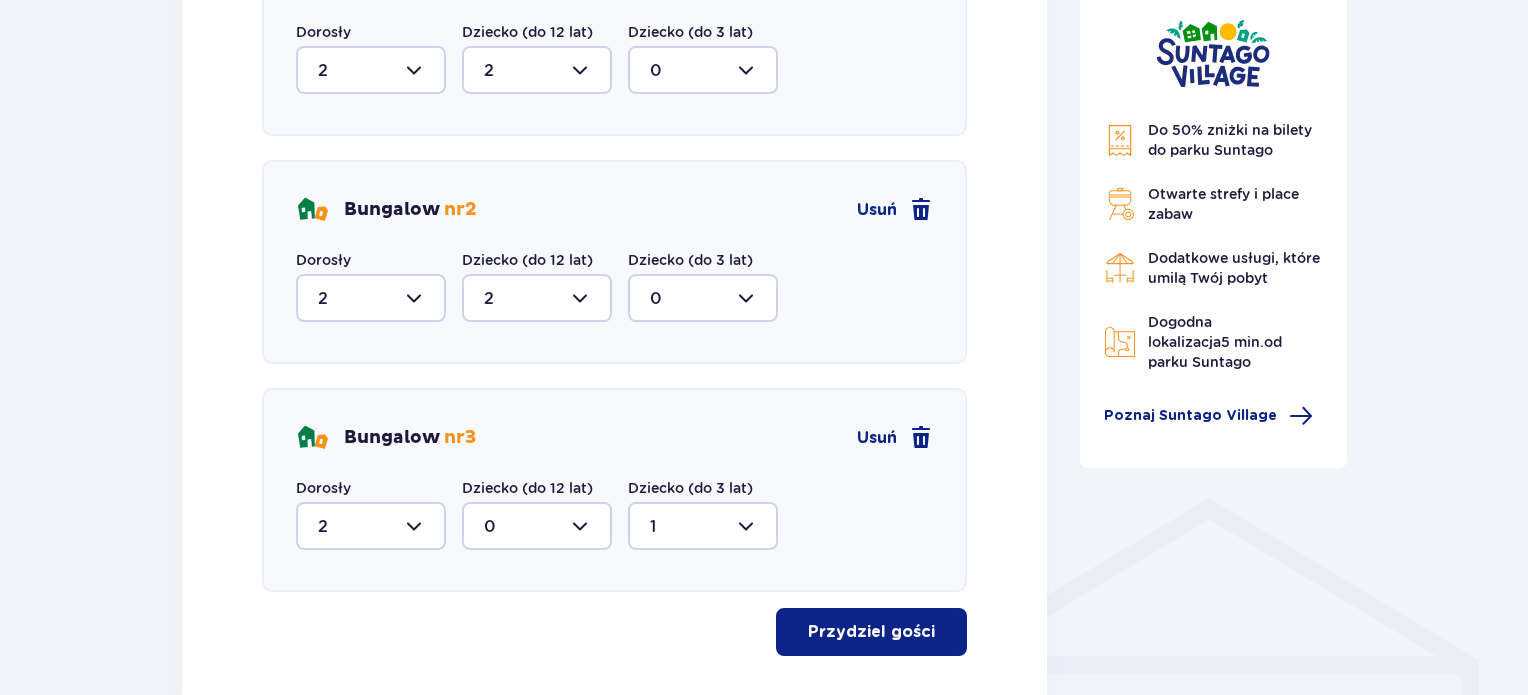 click on "Przydziel gości" at bounding box center (871, 632) 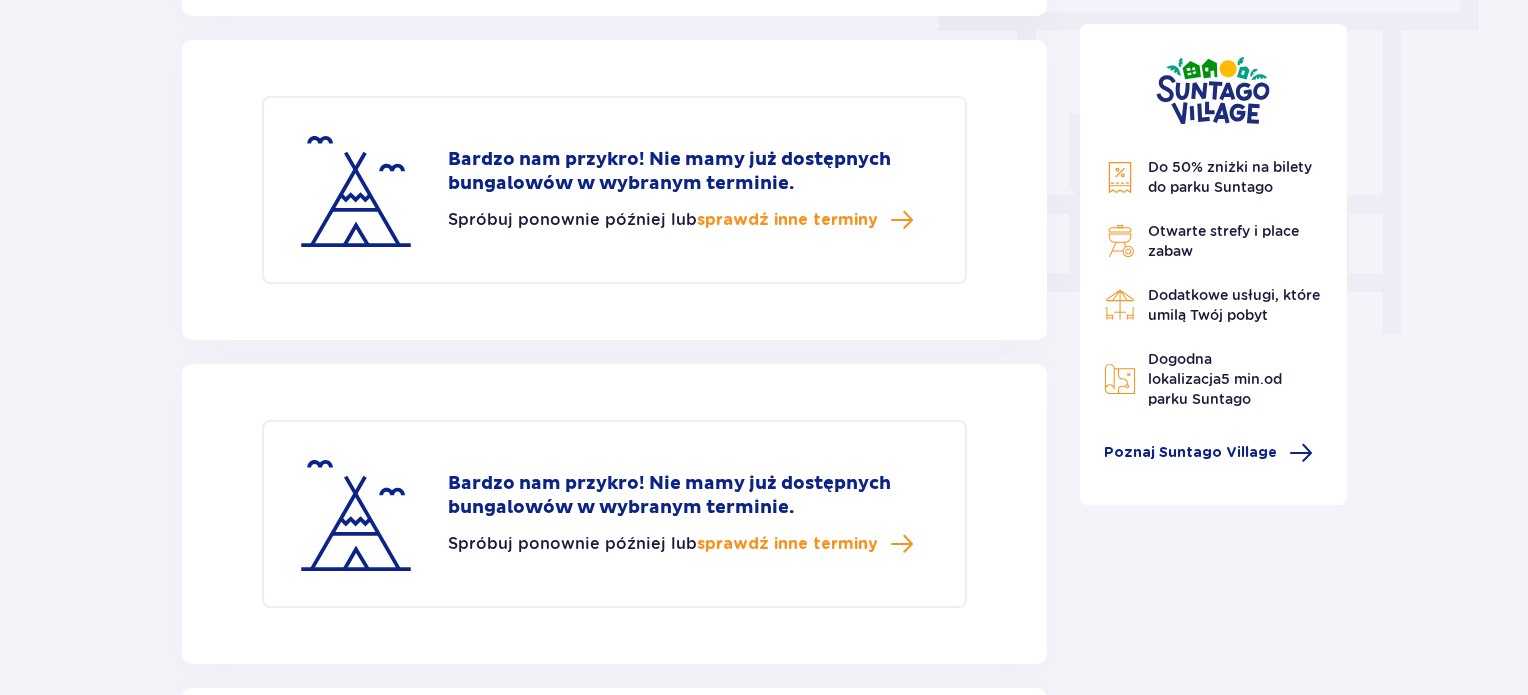 scroll, scrollTop: 1836, scrollLeft: 0, axis: vertical 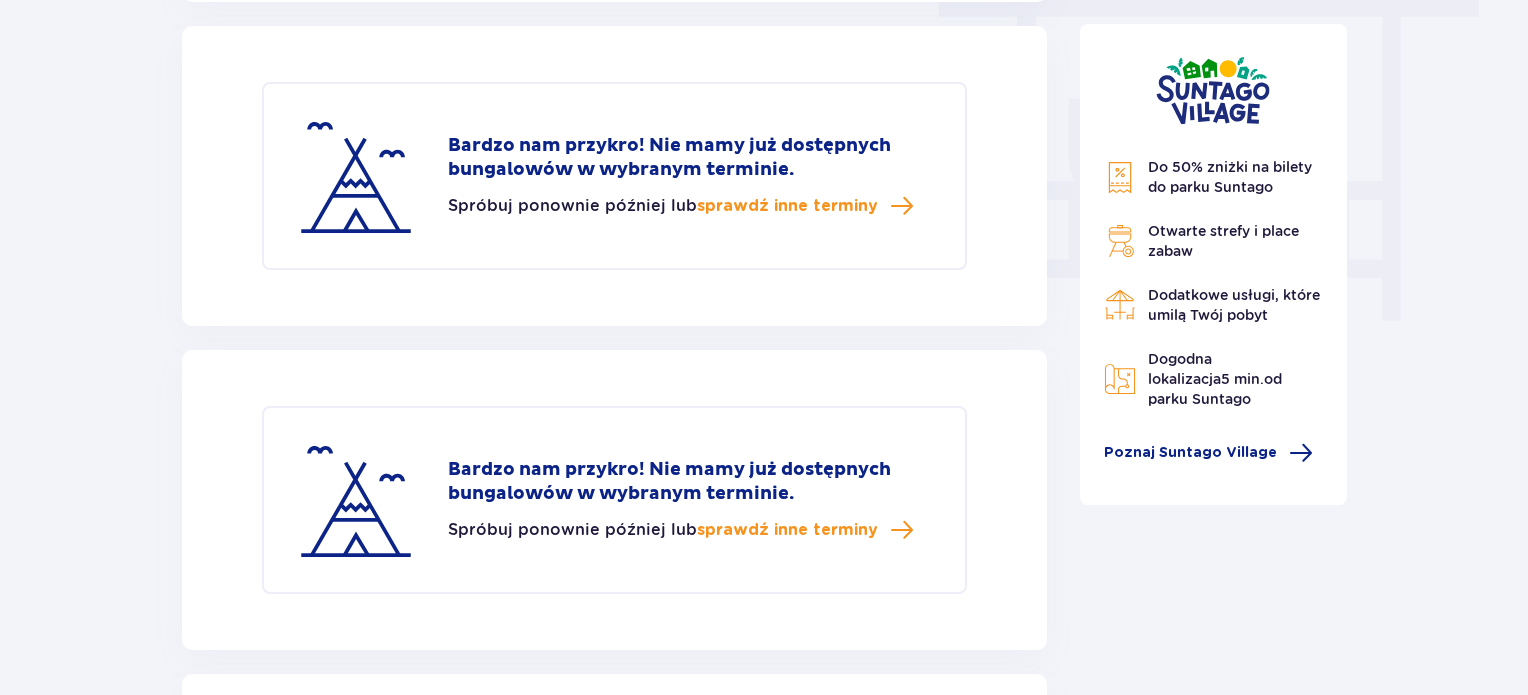 click on "Bardzo nam przykro! Nie mamy już dostępnych bungalowów w wybranym terminie. Spróbuj ponownie później lub  sprawdź inne terminy" at bounding box center [614, 500] 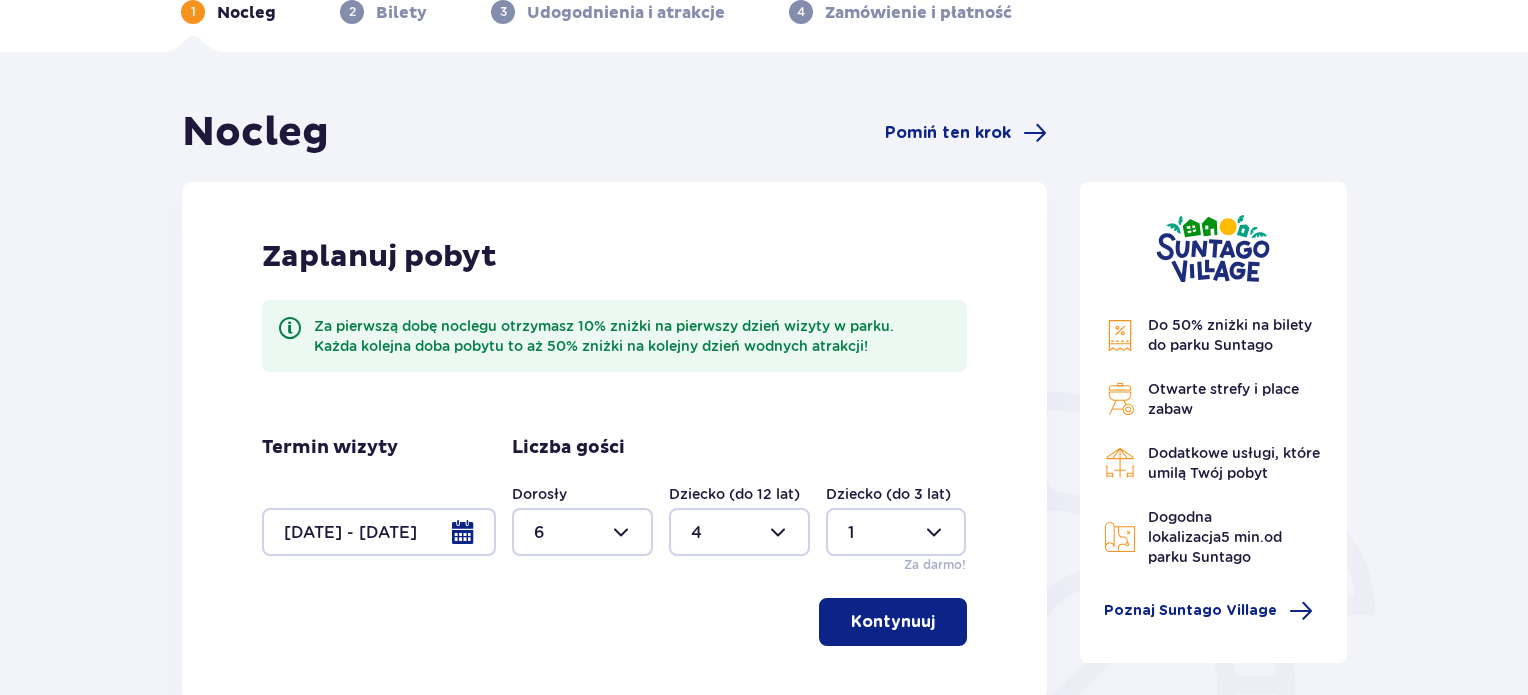 scroll, scrollTop: 0, scrollLeft: 0, axis: both 